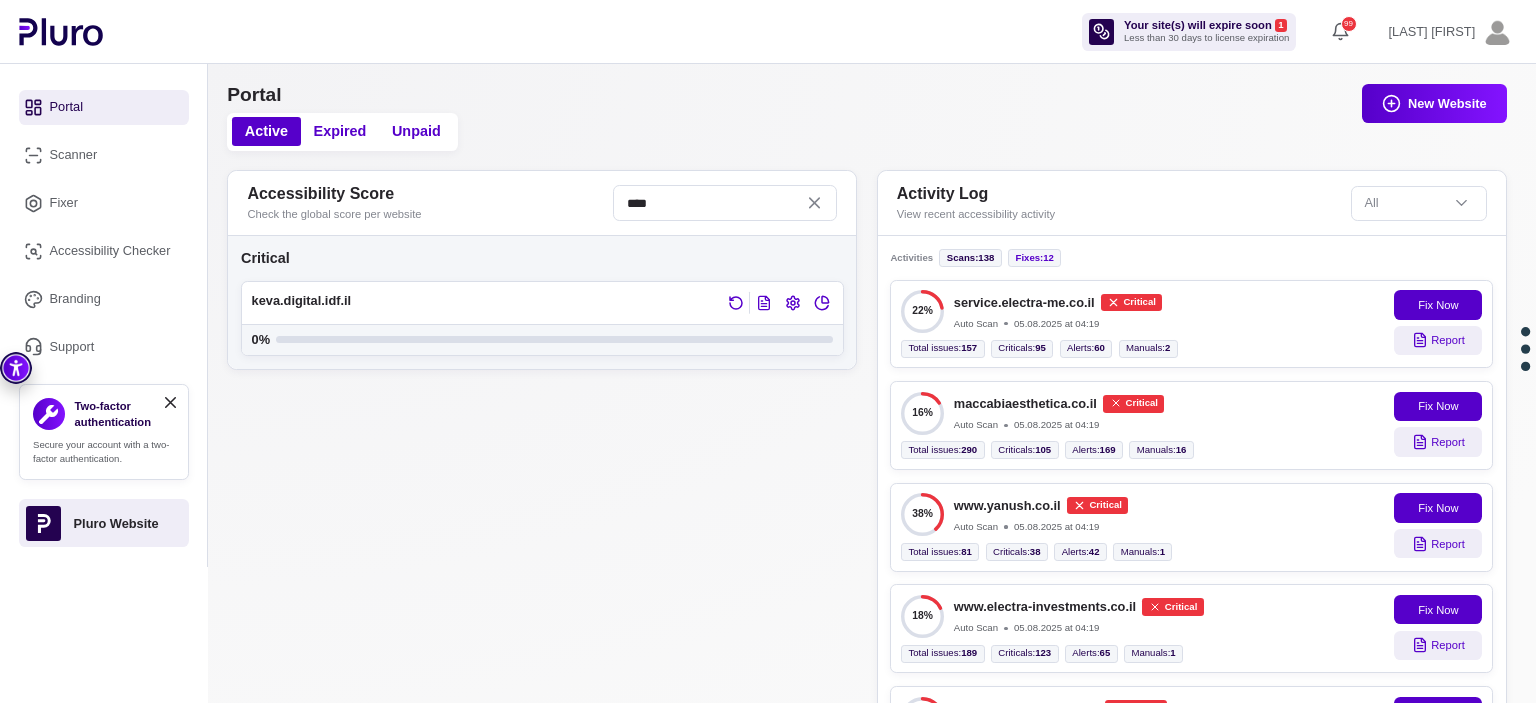 scroll, scrollTop: 0, scrollLeft: 0, axis: both 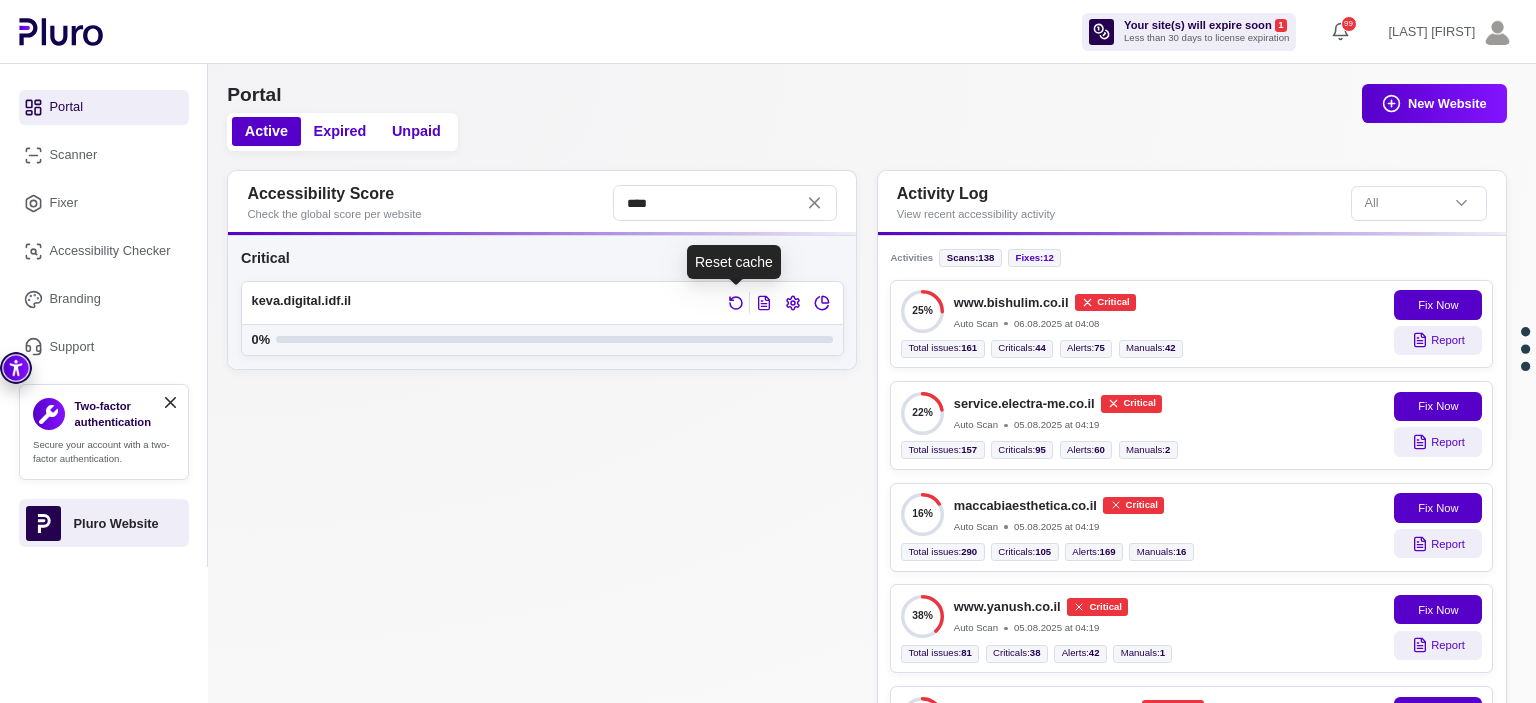 click 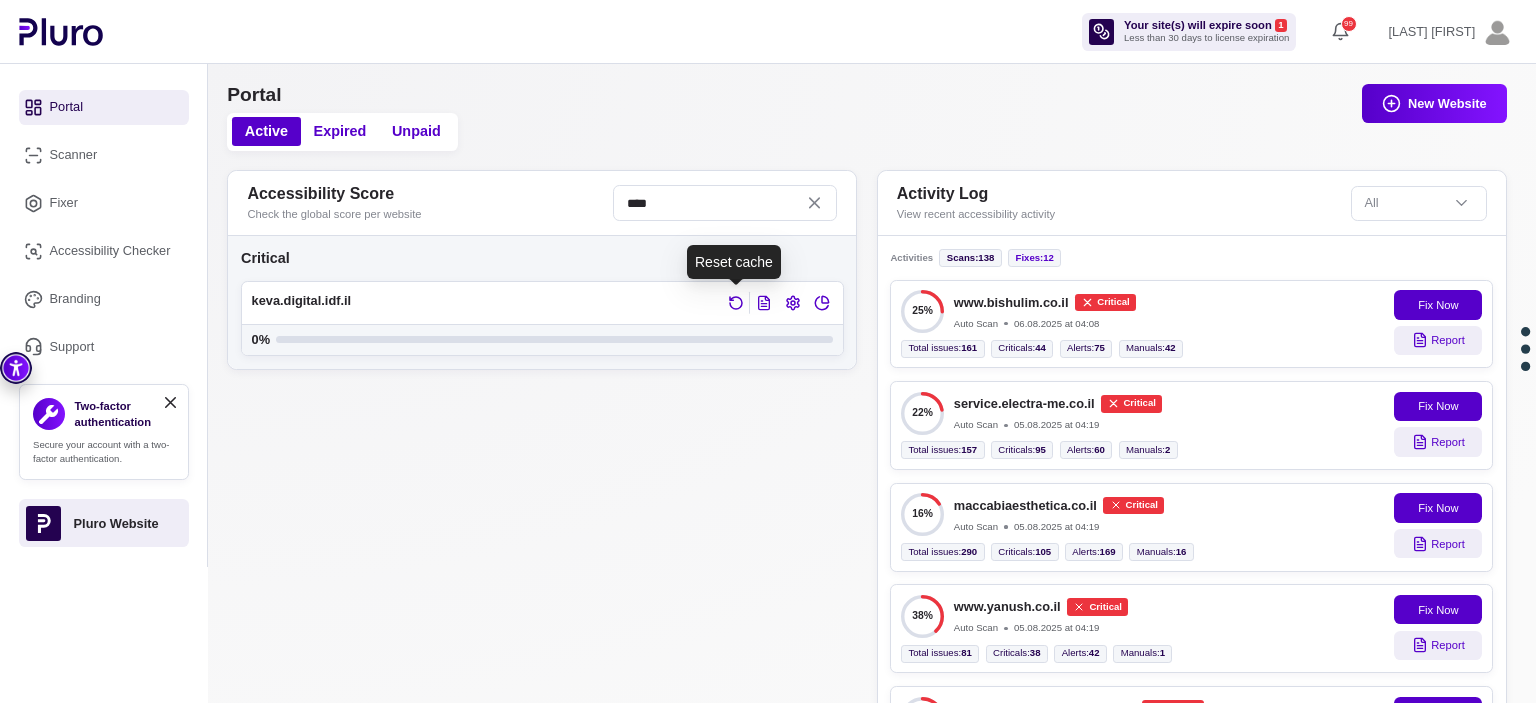 click 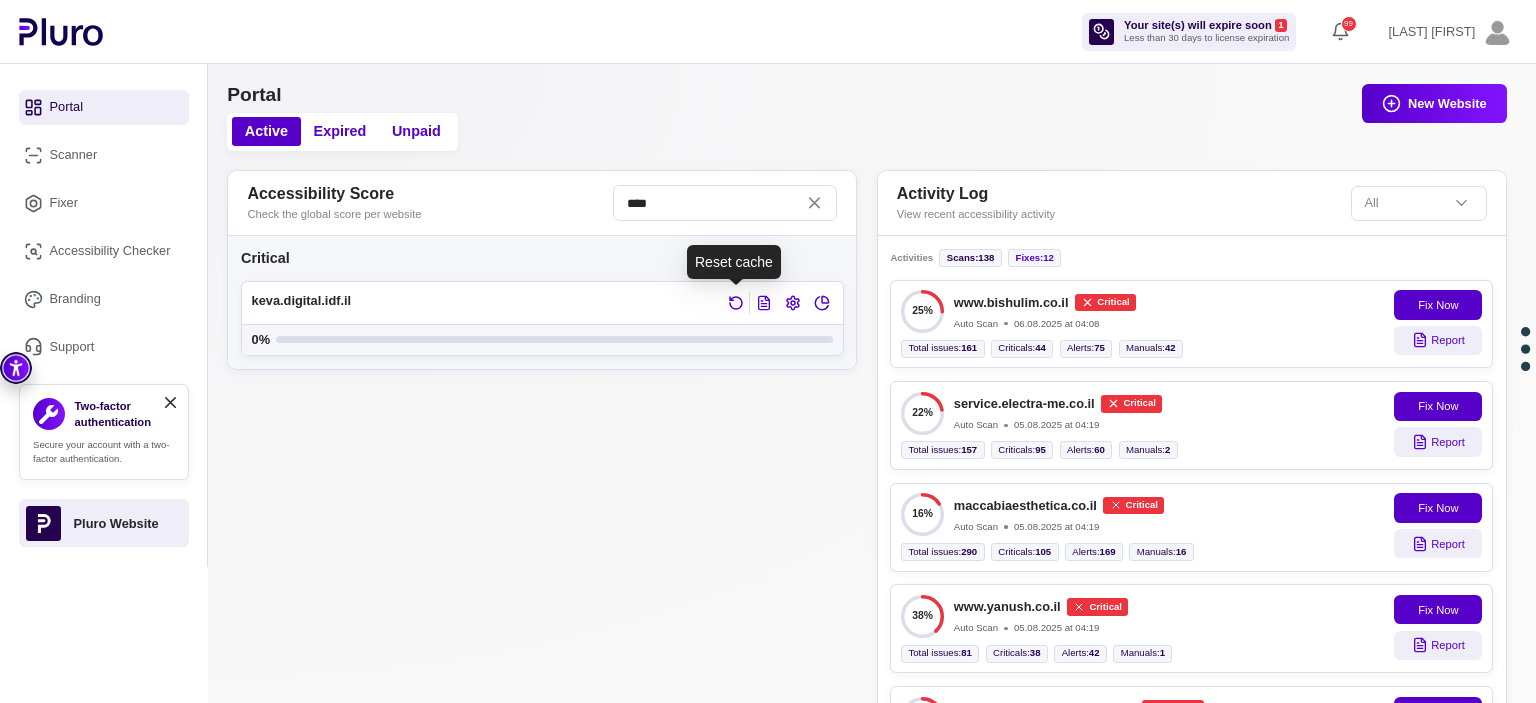 click at bounding box center [735, 303] 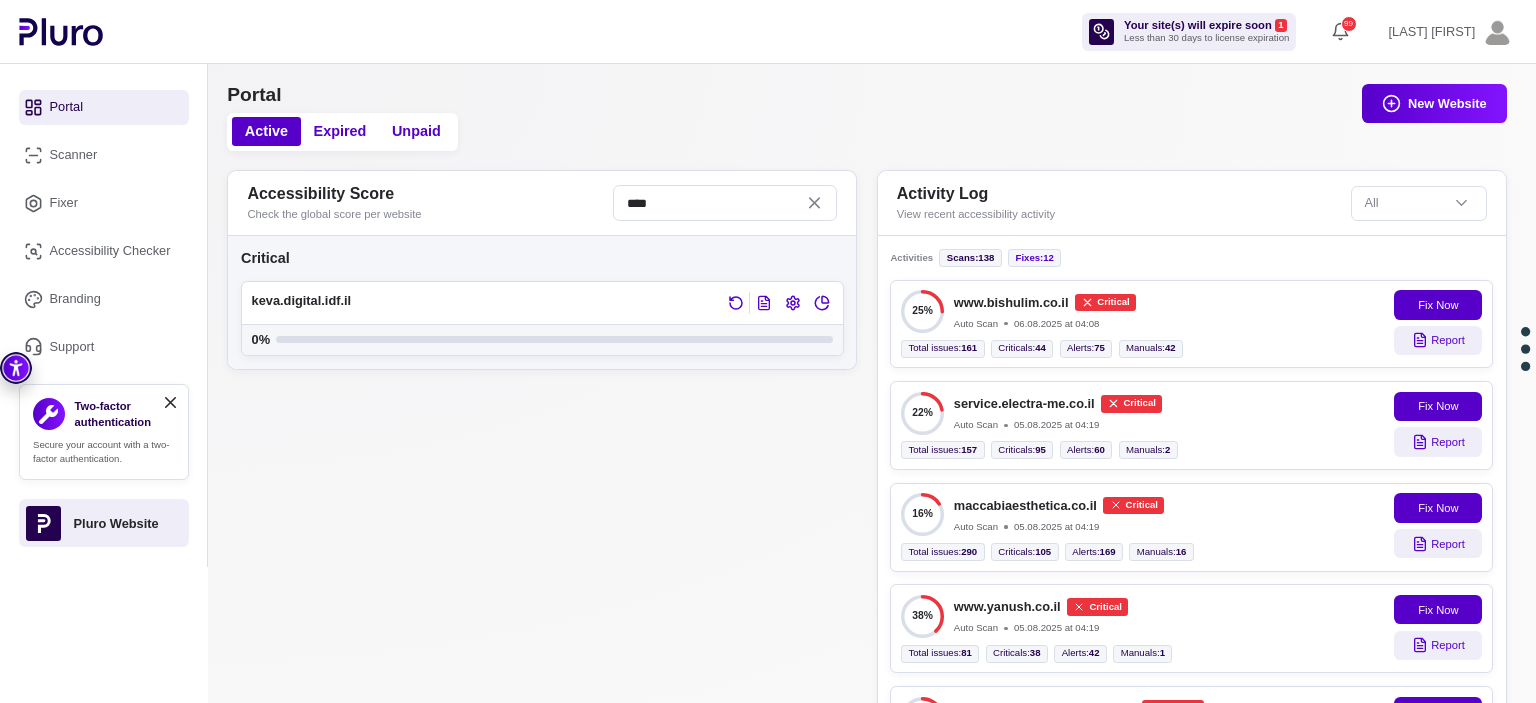 click on "keva.digital.idf.il" at bounding box center (542, 303) 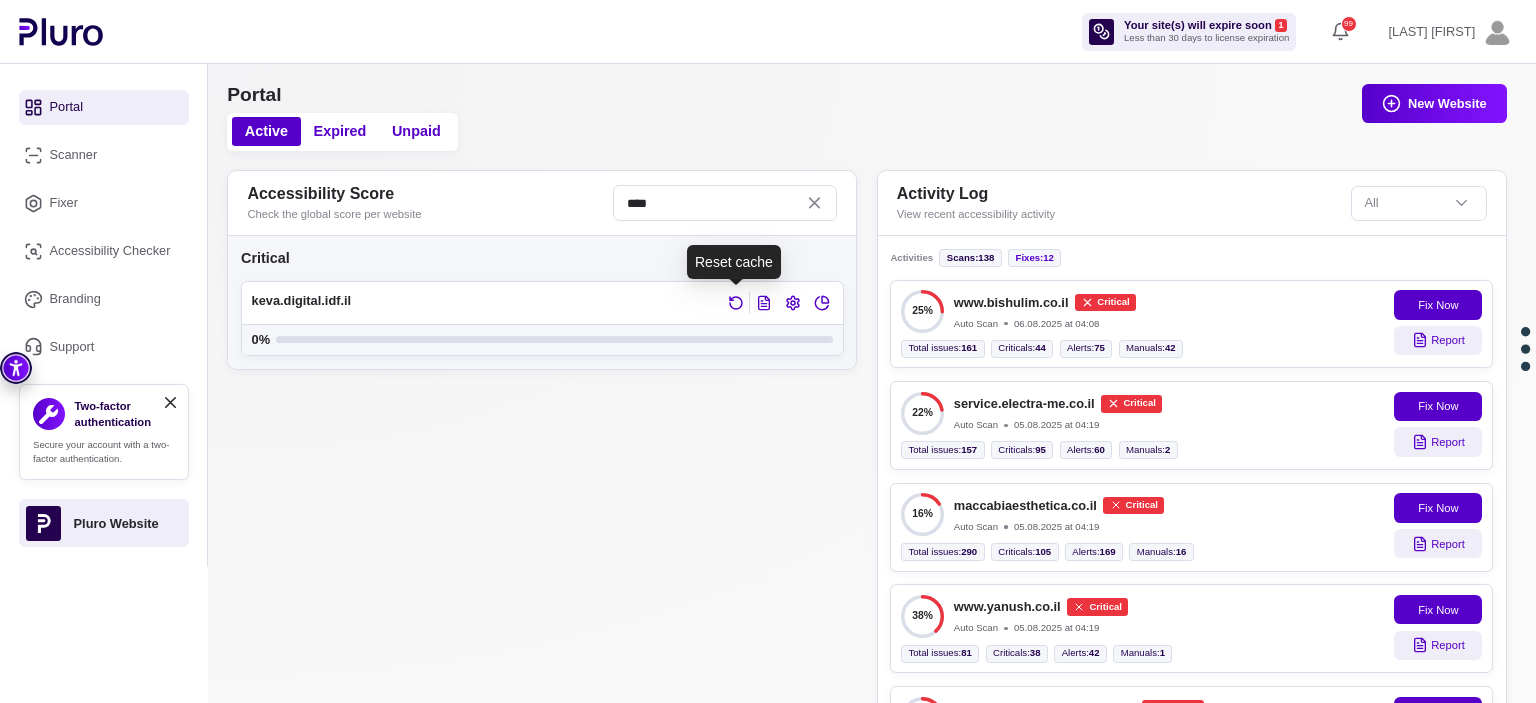 click 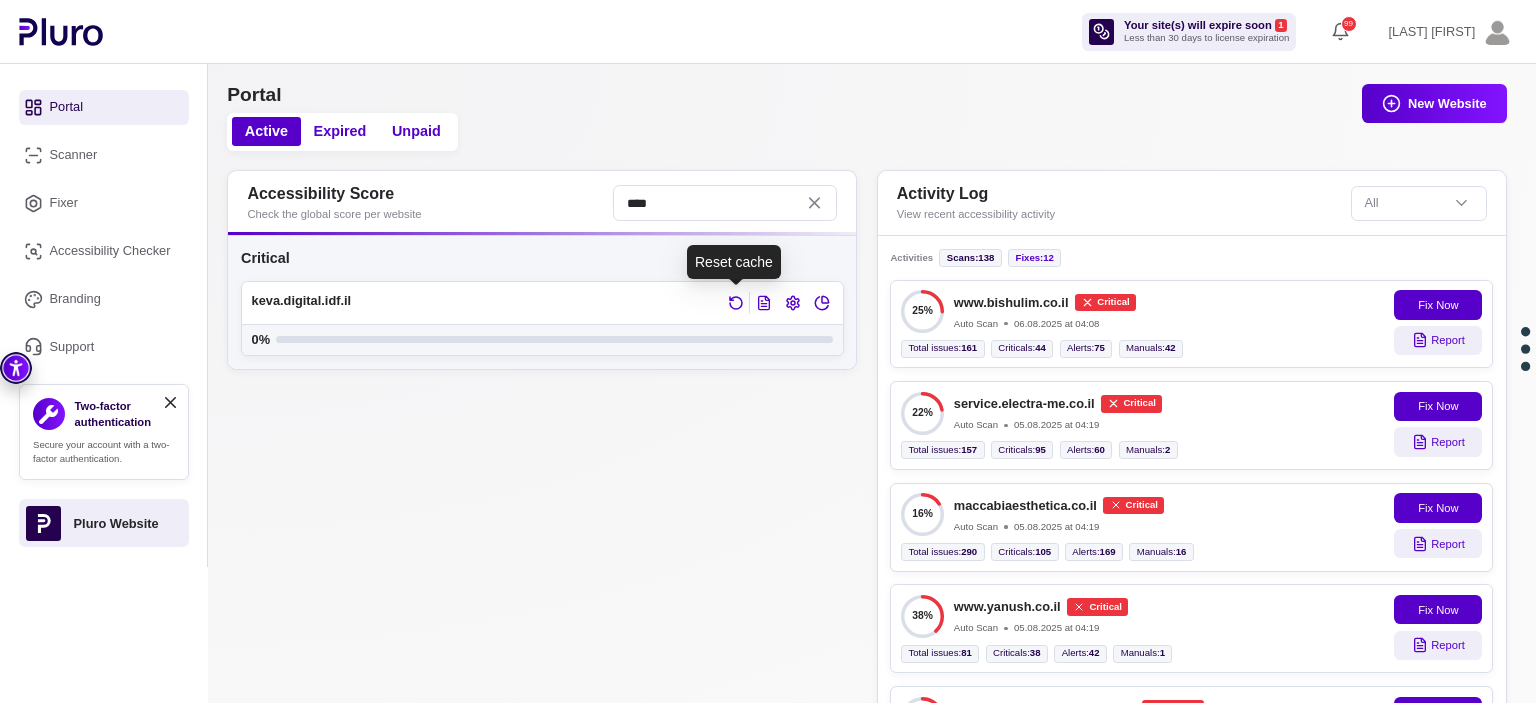 click 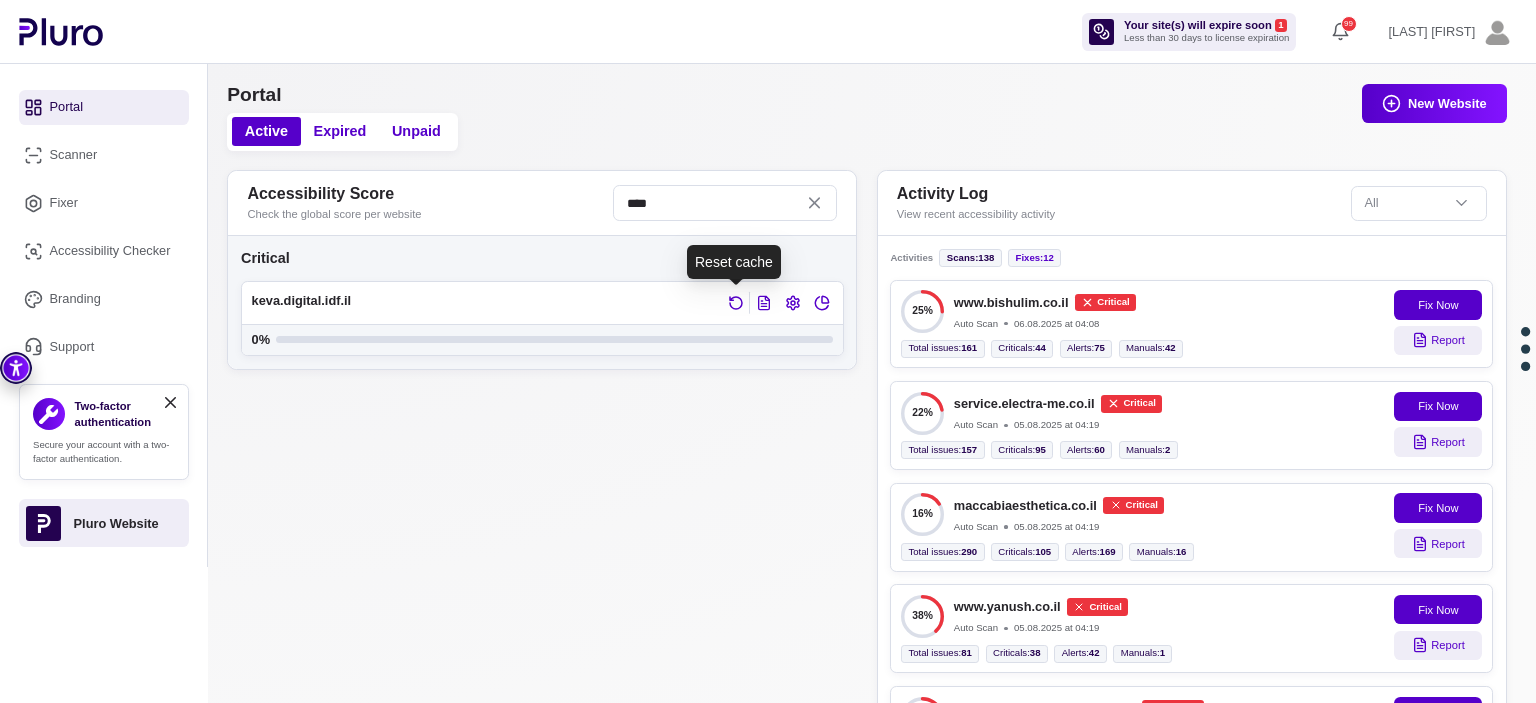 click 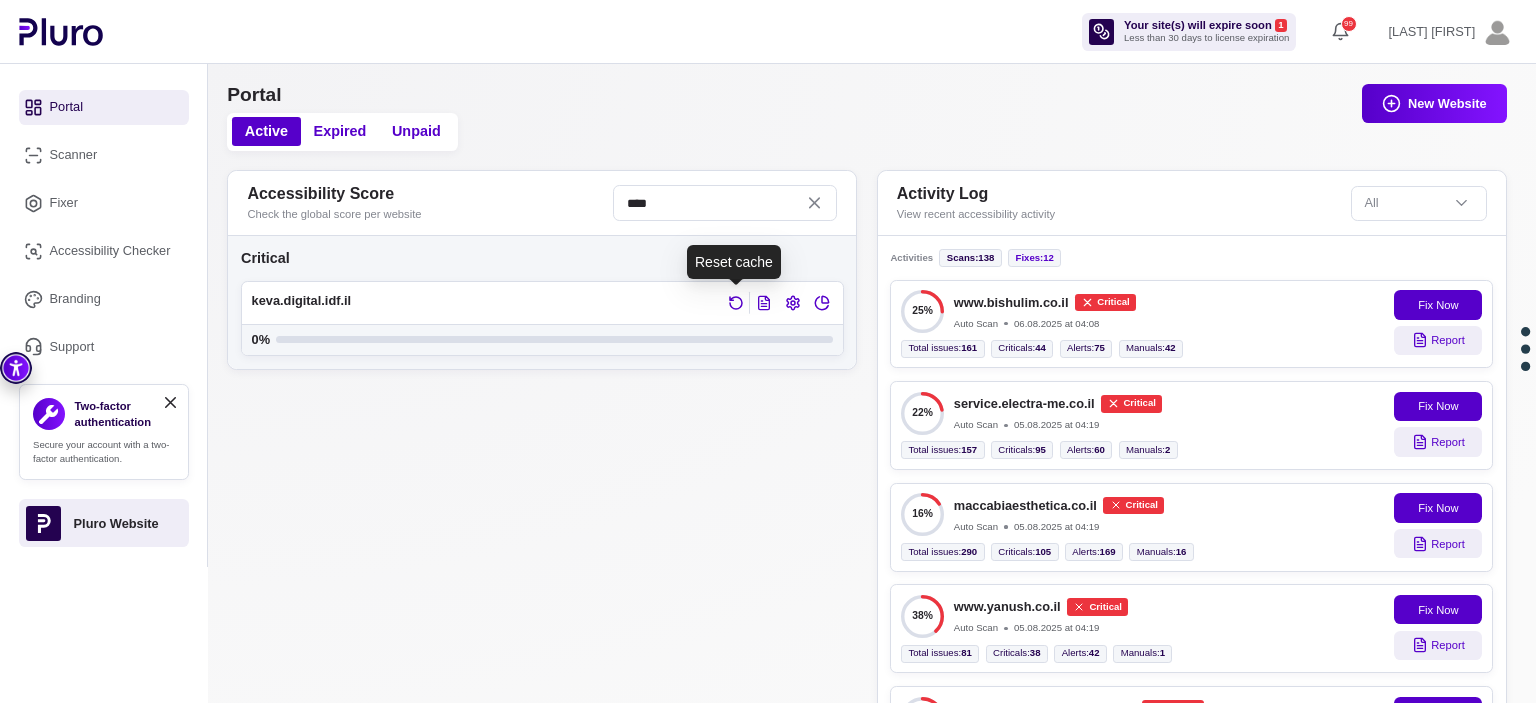 click 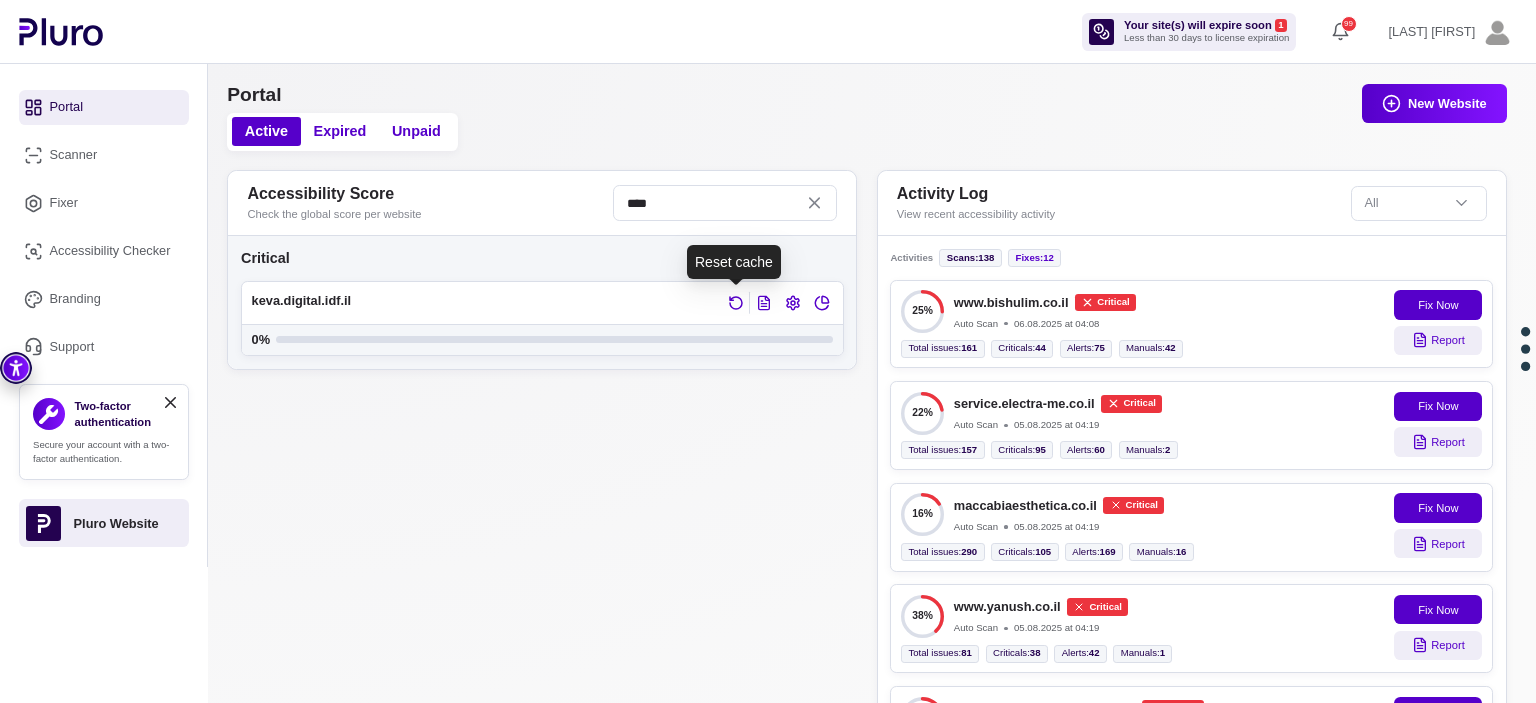 click 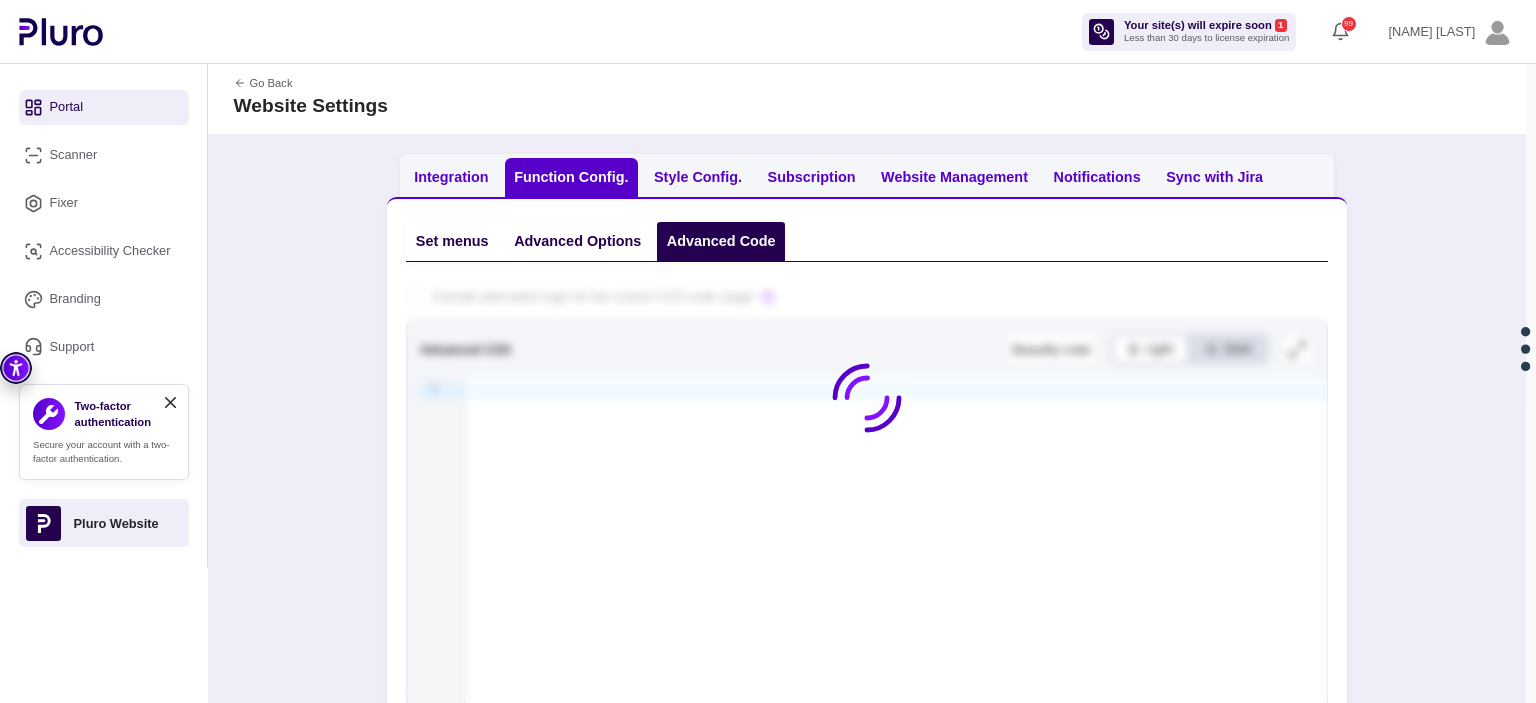 scroll, scrollTop: 0, scrollLeft: 0, axis: both 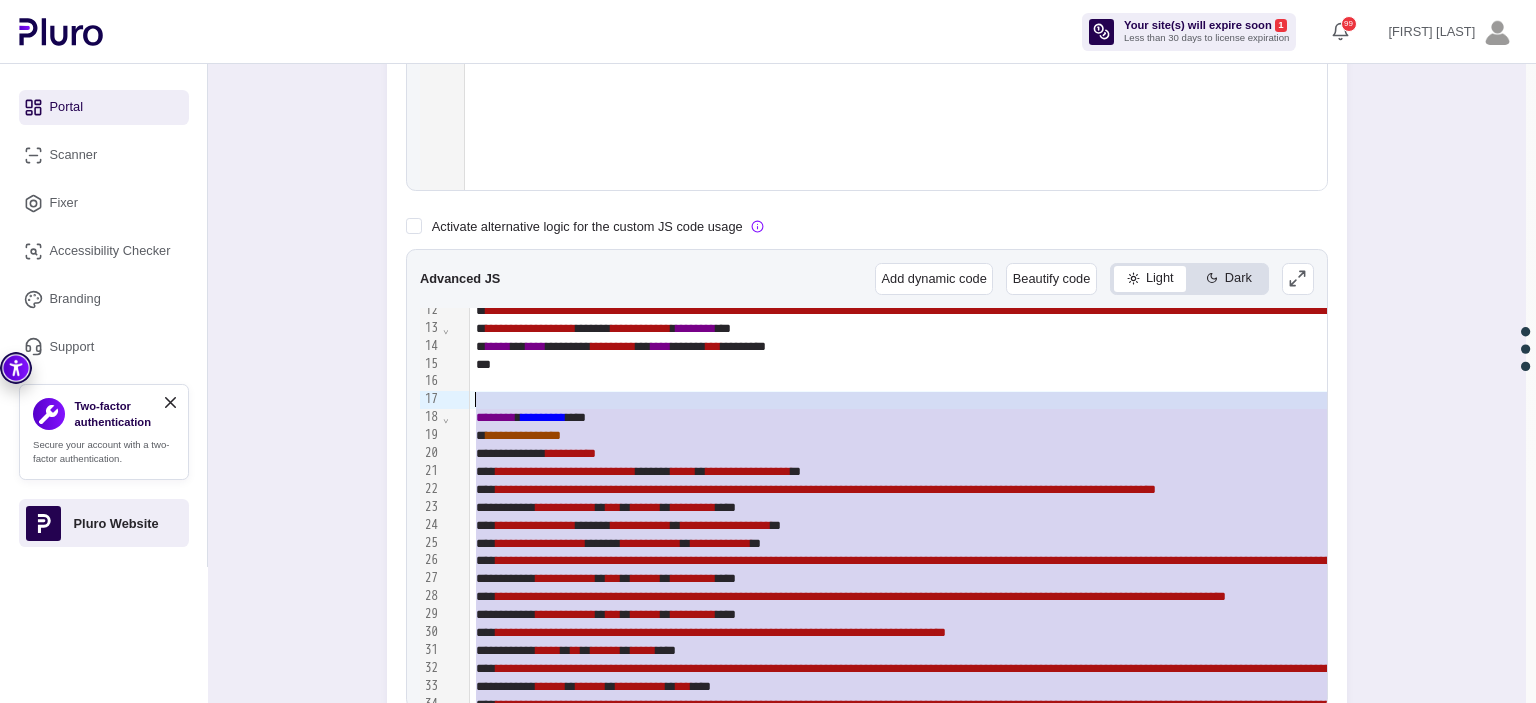 drag, startPoint x: 753, startPoint y: 679, endPoint x: 728, endPoint y: 394, distance: 286.0944 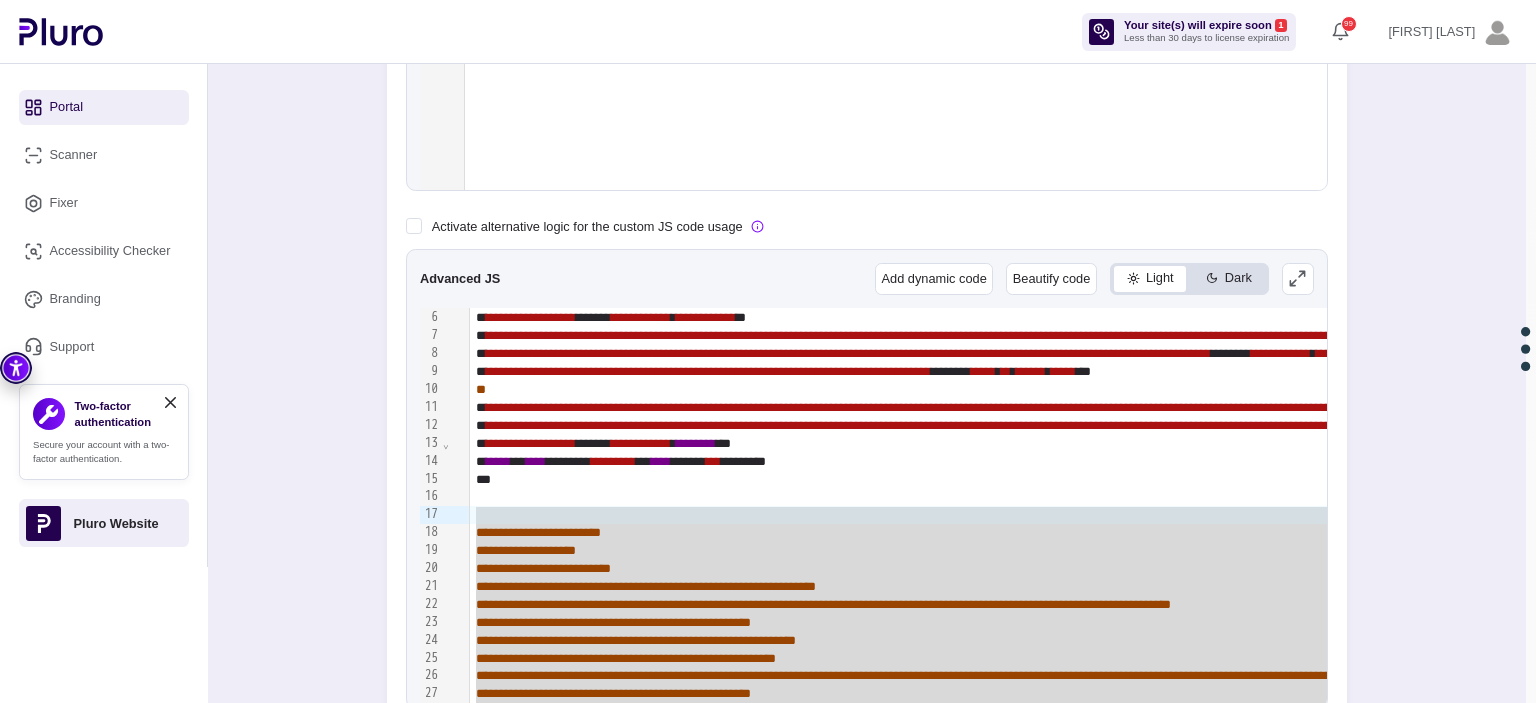 scroll, scrollTop: 0, scrollLeft: 0, axis: both 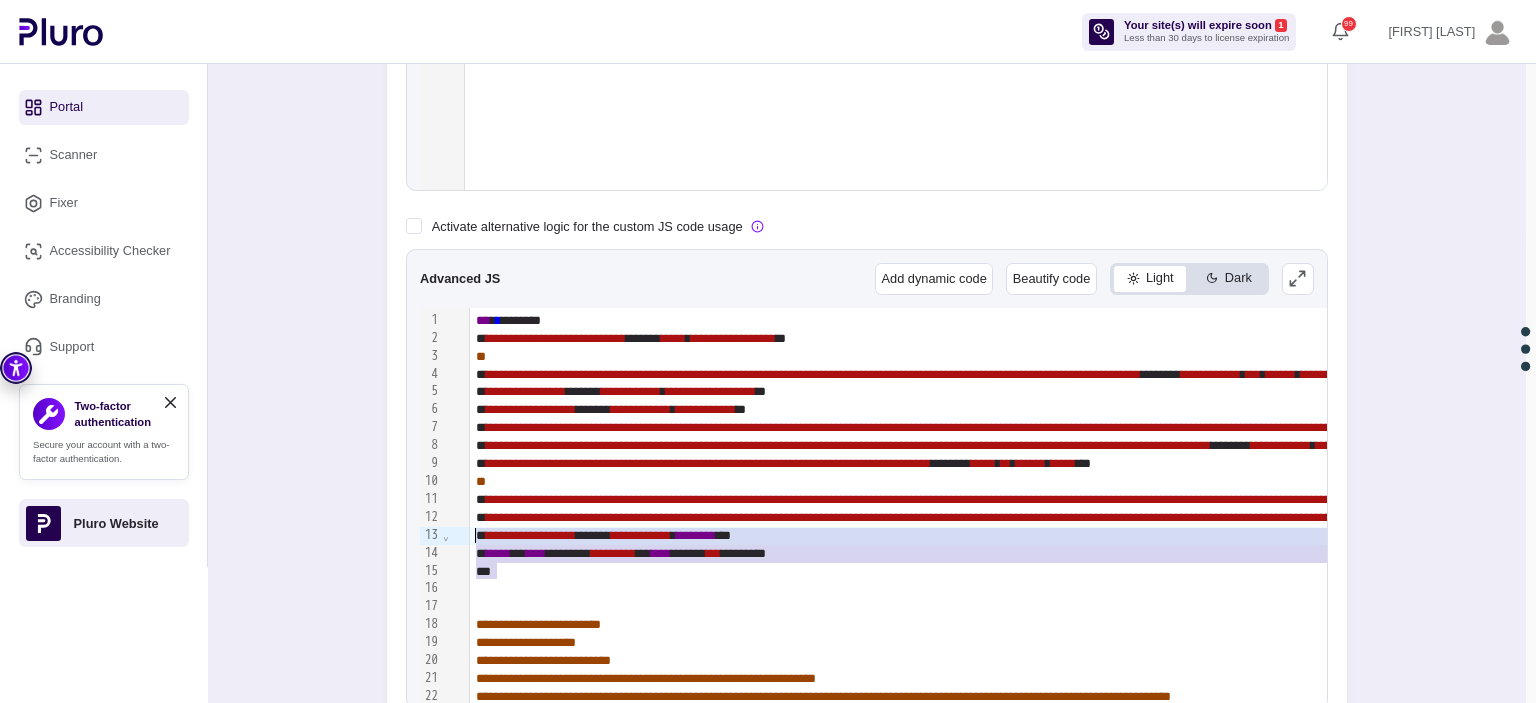drag, startPoint x: 510, startPoint y: 571, endPoint x: 471, endPoint y: 534, distance: 53.75872 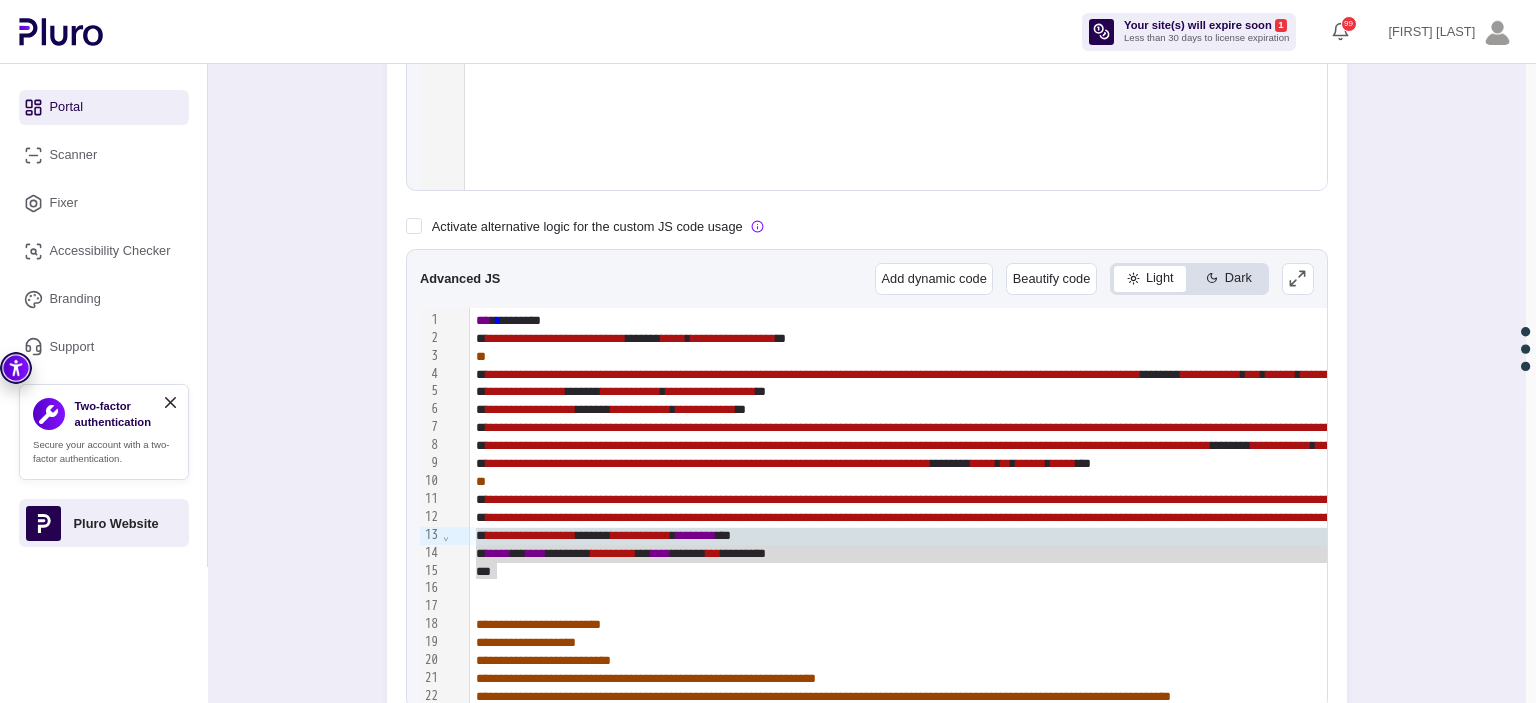 scroll, scrollTop: 683, scrollLeft: 0, axis: vertical 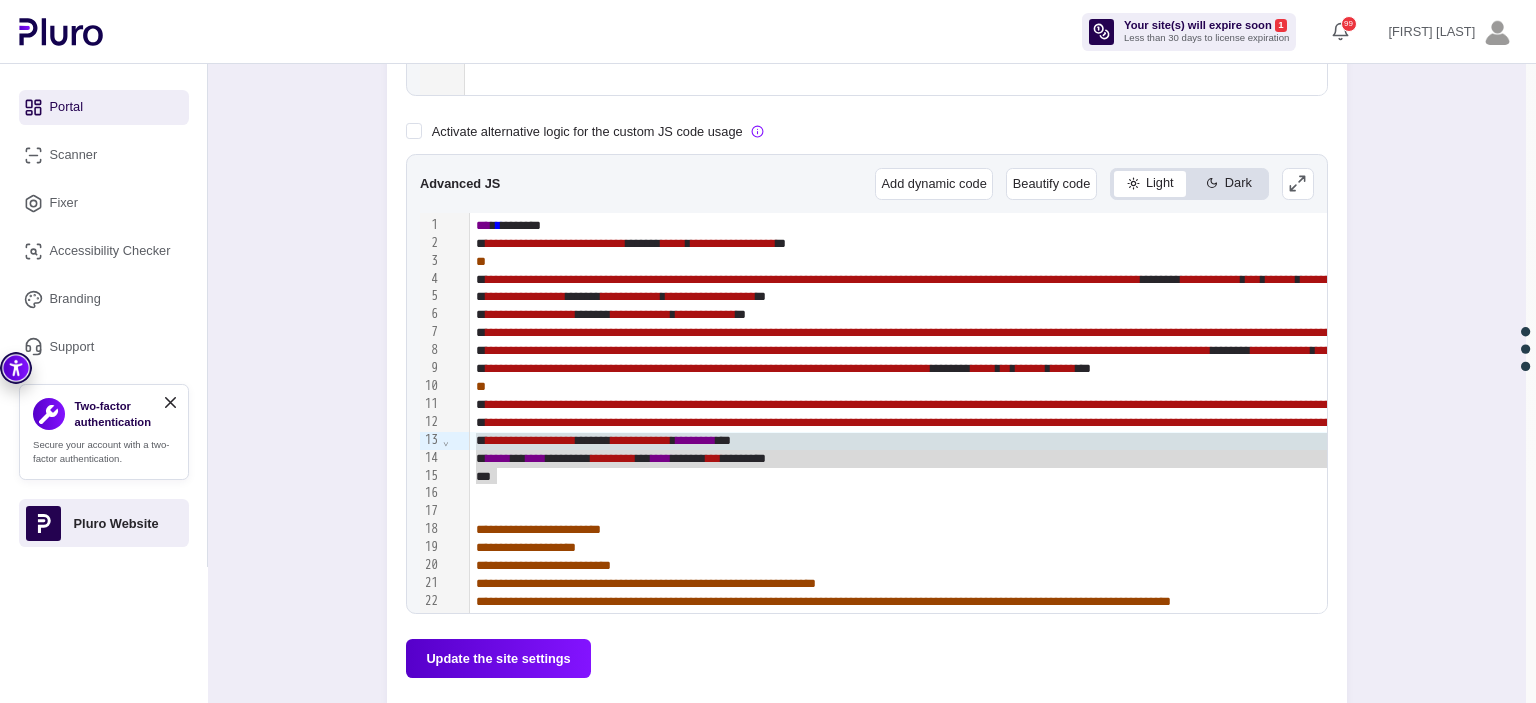 click on "Activate alternative logic for the custom CSS code usage Advanced CSS Beautify code Light Dark 9 1 › Activate alternative logic for the custom JS code usage Advanced JS Add dynamic code Beautify code Light Dark 99 [REDACTED] › ⌄ ⌄ ⌄ ⌄ ⌄ ⌄ ⌄ ⌄ ⌄ [REDACTED]" at bounding box center (867, 129) 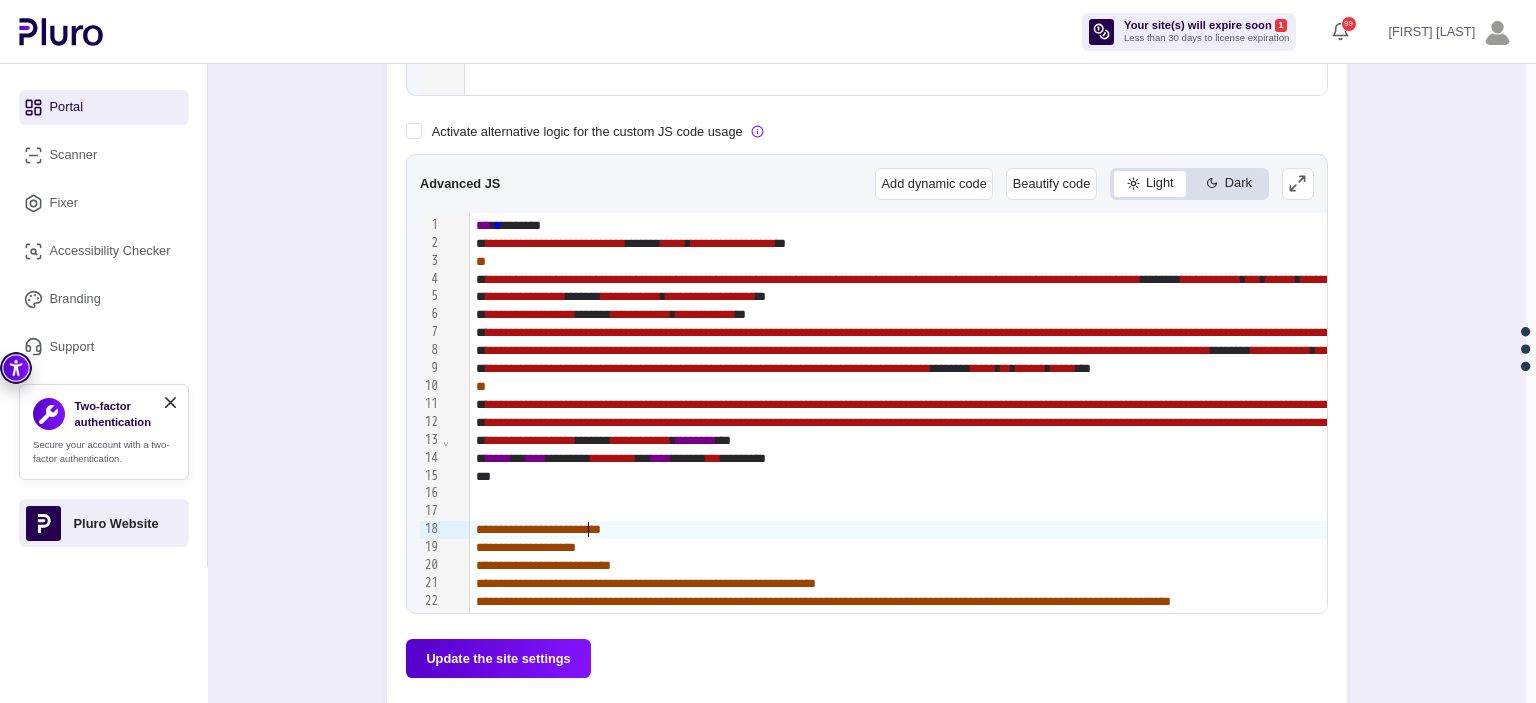 click on "**********" at bounding box center [538, 529] 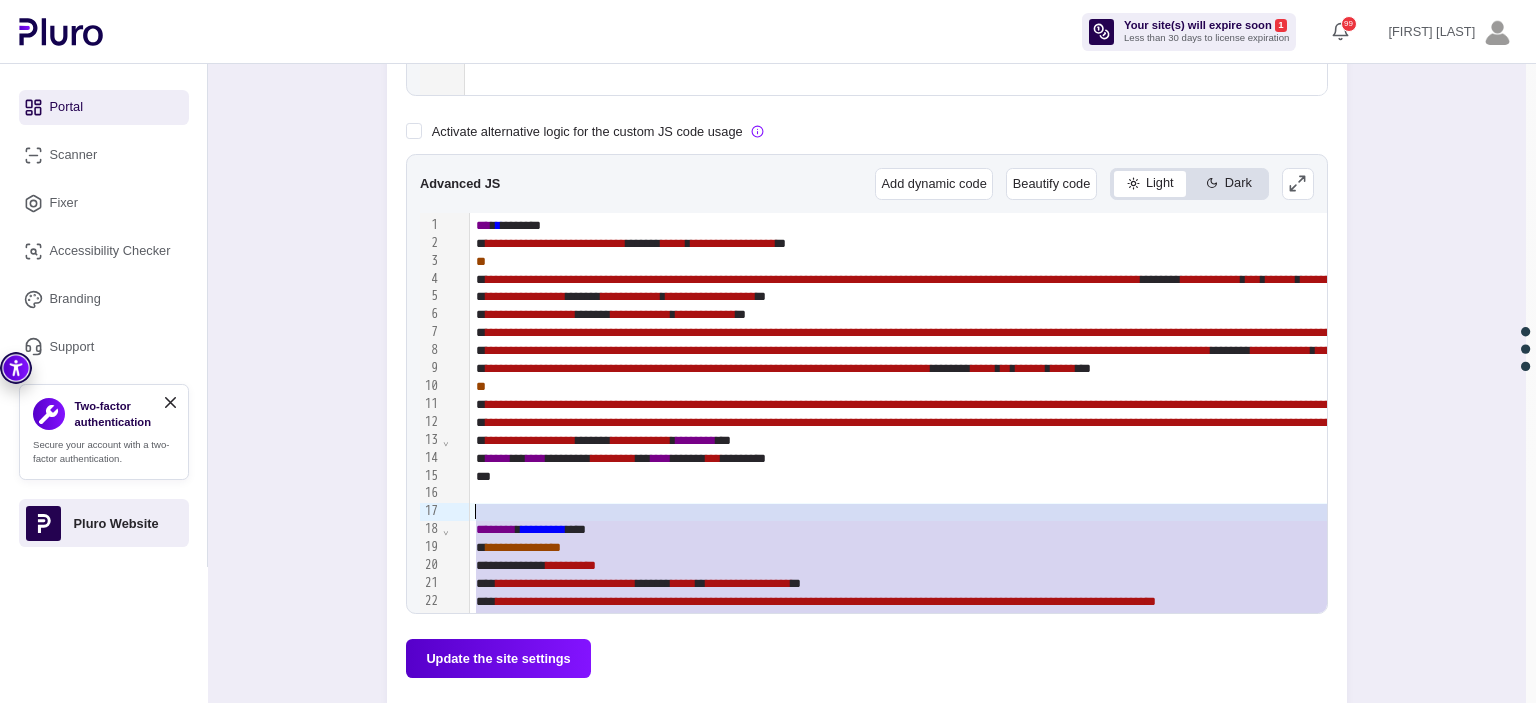 click on "Update the site settings" at bounding box center [498, 658] 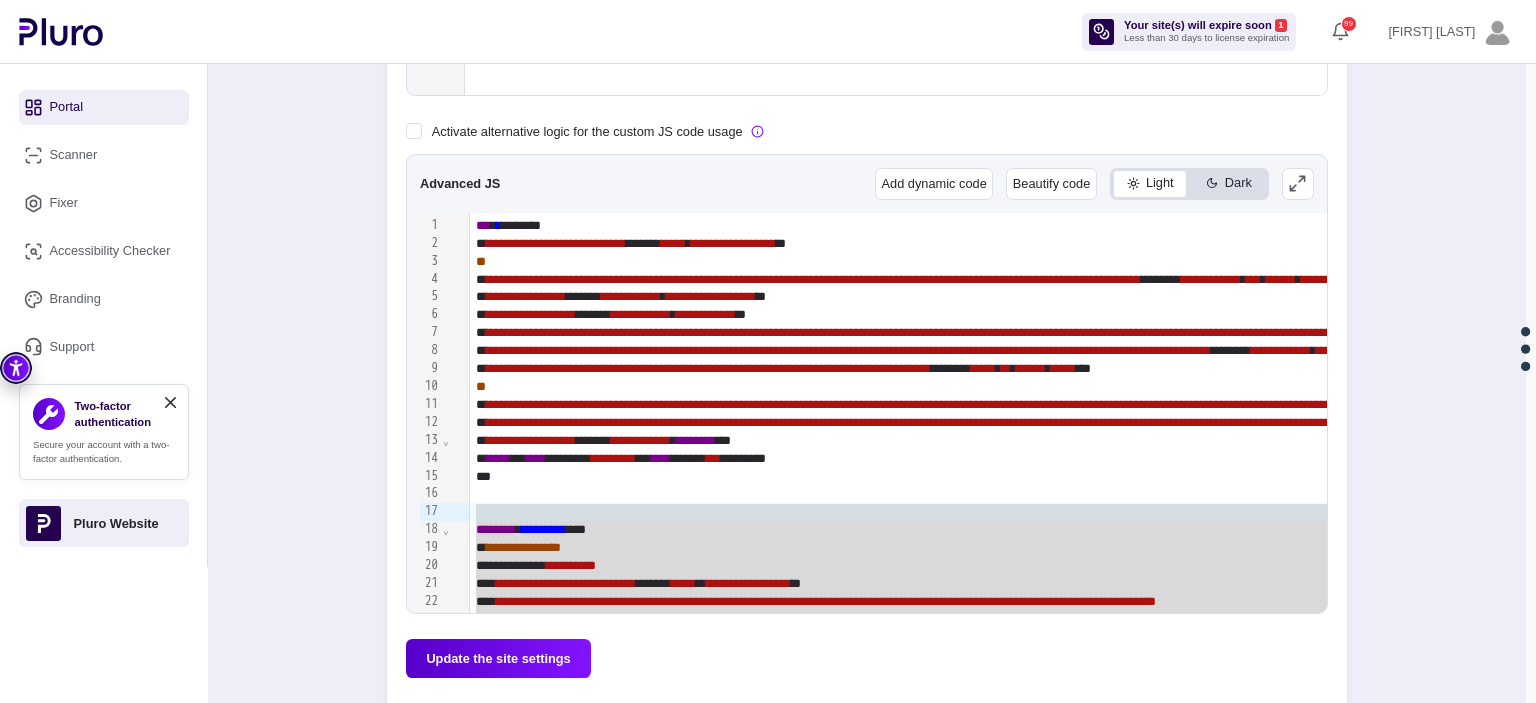 click on "[REDACTED]" at bounding box center [641, 314] 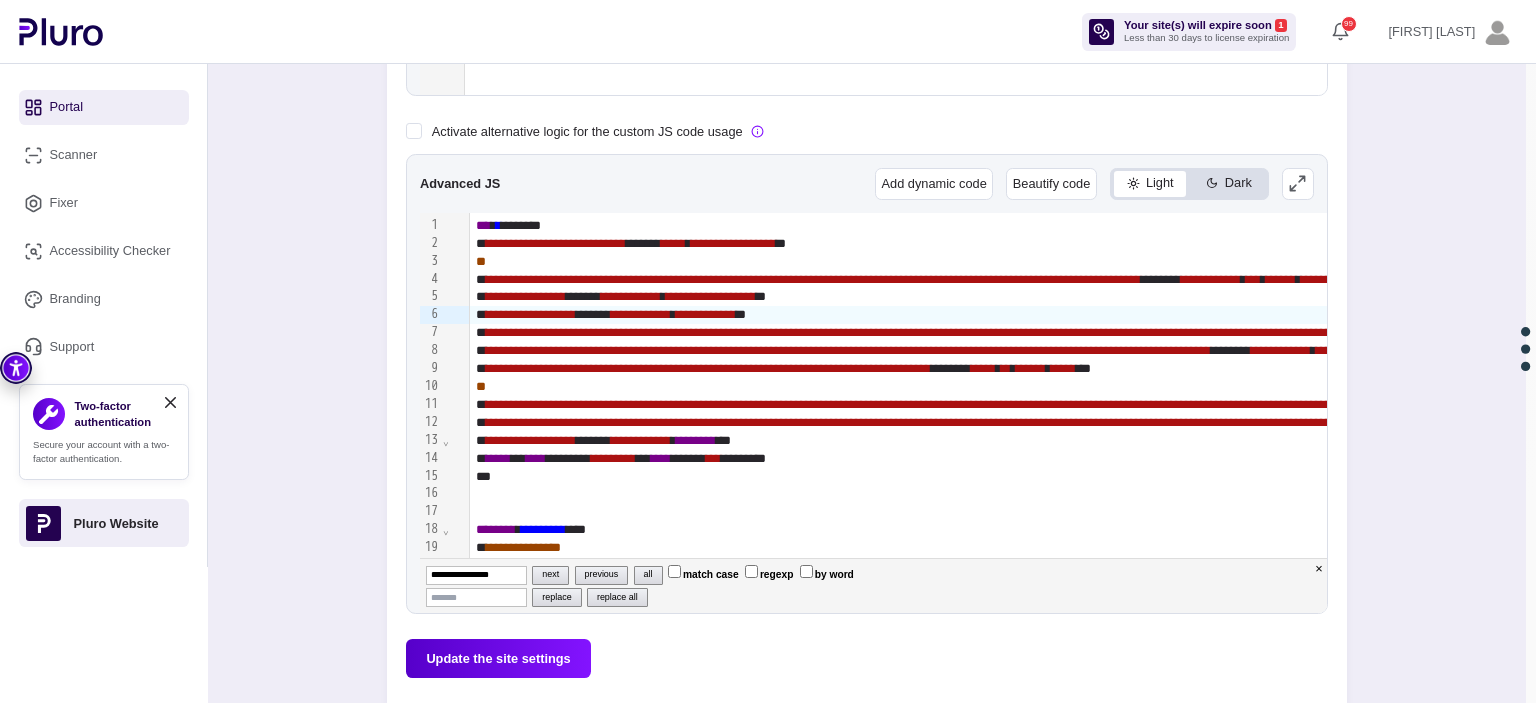 click on "**********" at bounding box center (476, 575) 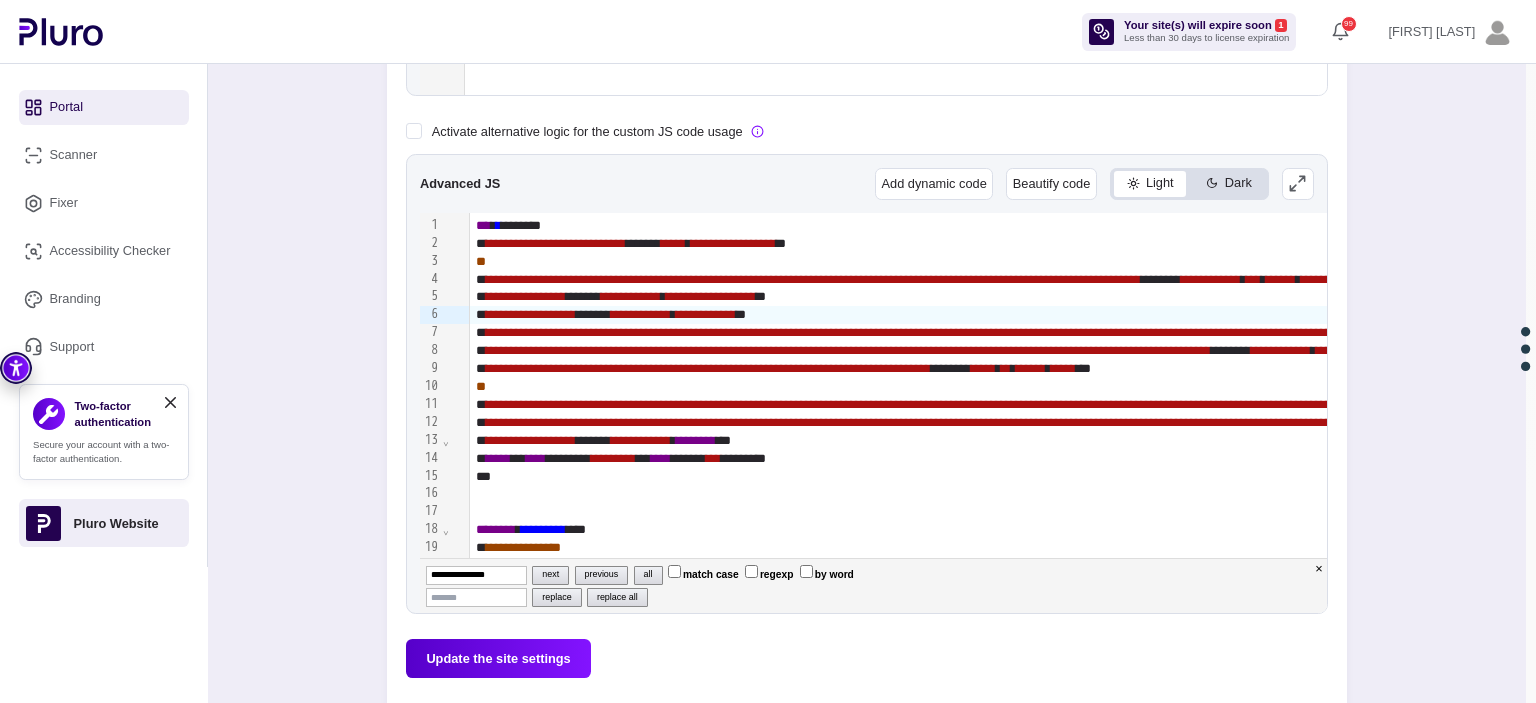scroll, scrollTop: 0, scrollLeft: 641, axis: horizontal 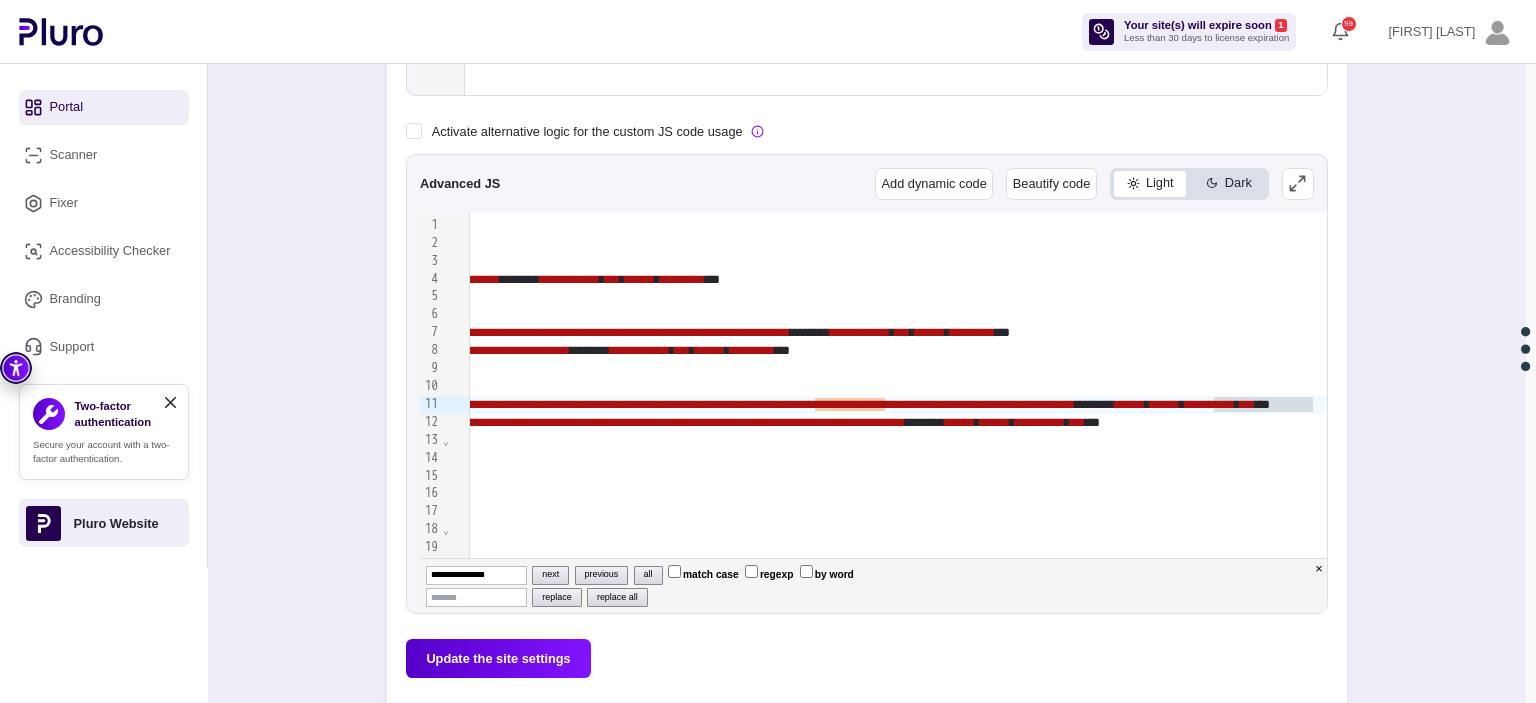 type on "**********" 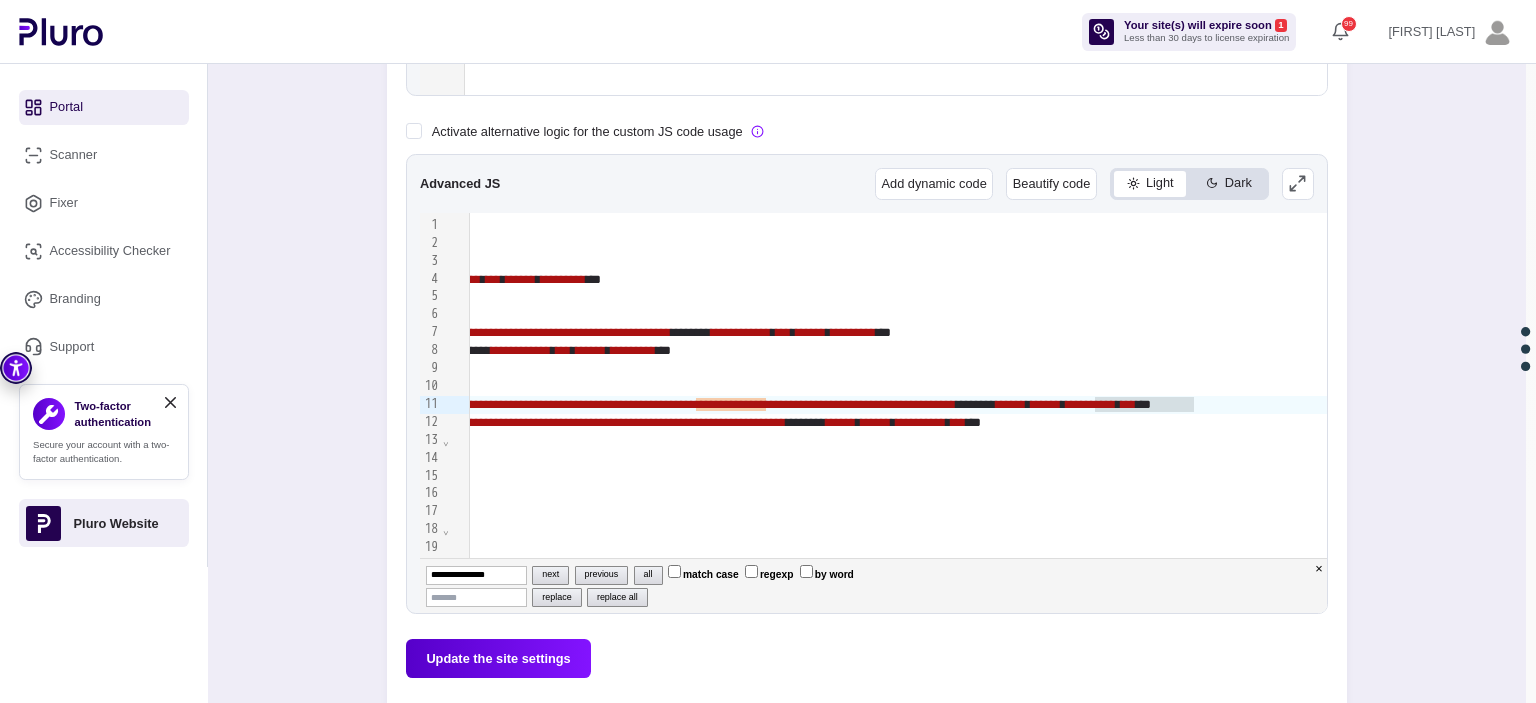 scroll, scrollTop: 0, scrollLeft: 753, axis: horizontal 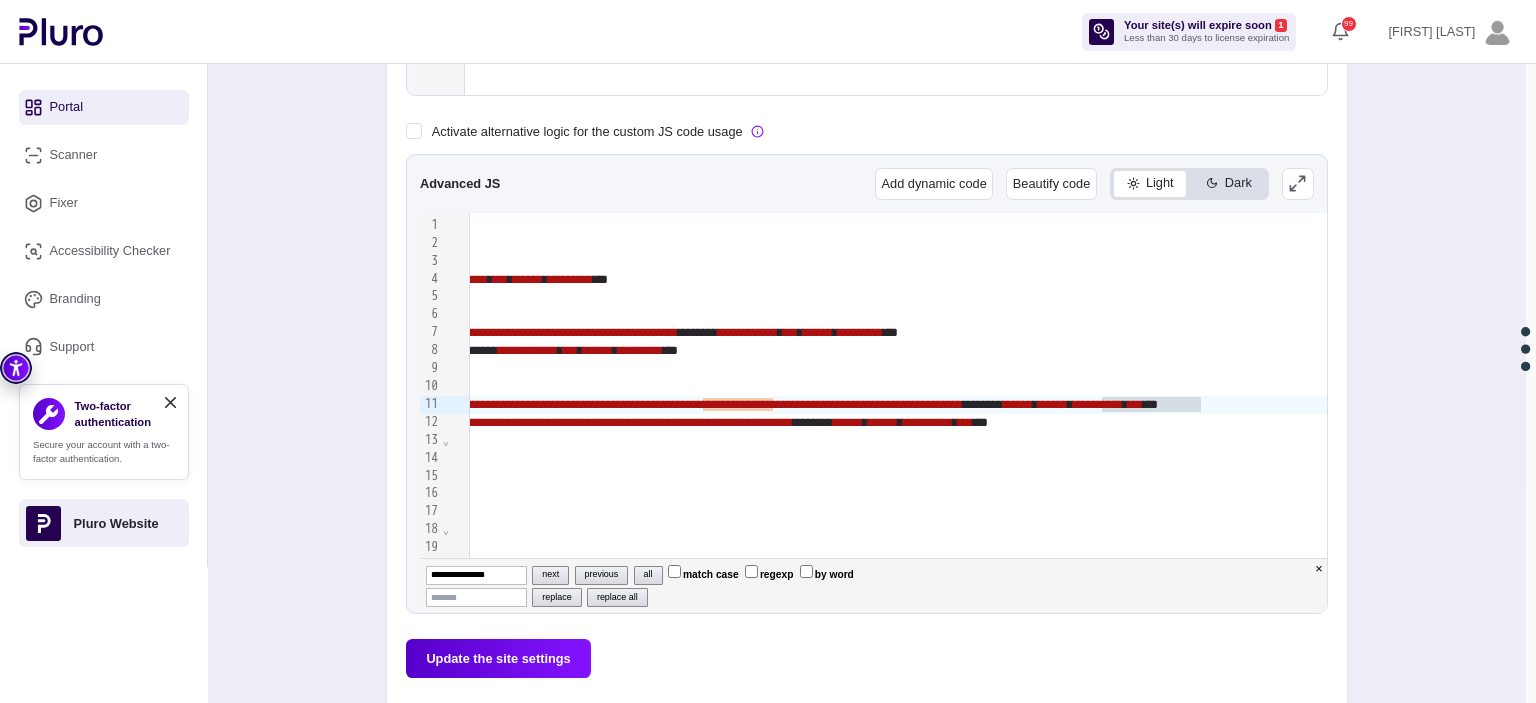 click on "**********" at bounding box center [868, 404] 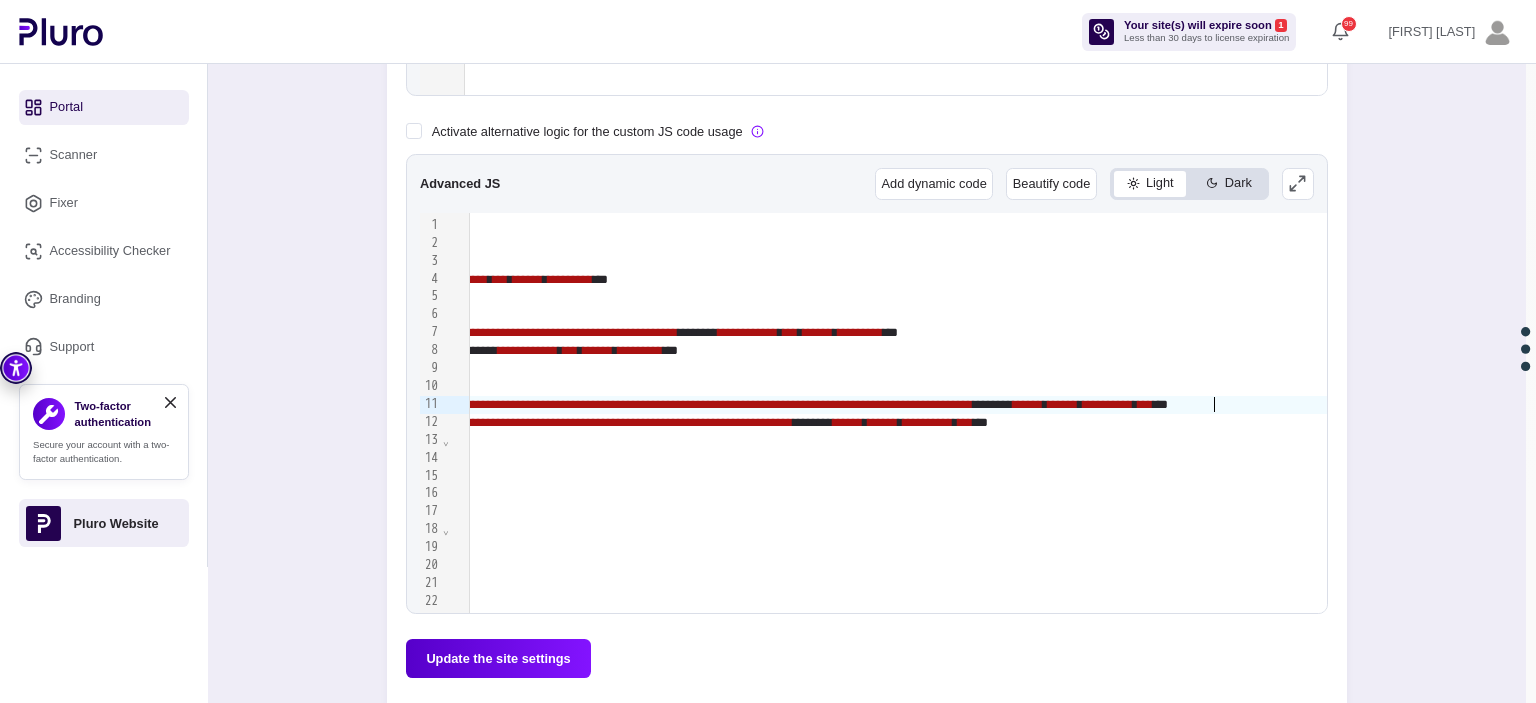 scroll, scrollTop: 0, scrollLeft: 768, axis: horizontal 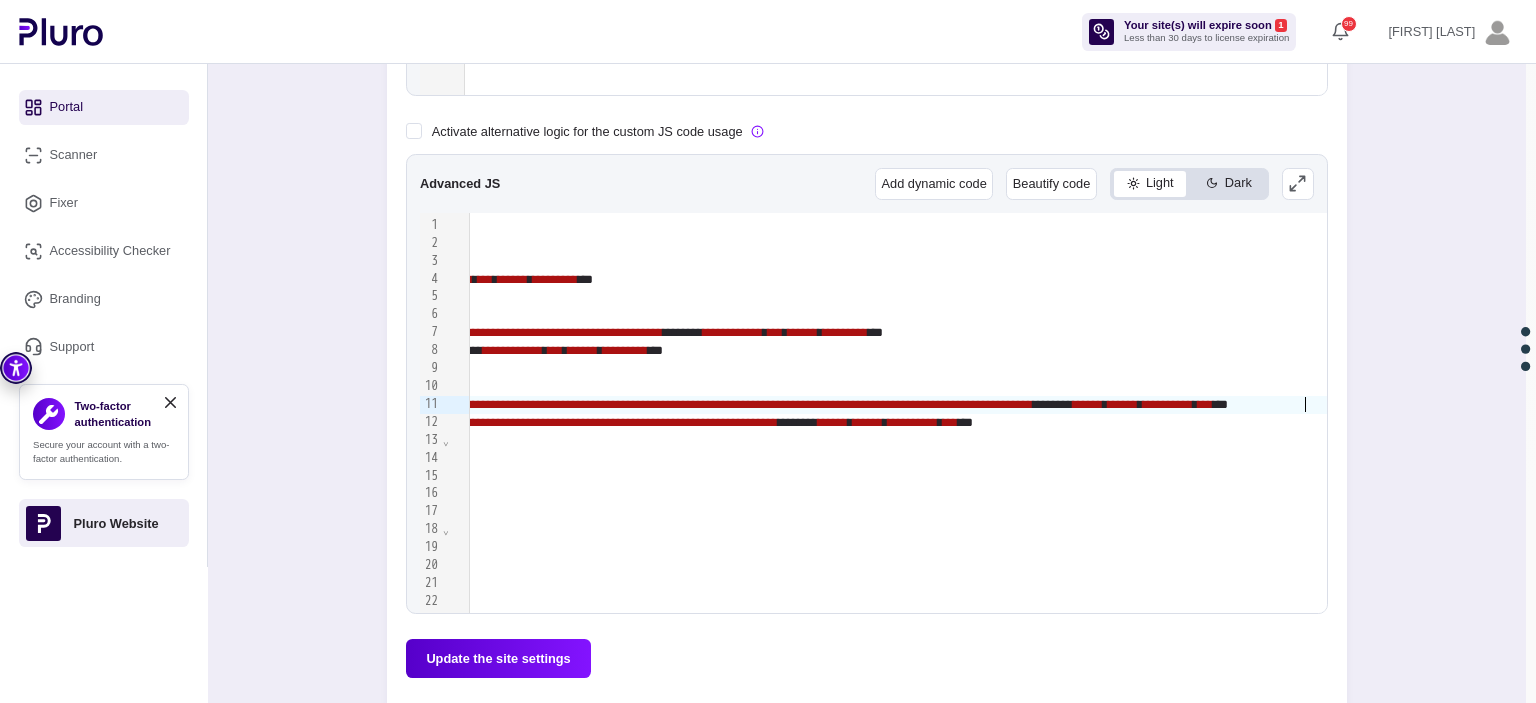 click on "Update the site settings" at bounding box center (498, 658) 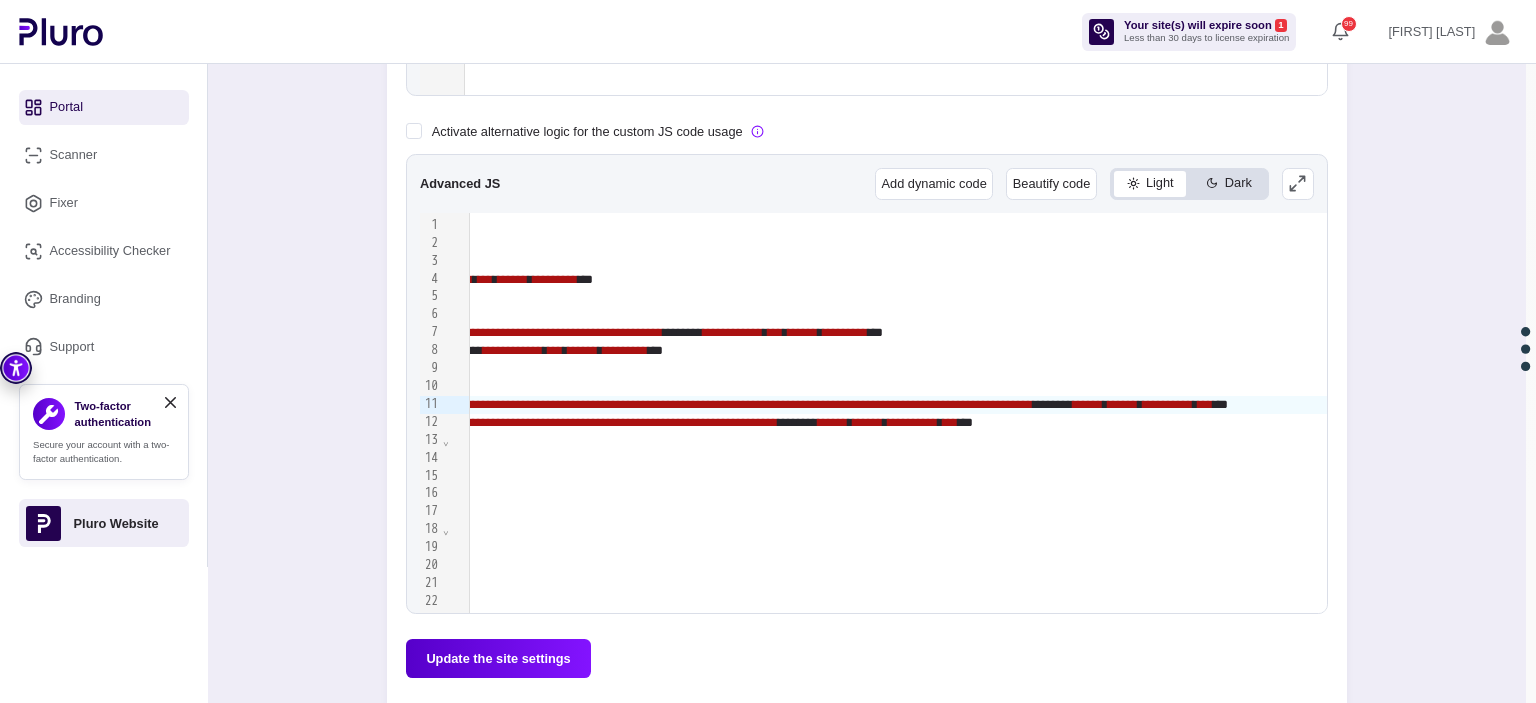 click at bounding box center [775, 494] 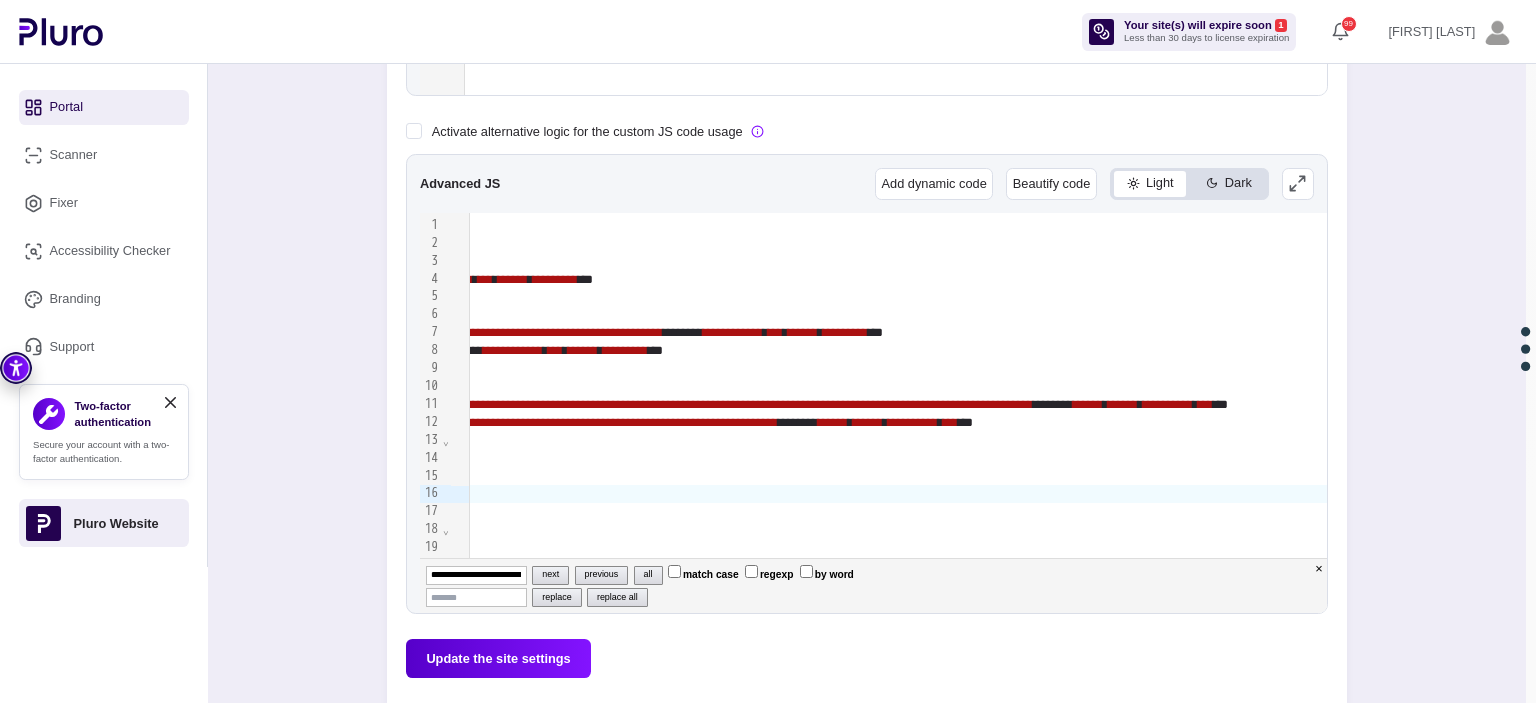 click on "**********" at bounding box center [476, 575] 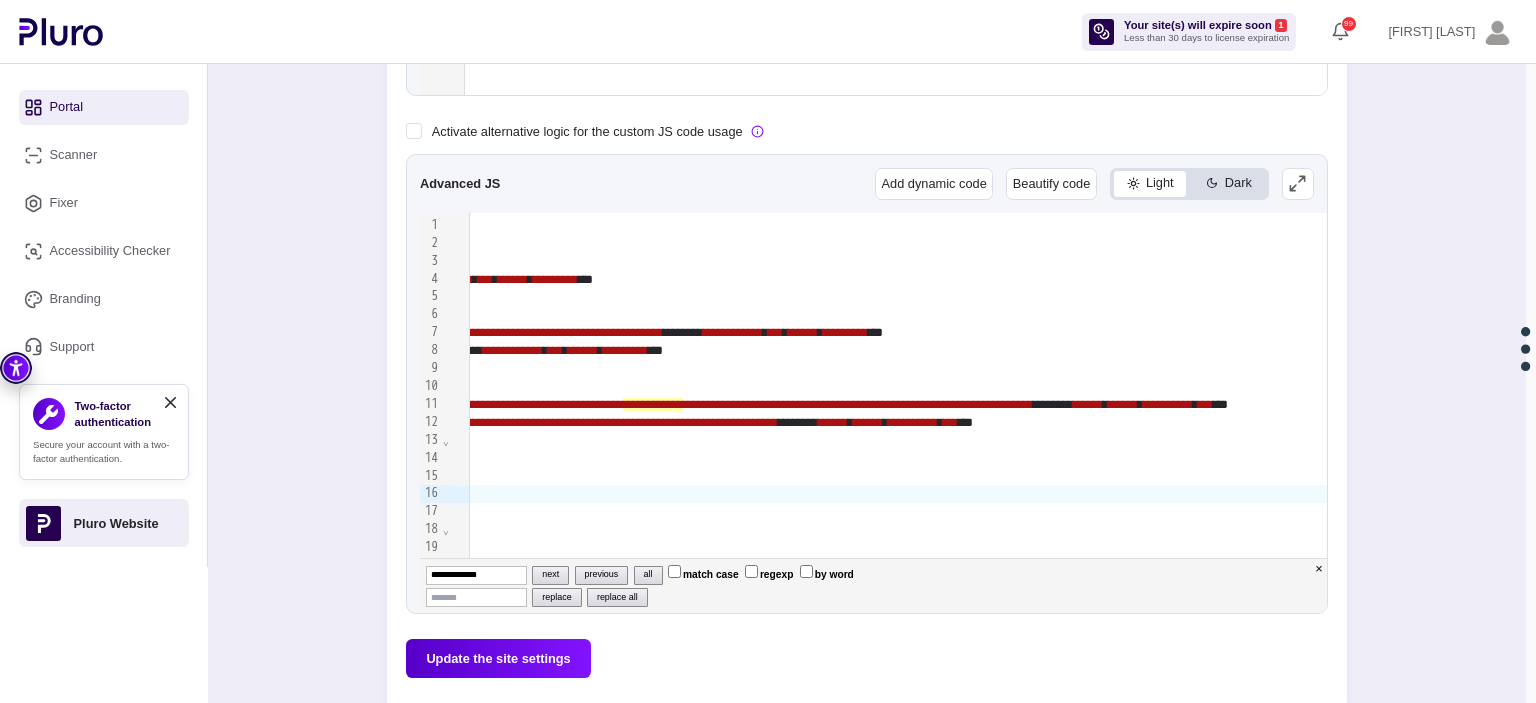 scroll, scrollTop: 244, scrollLeft: 768, axis: both 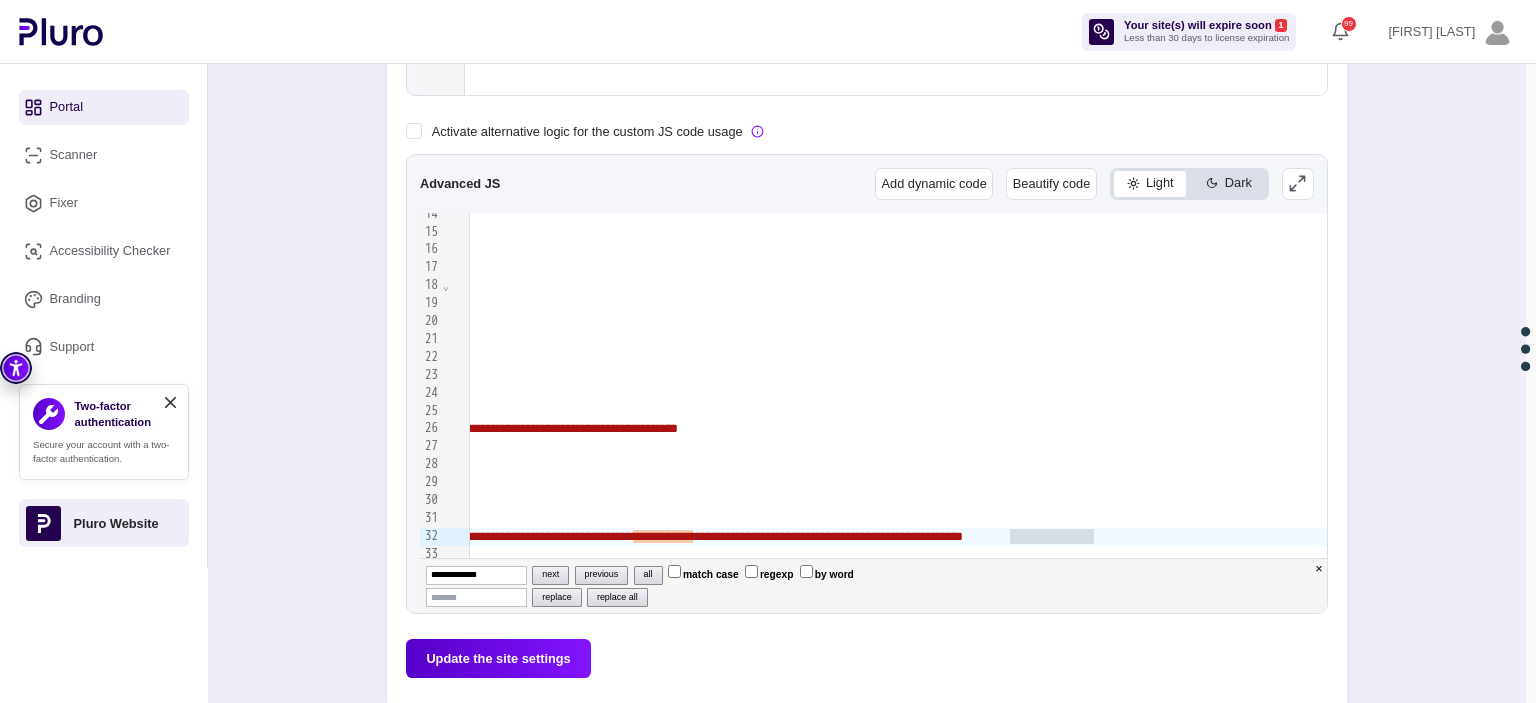 type on "[REDACTED]" 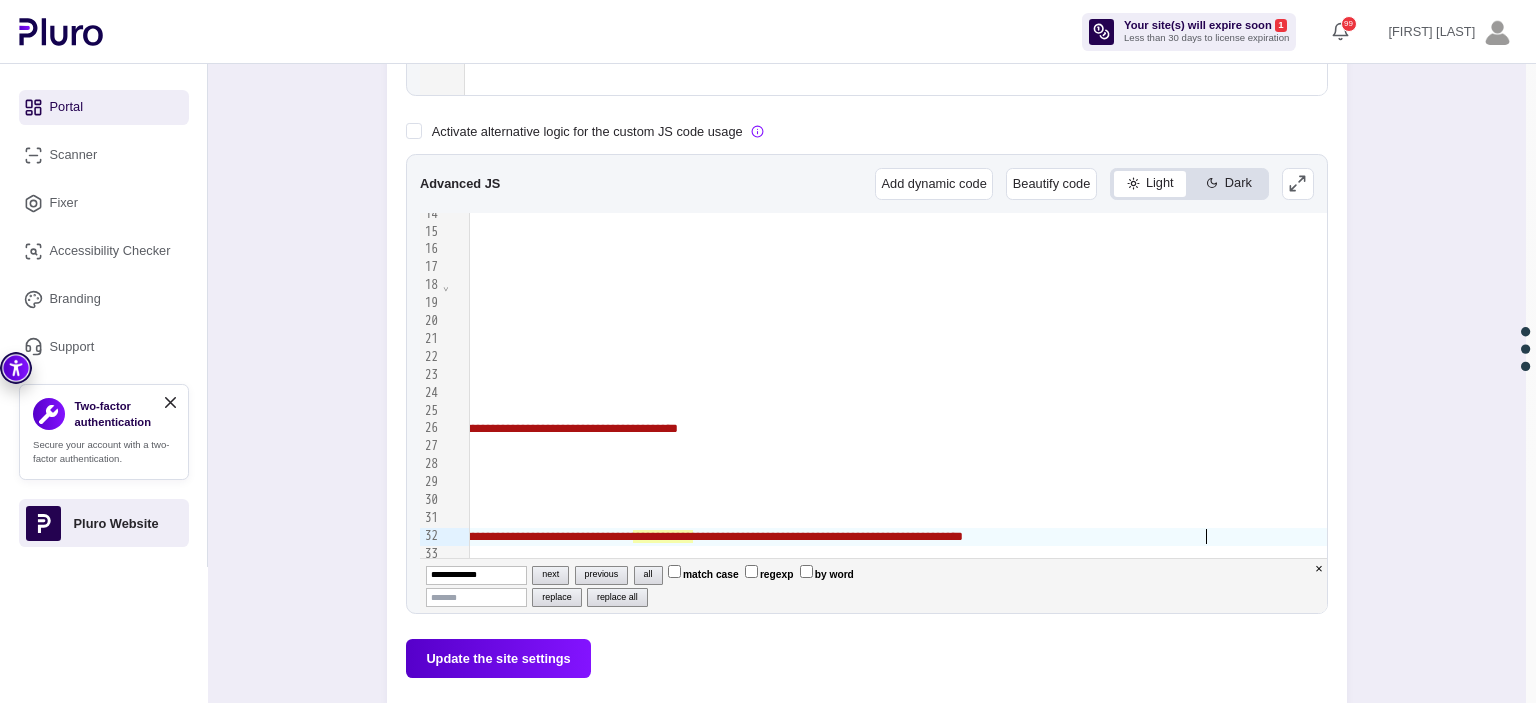 click on "**********" at bounding box center [828, 536] 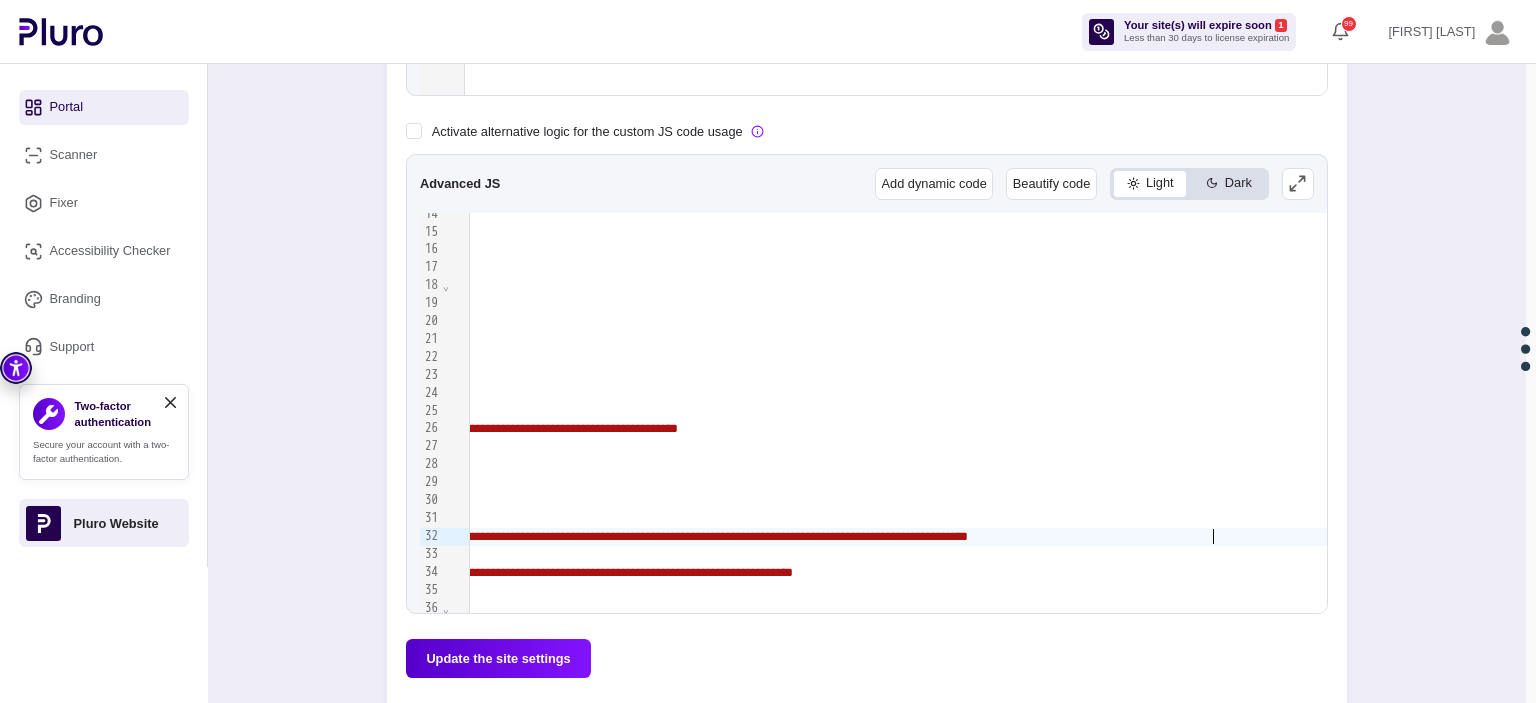 scroll, scrollTop: 244, scrollLeft: 782, axis: both 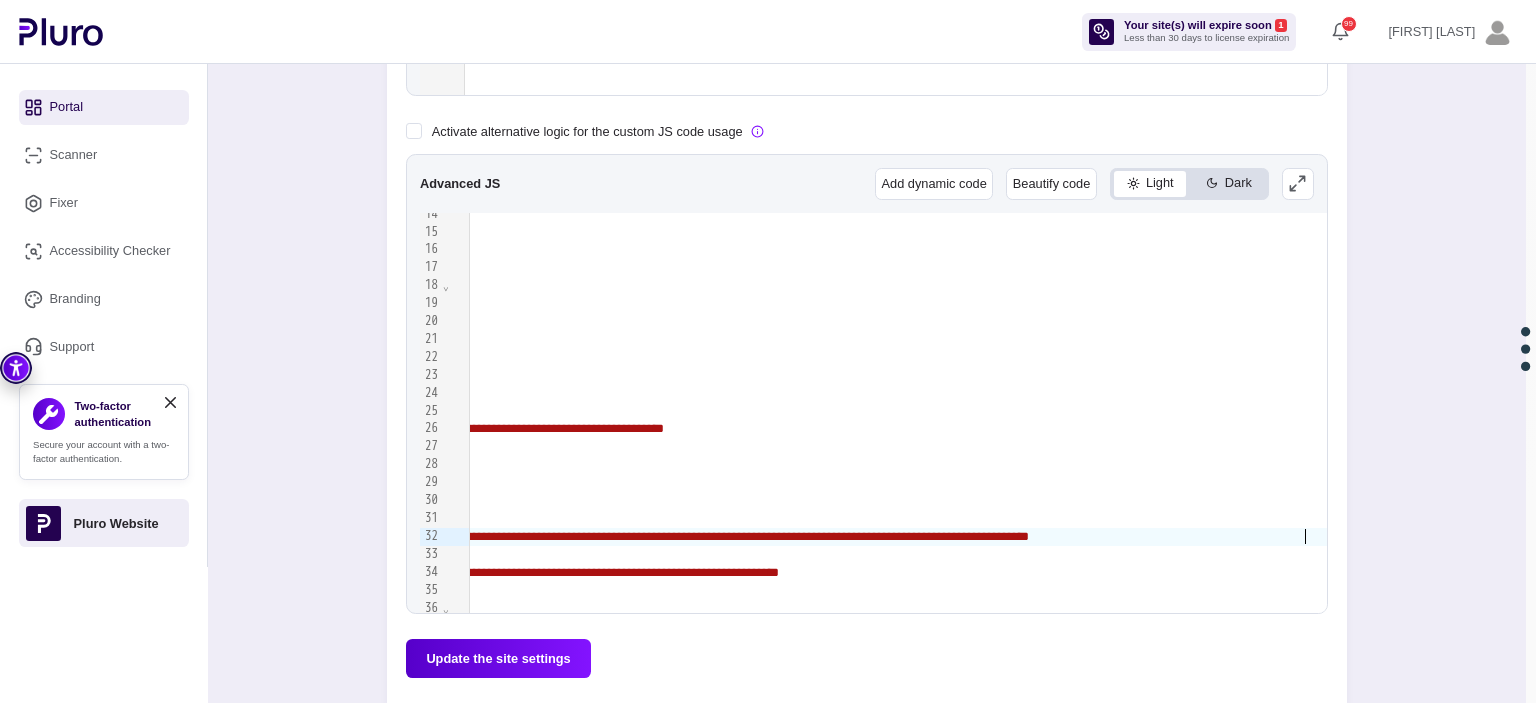 click on "[REDACTED]" at bounding box center [761, 501] 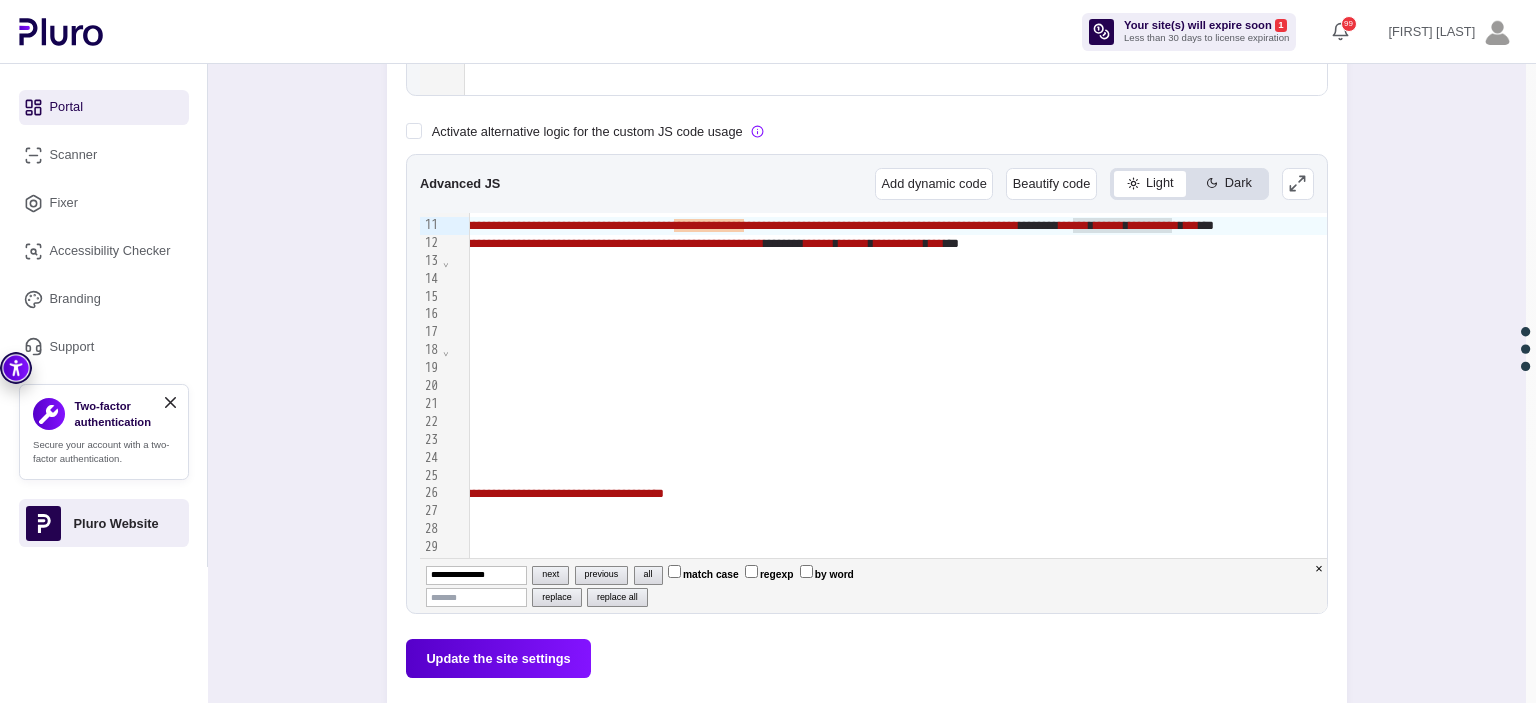 scroll, scrollTop: 244, scrollLeft: 782, axis: both 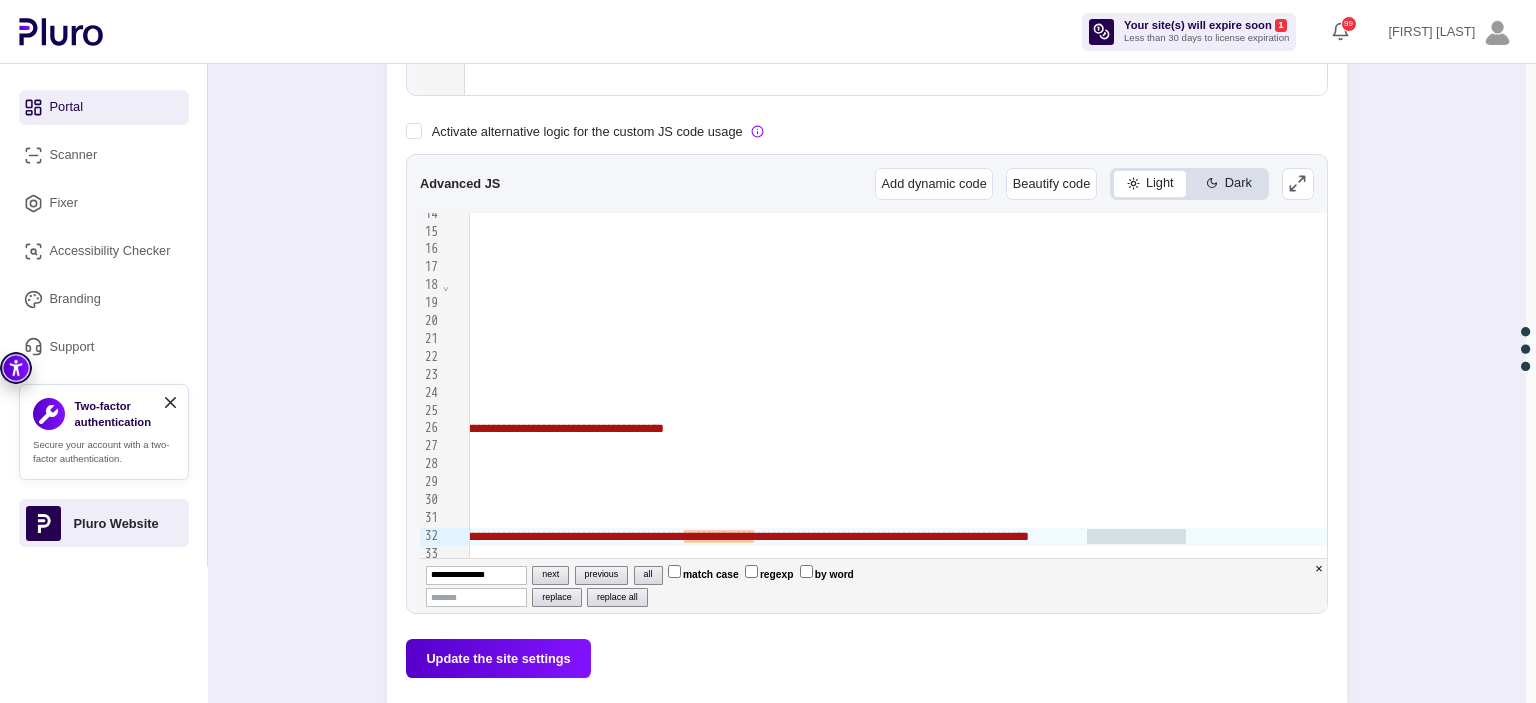 type on "**********" 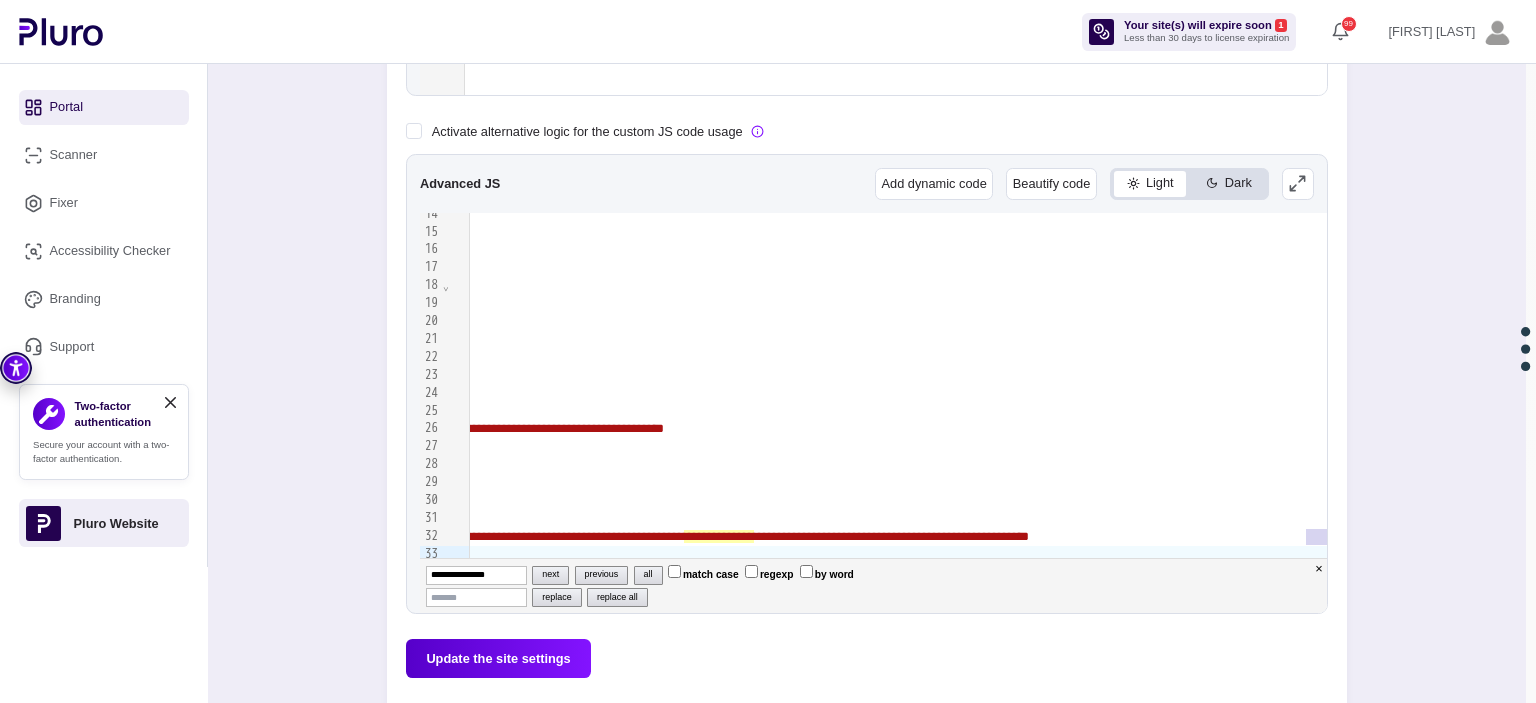 scroll, scrollTop: 268, scrollLeft: 782, axis: both 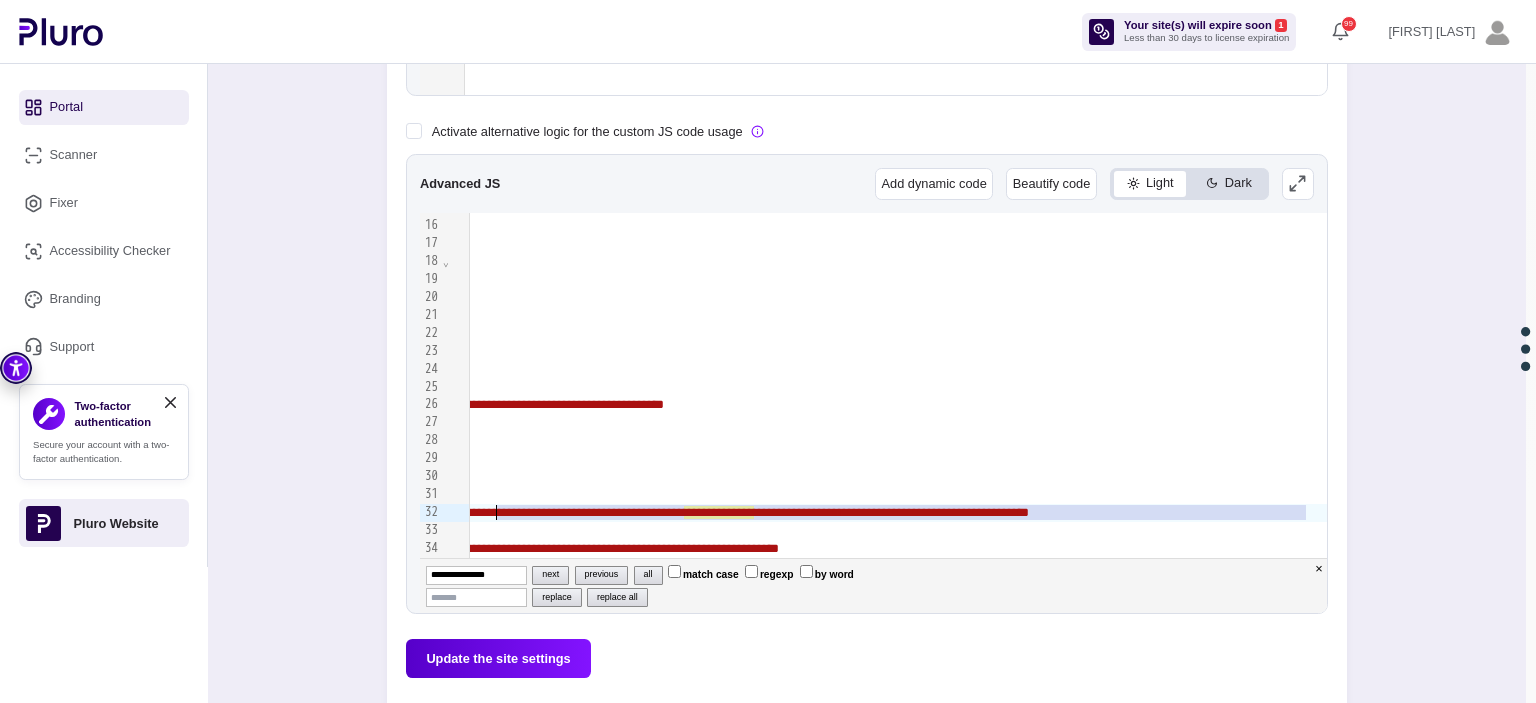 drag, startPoint x: 1304, startPoint y: 535, endPoint x: 498, endPoint y: 511, distance: 806.35724 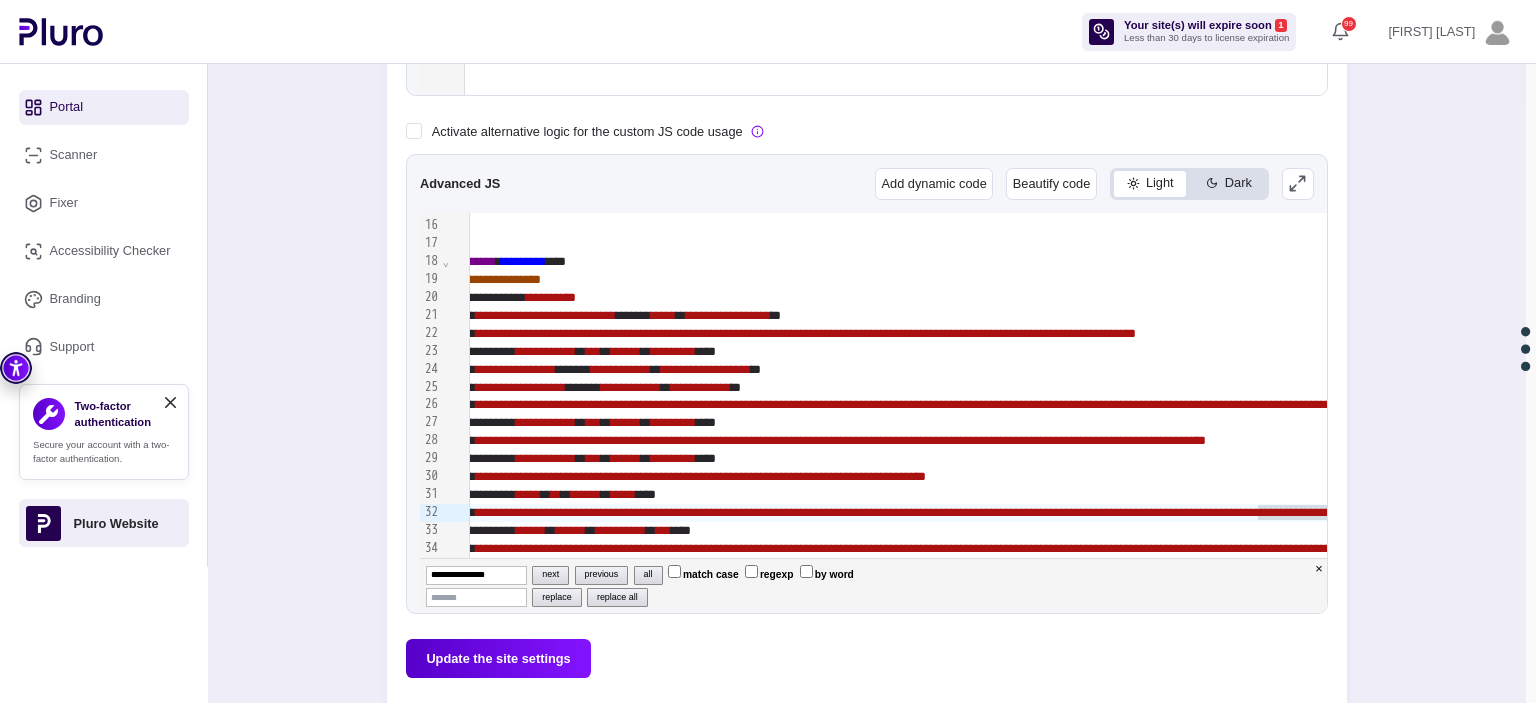 scroll, scrollTop: 268, scrollLeft: 0, axis: vertical 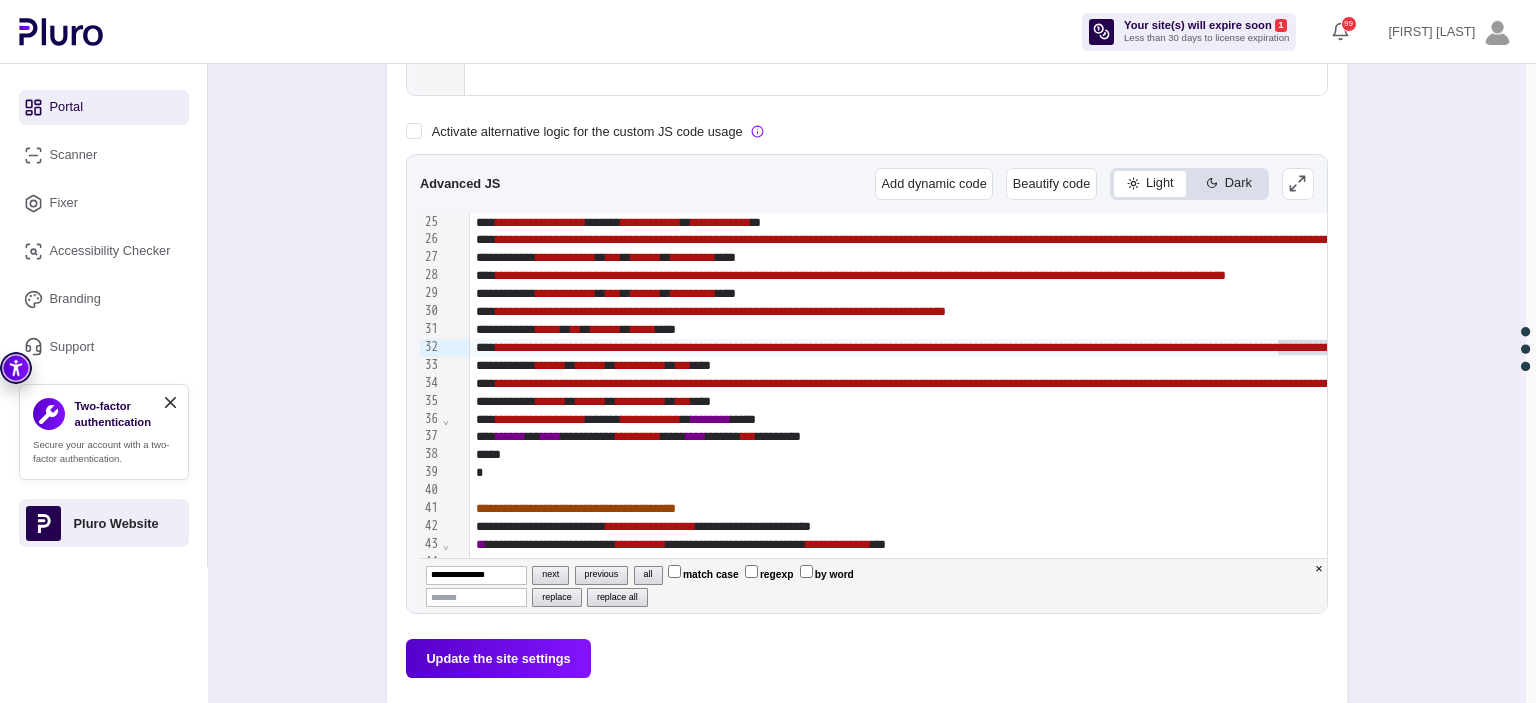 click on "***" at bounding box center (1543, 455) 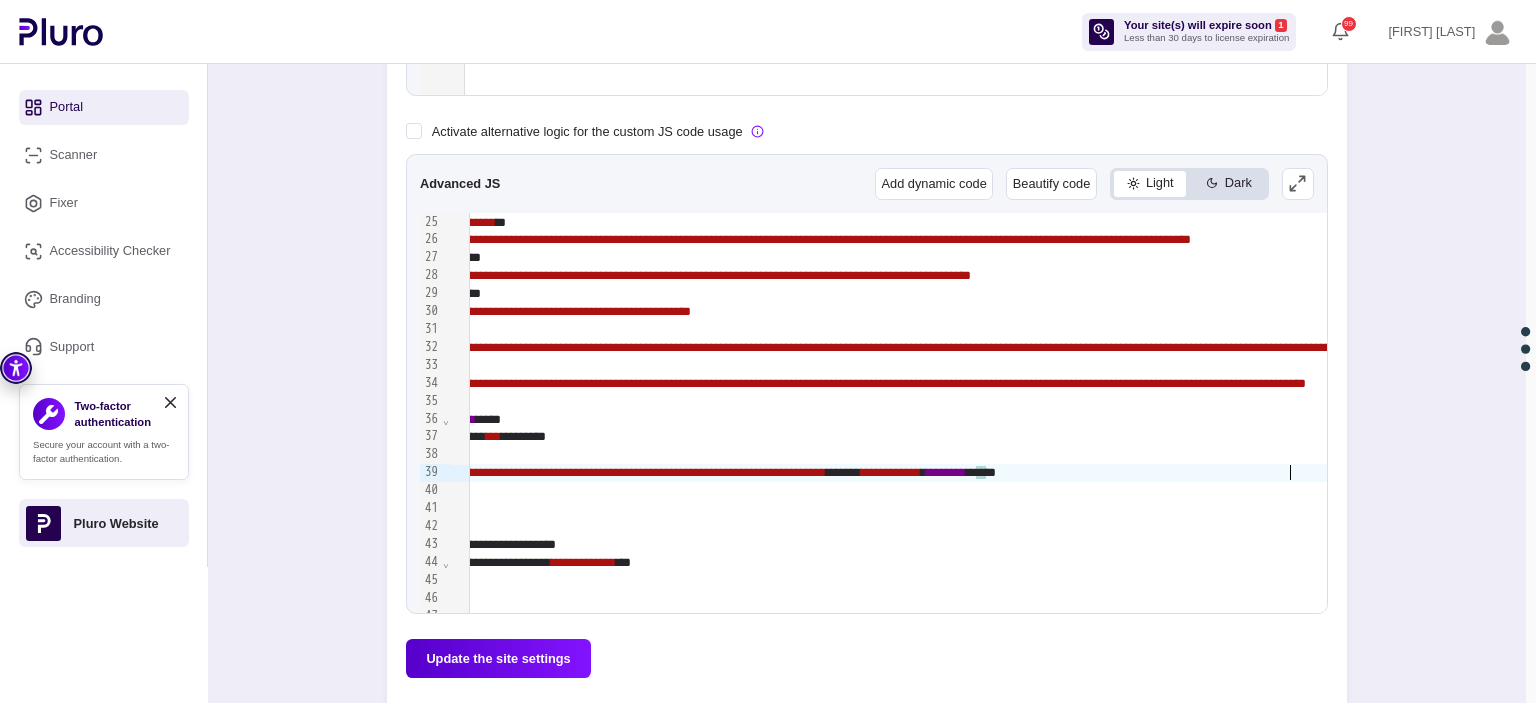 scroll, scrollTop: 433, scrollLeft: 28, axis: both 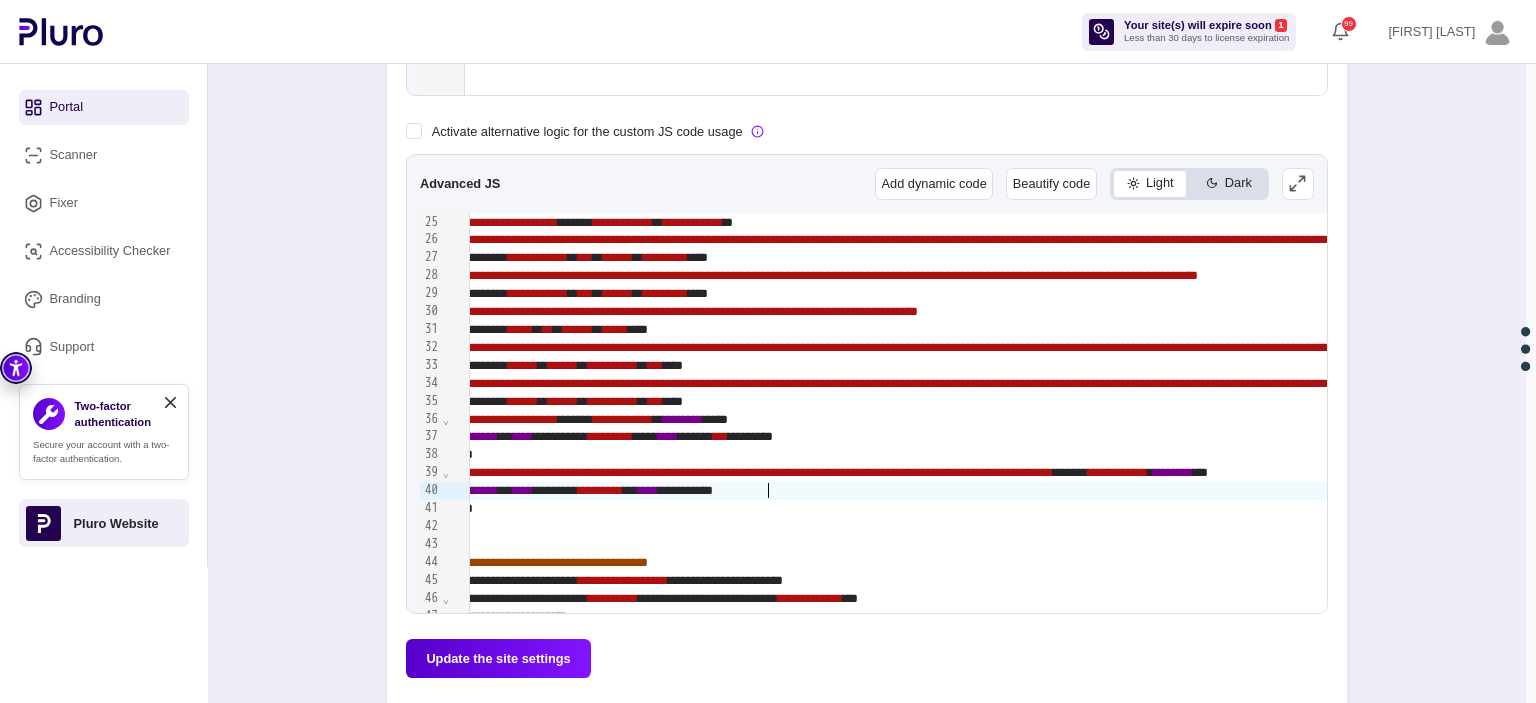 click on "[REDACTED]" at bounding box center (1515, 491) 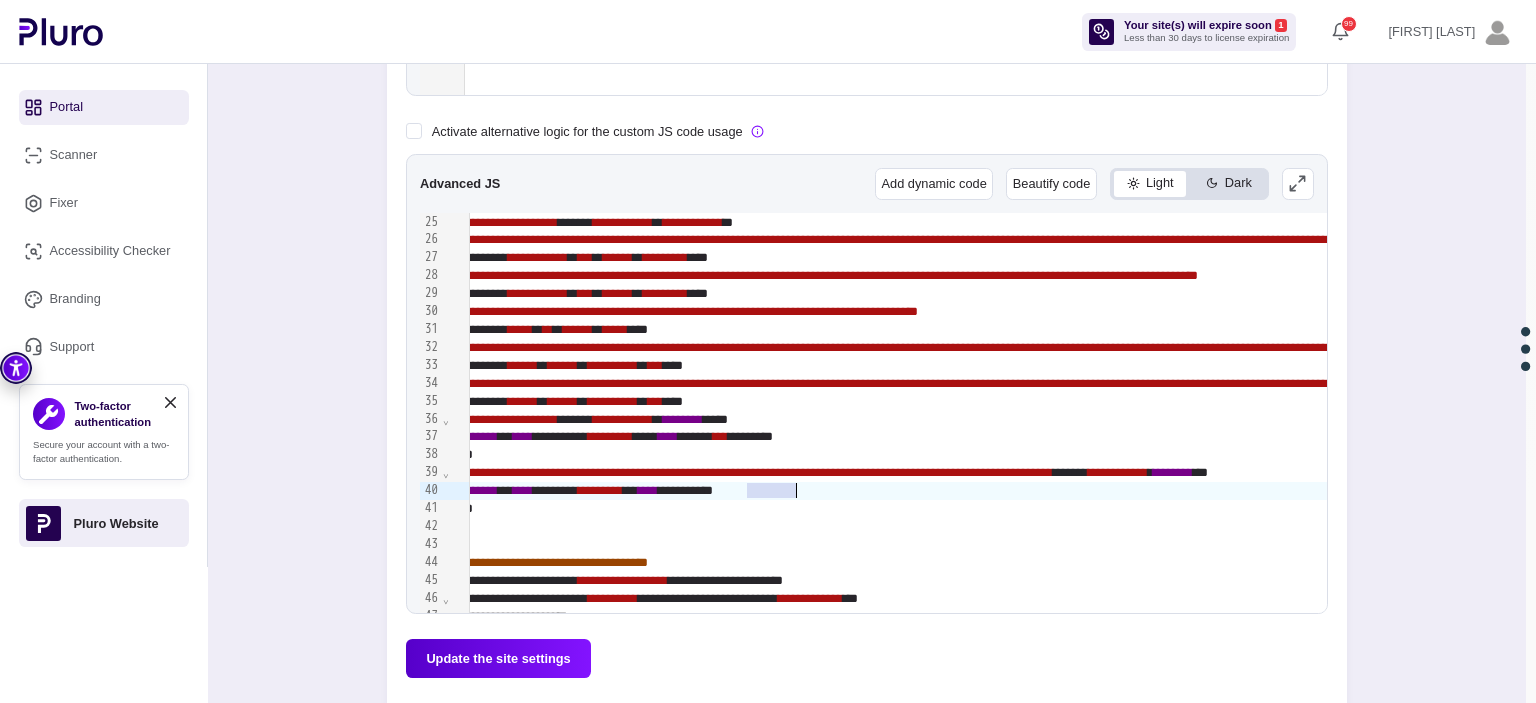 click on "[REDACTED]" at bounding box center (1515, 491) 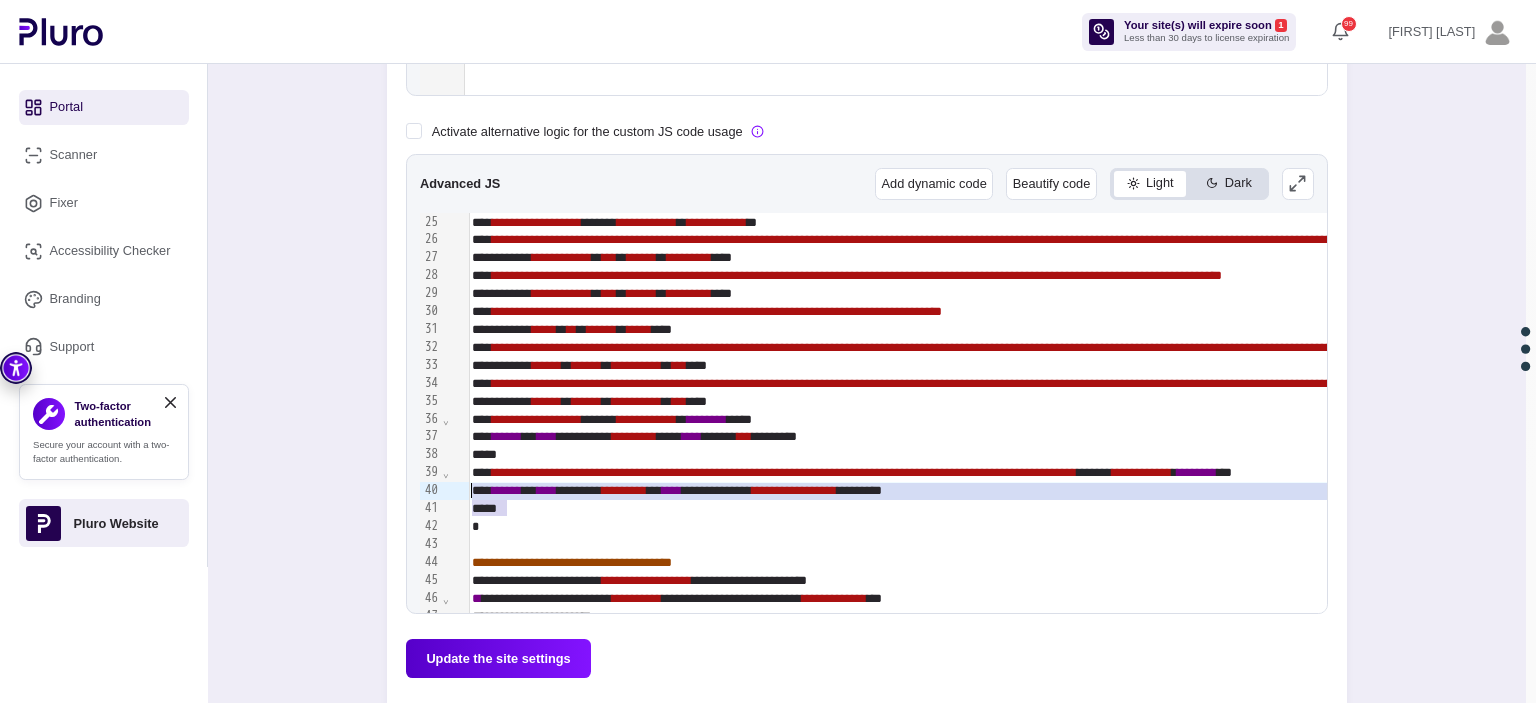 scroll, scrollTop: 433, scrollLeft: 0, axis: vertical 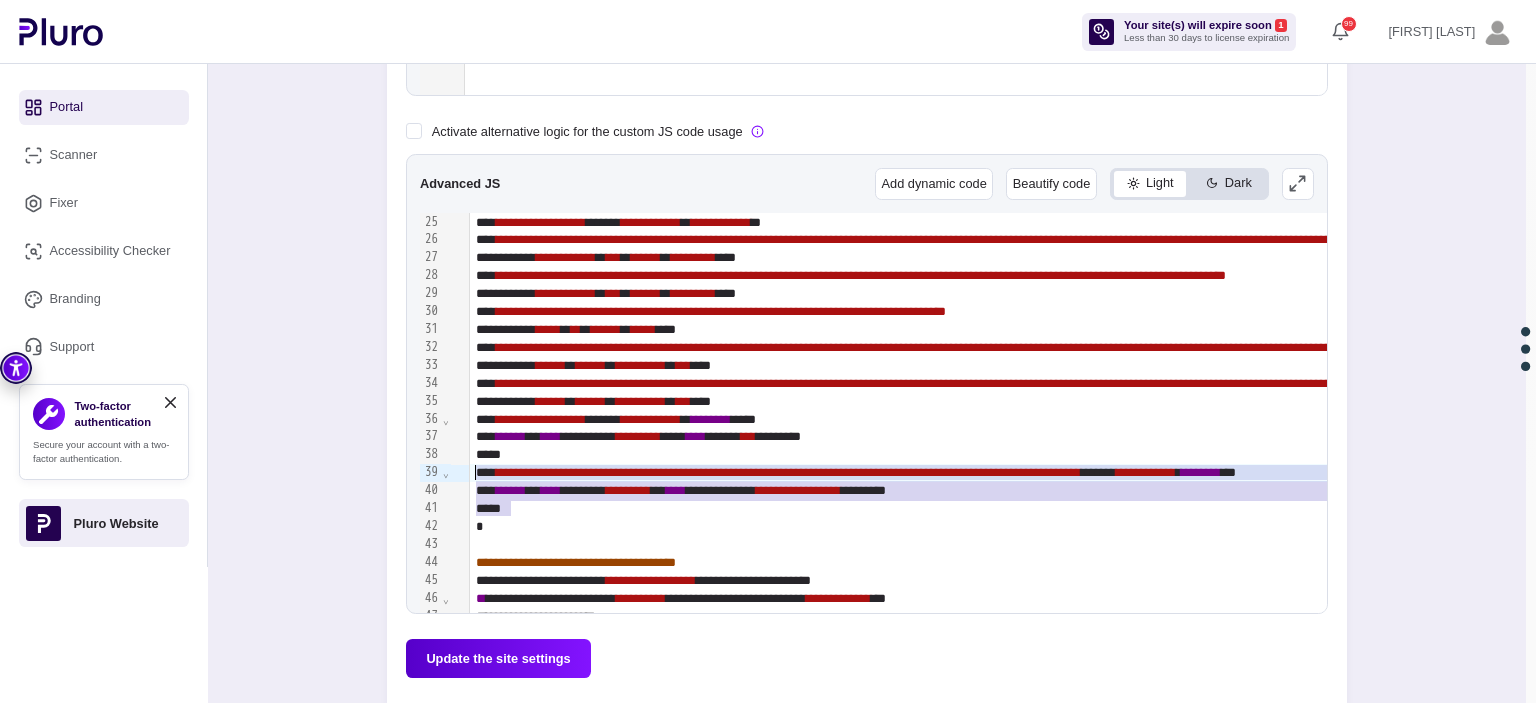drag, startPoint x: 536, startPoint y: 512, endPoint x: 454, endPoint y: 478, distance: 88.76936 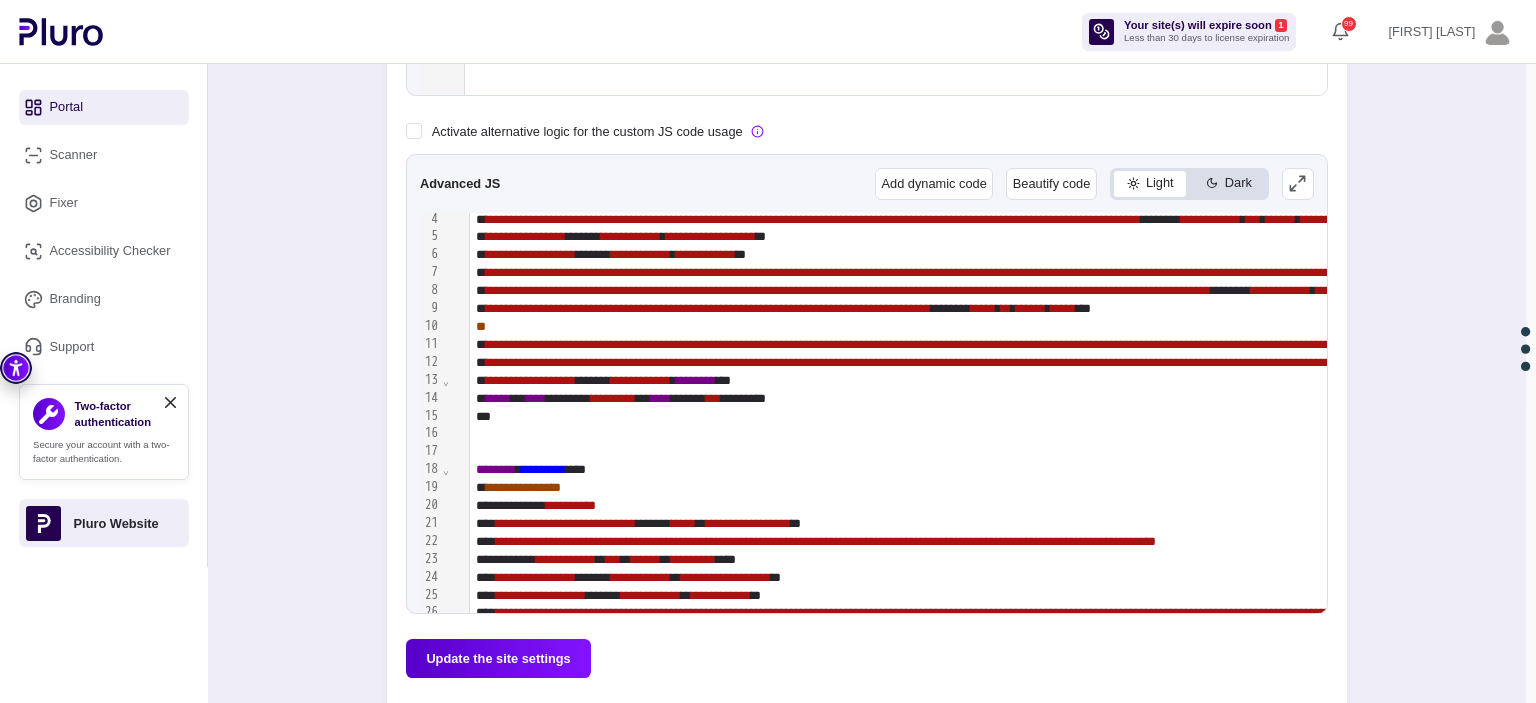 scroll, scrollTop: 52, scrollLeft: 0, axis: vertical 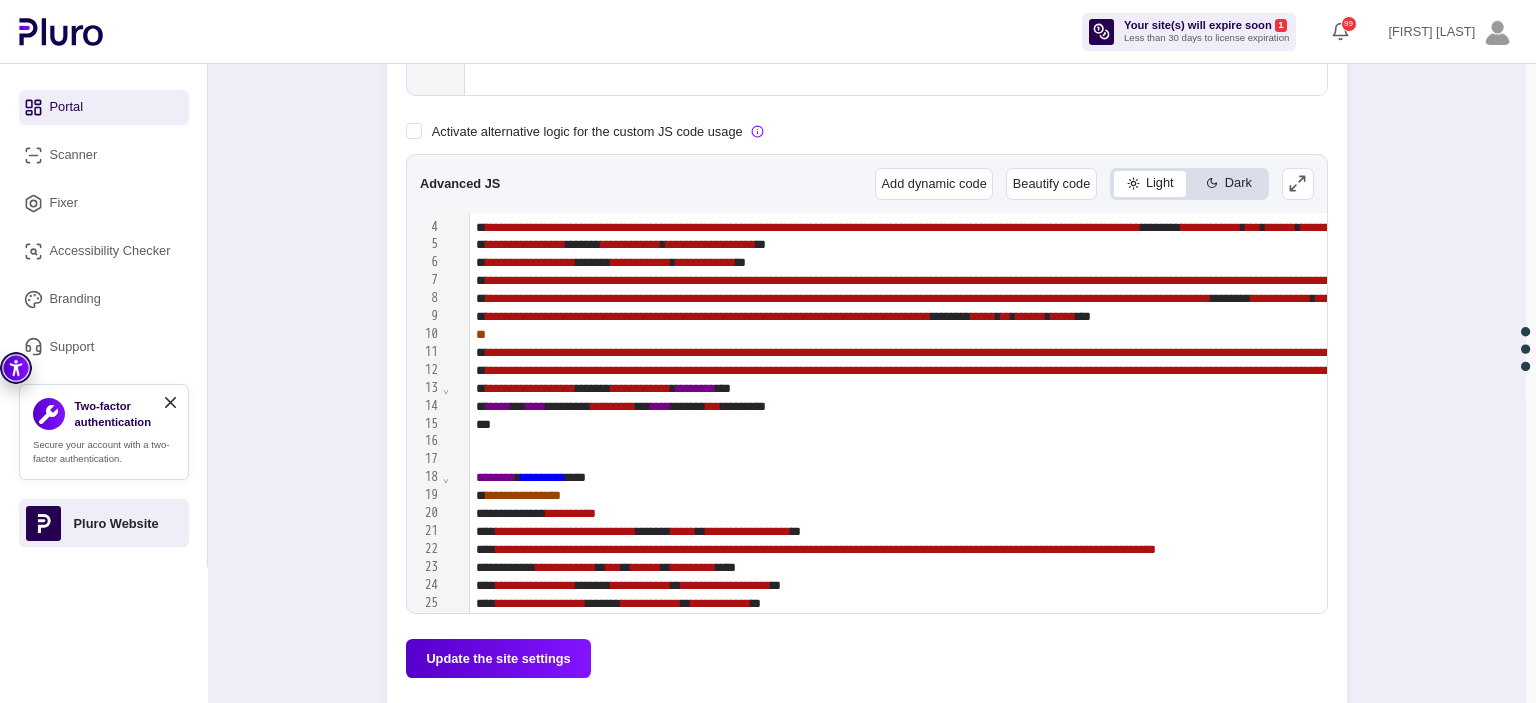 click at bounding box center (460, 819) 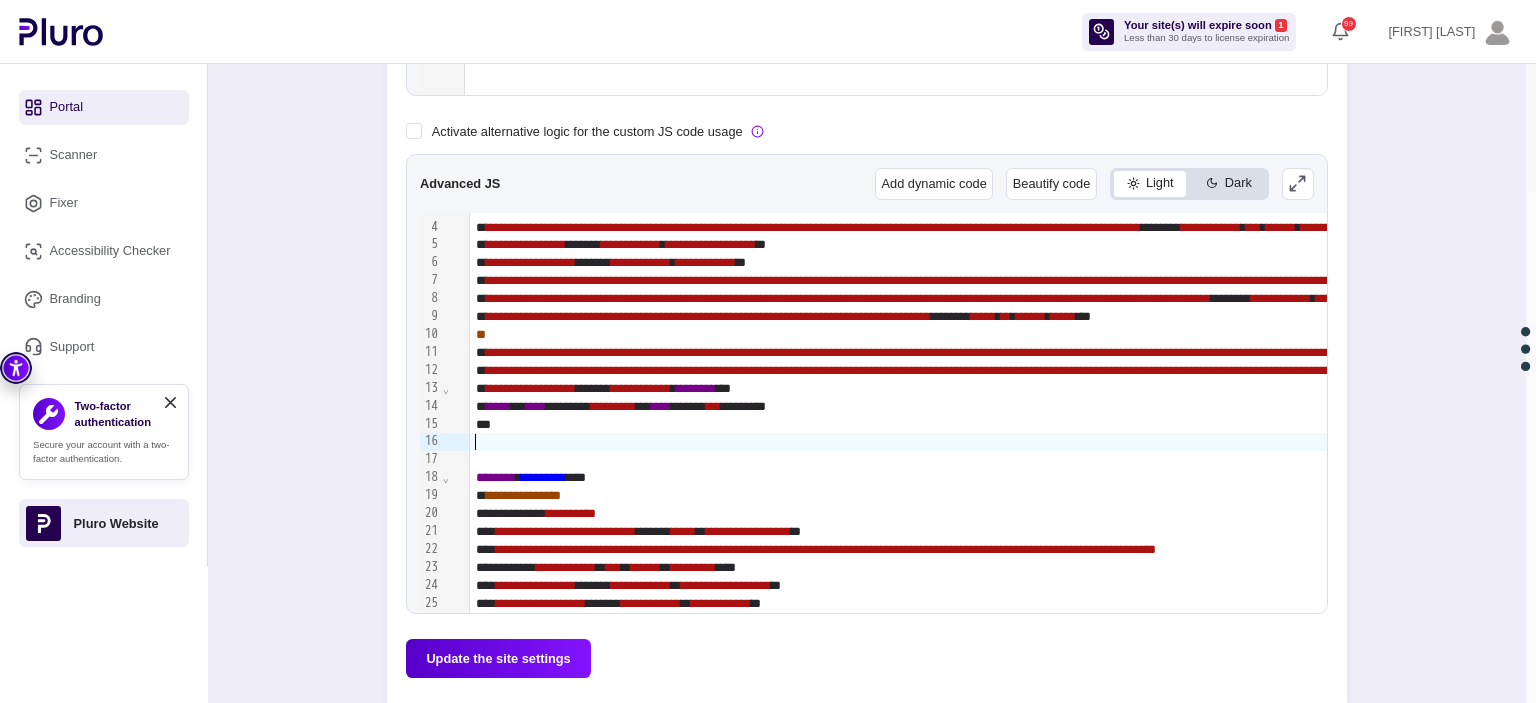 click at bounding box center [1543, 442] 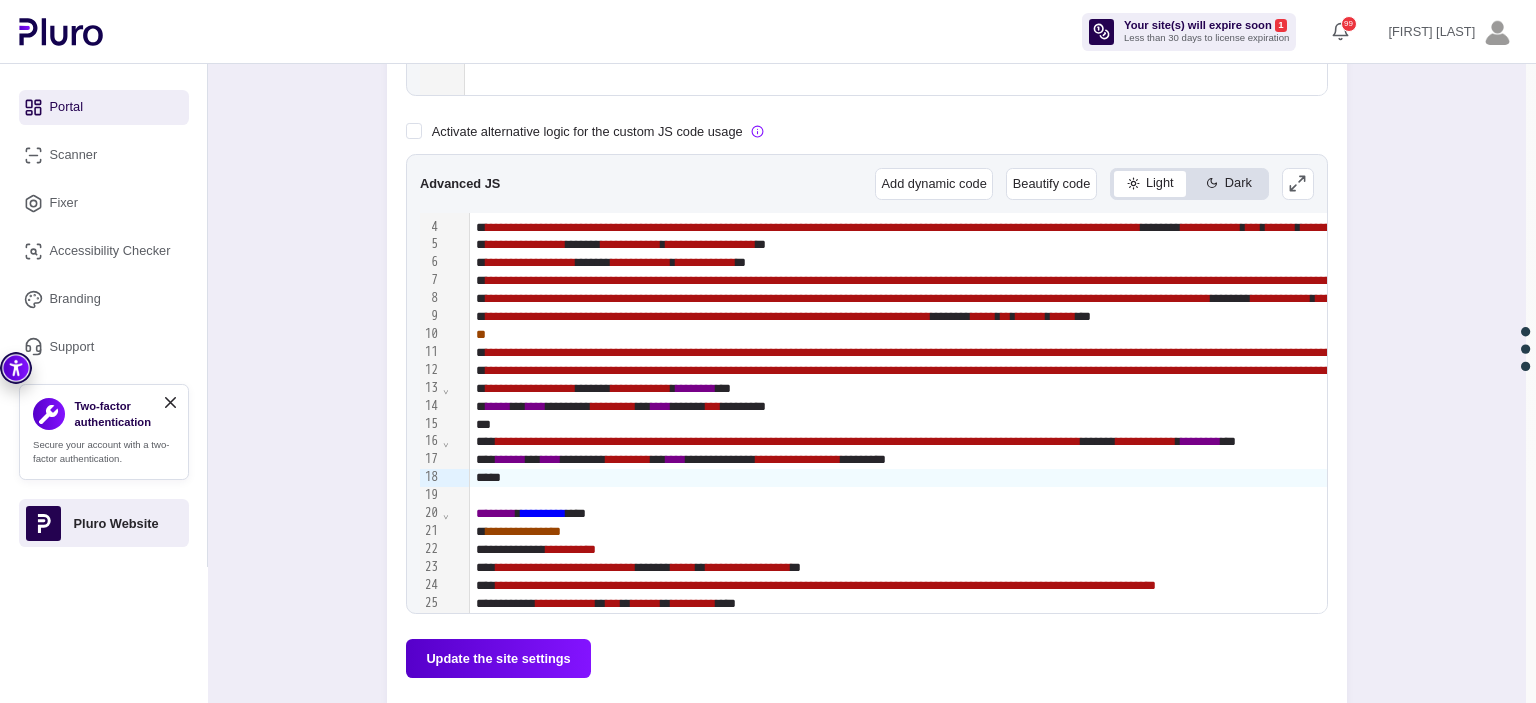click on "Update the site settings" at bounding box center (498, 658) 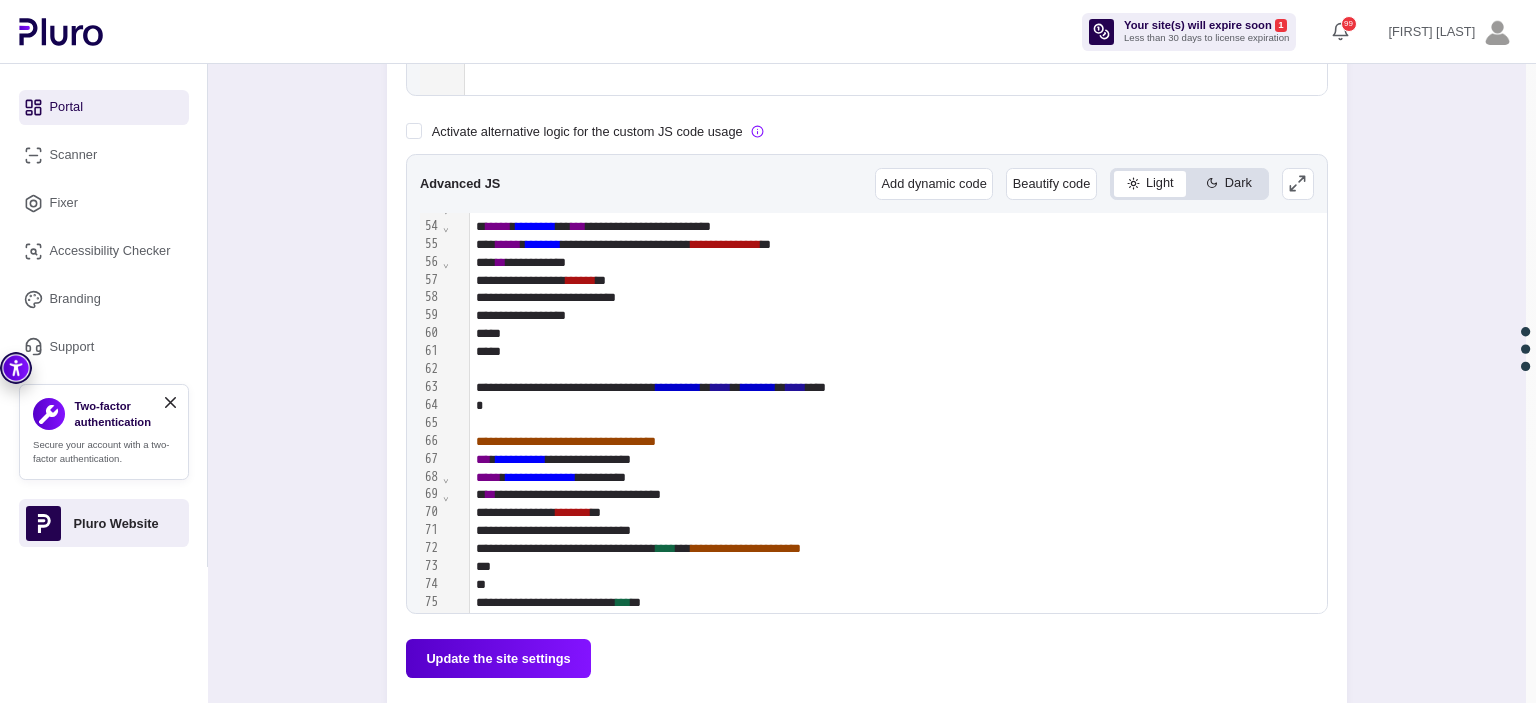 scroll, scrollTop: 961, scrollLeft: 0, axis: vertical 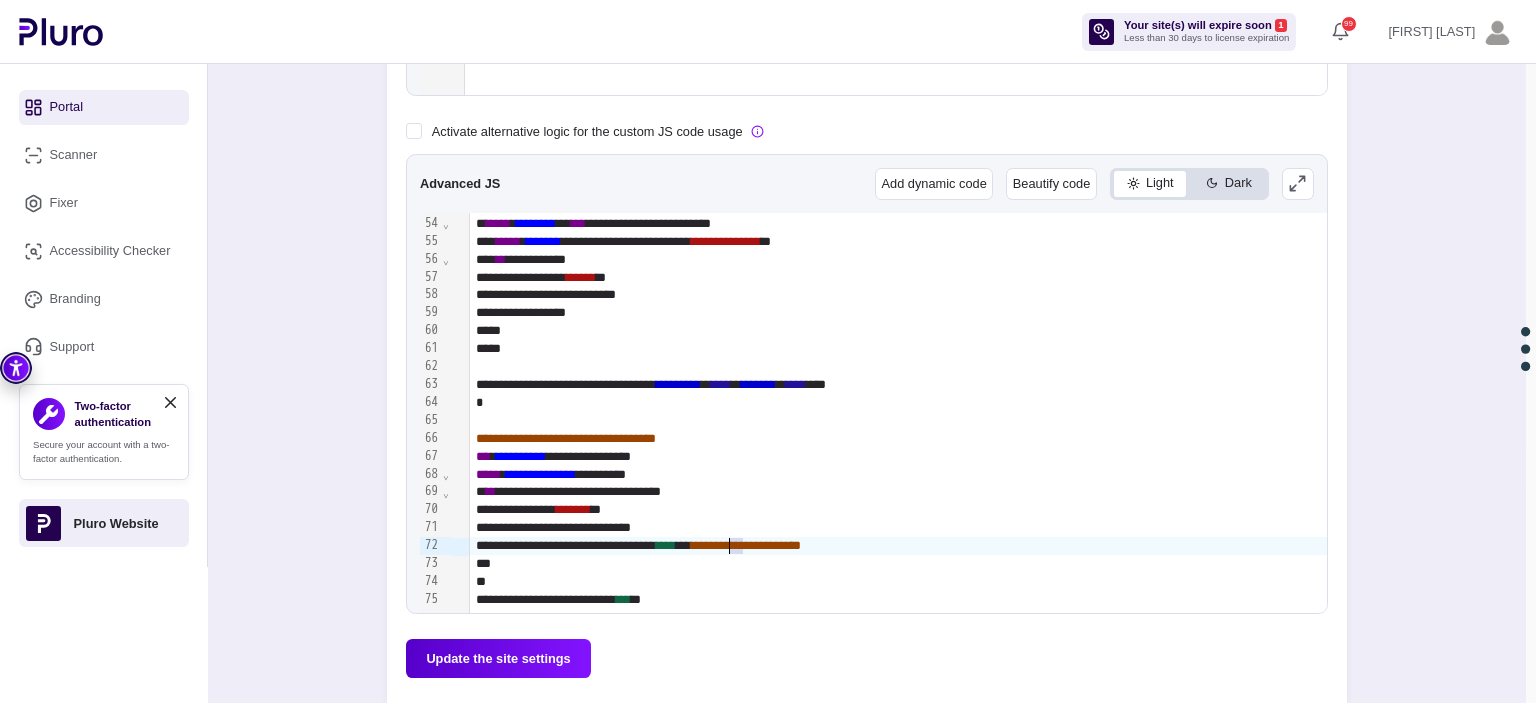 drag, startPoint x: 741, startPoint y: 532, endPoint x: 729, endPoint y: 532, distance: 12 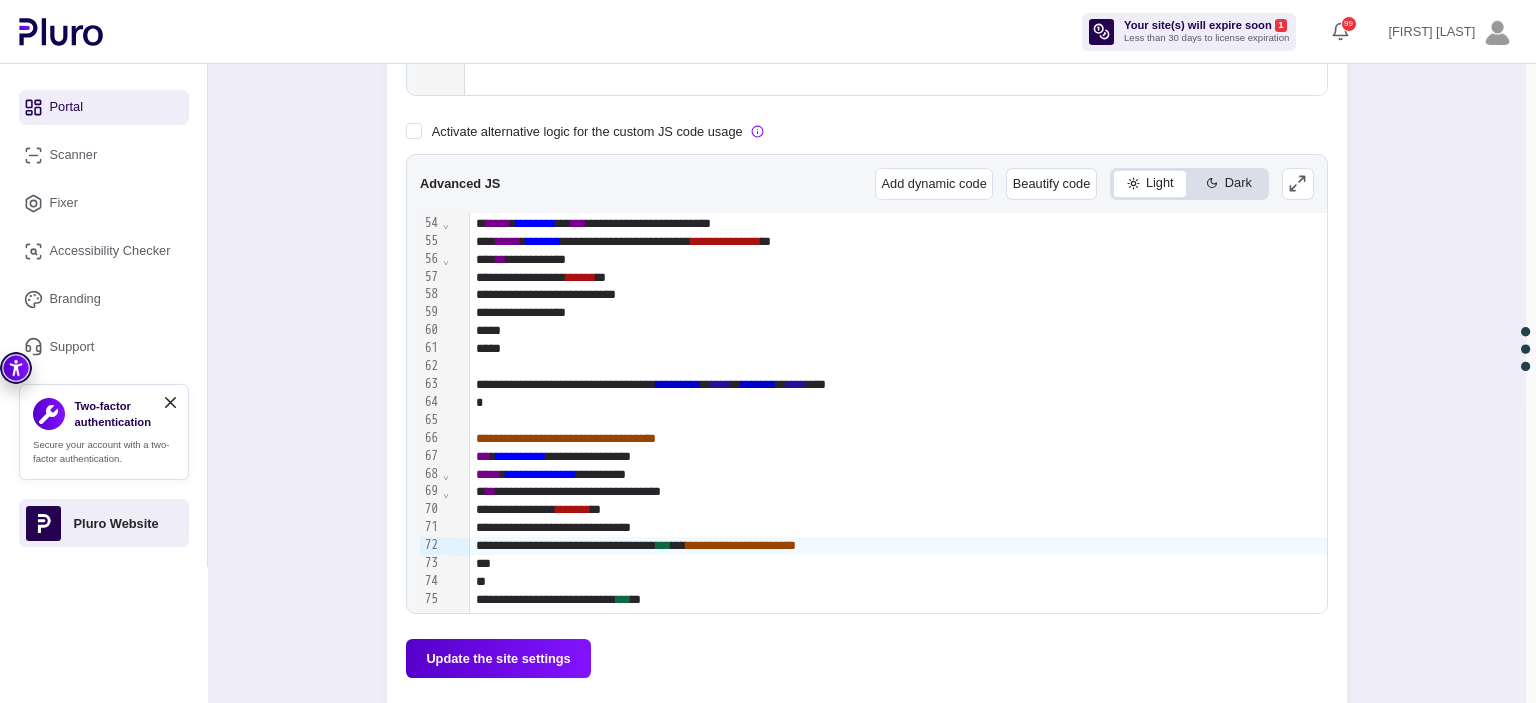 click on "Update the site settings" at bounding box center [498, 658] 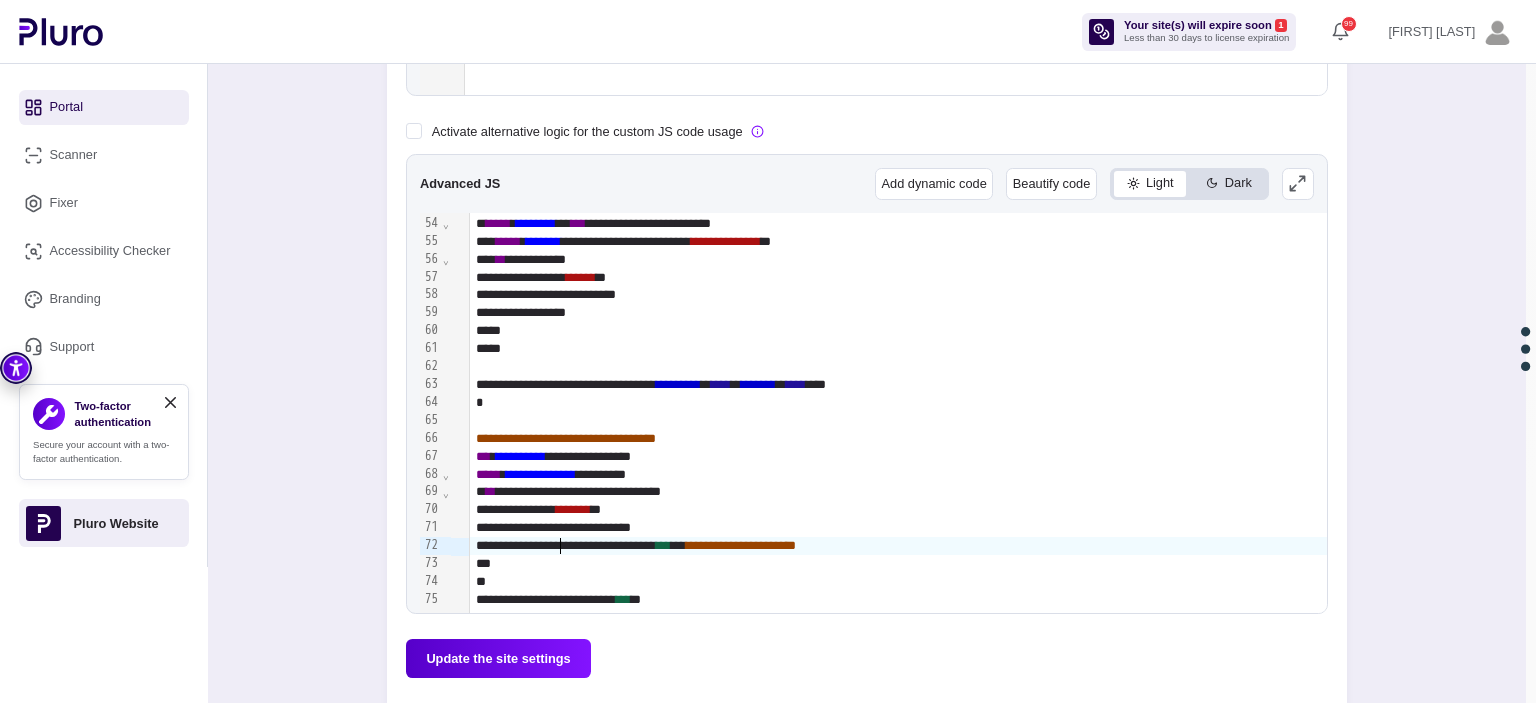 click on "**********" at bounding box center (1543, 546) 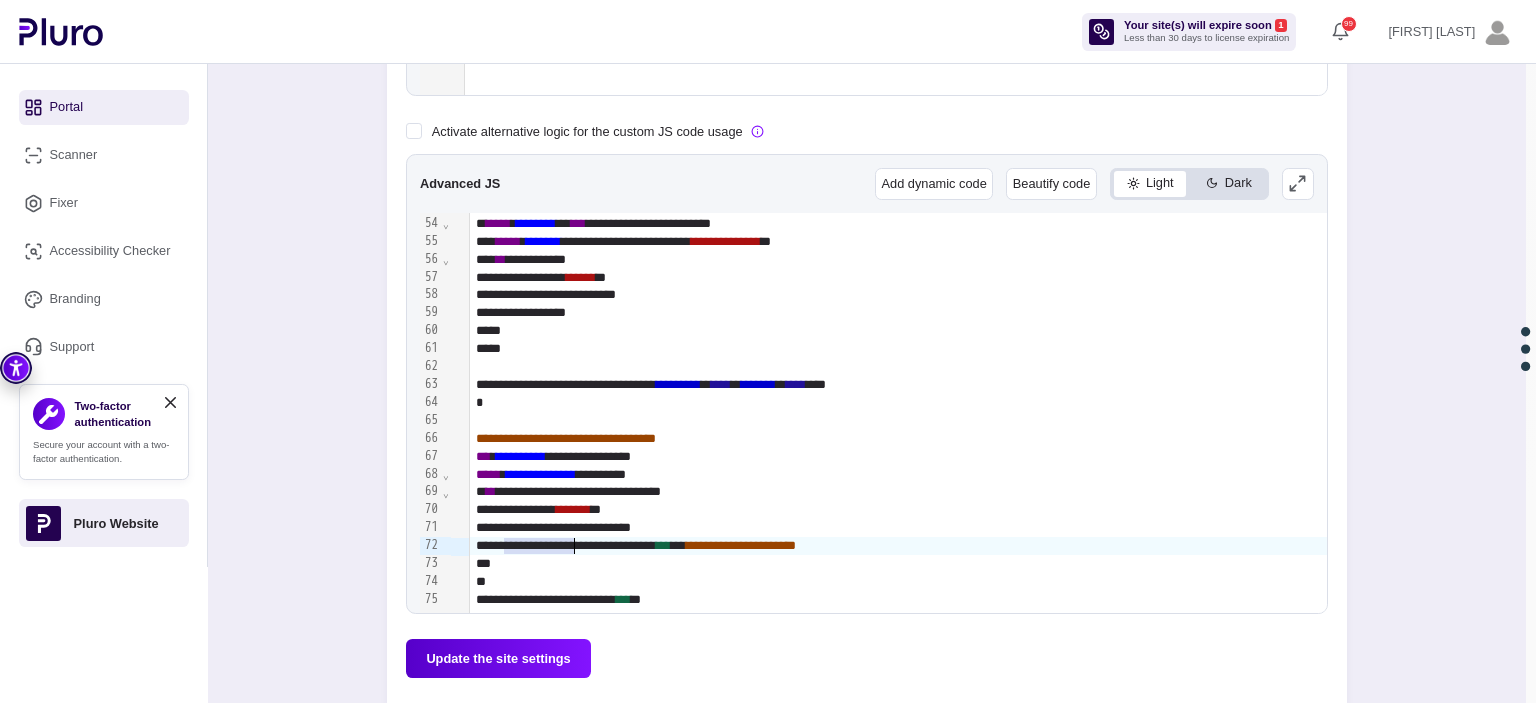 click on "**********" at bounding box center [1543, 546] 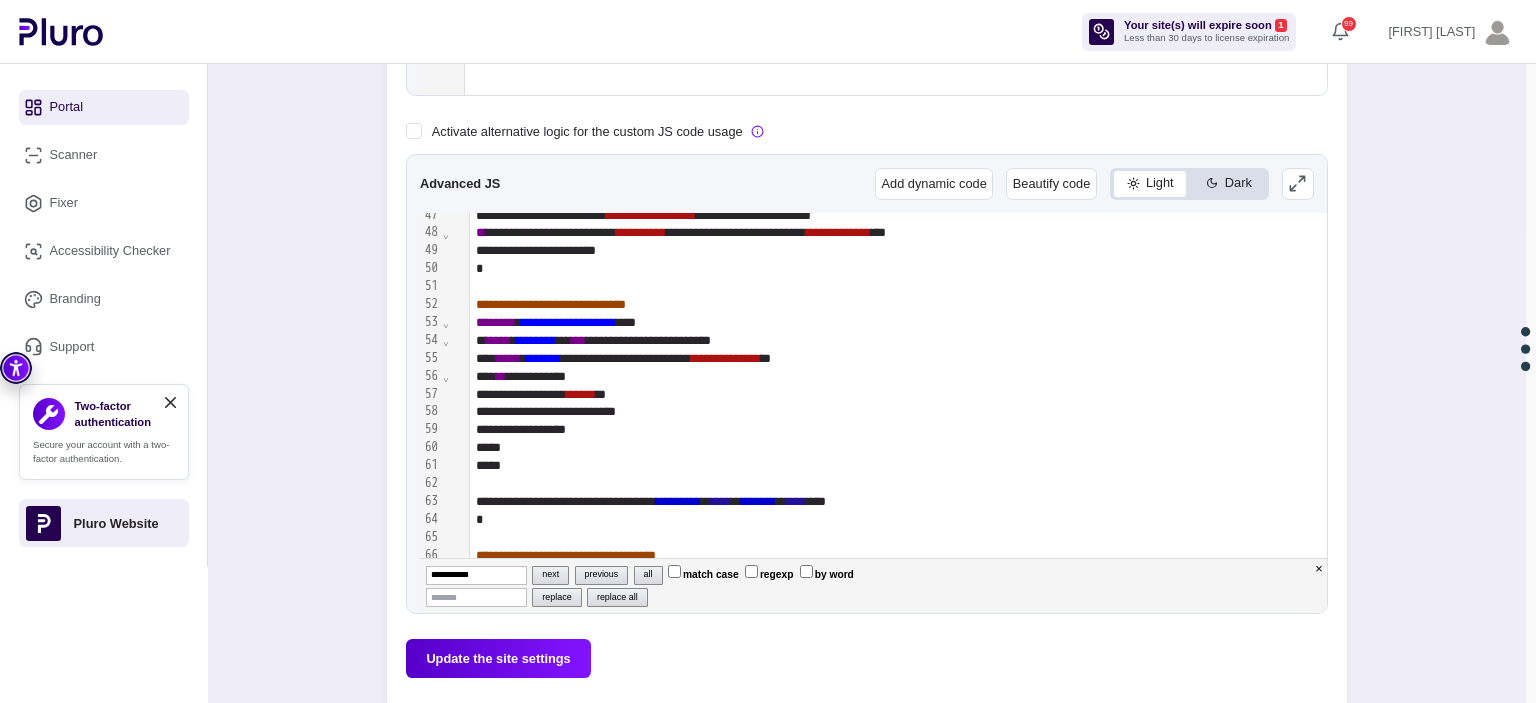 scroll, scrollTop: 837, scrollLeft: 0, axis: vertical 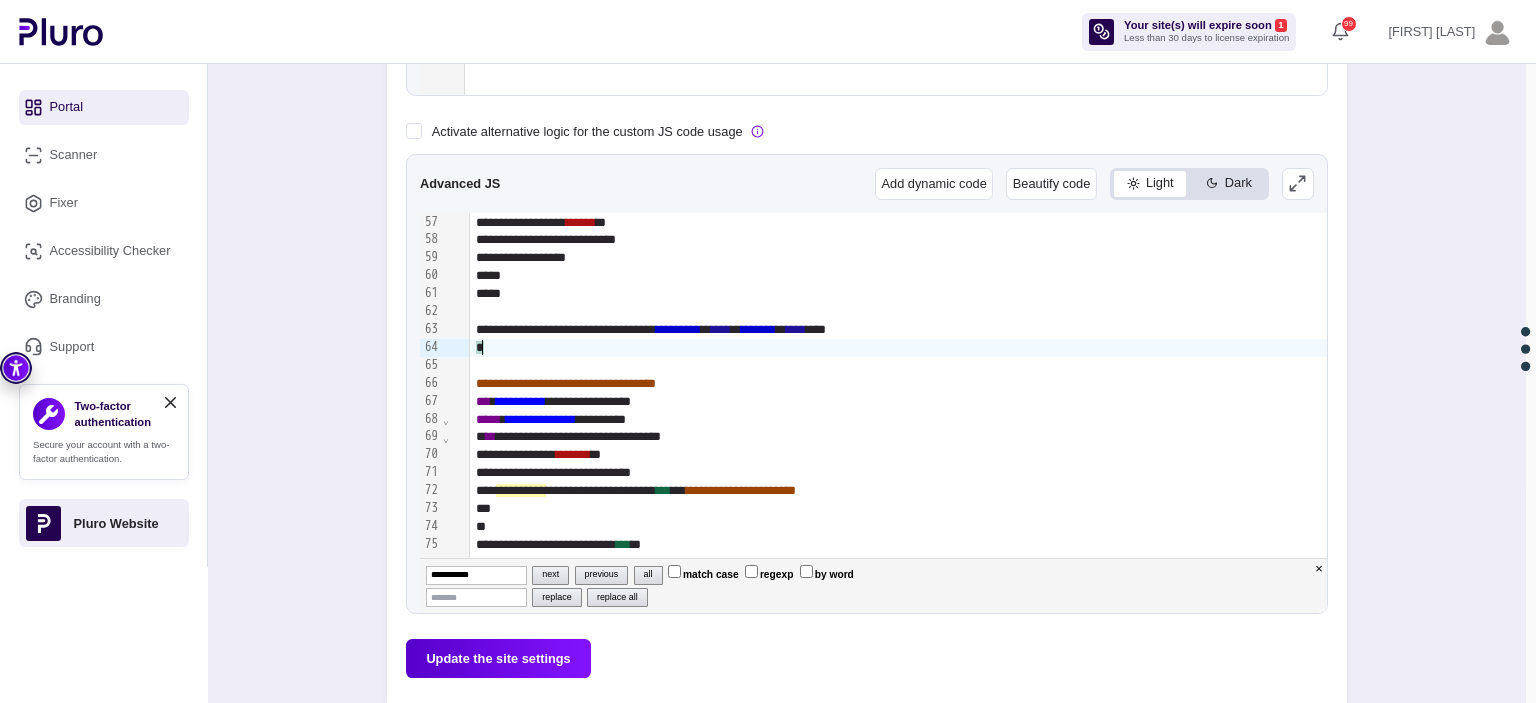 click on "*" at bounding box center (1543, 348) 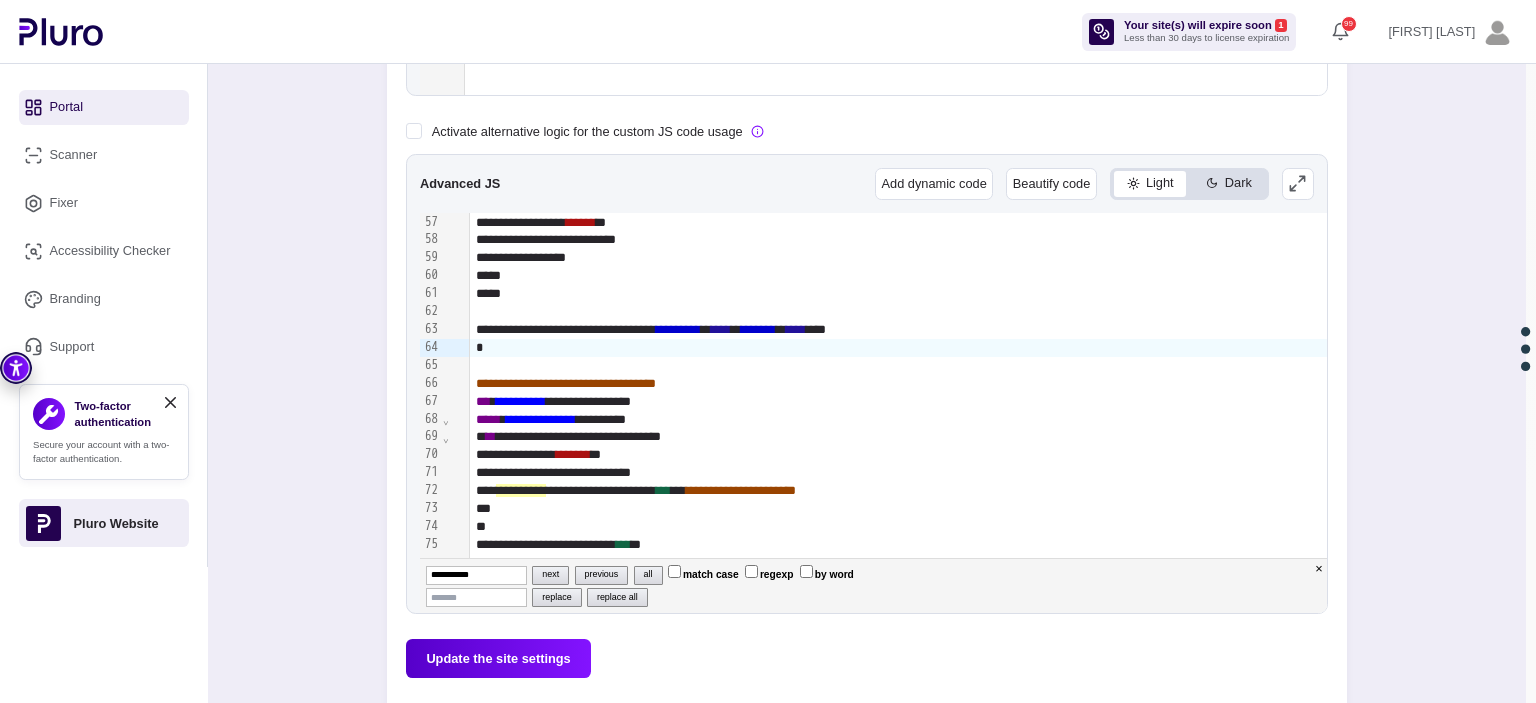 paste on "*****" 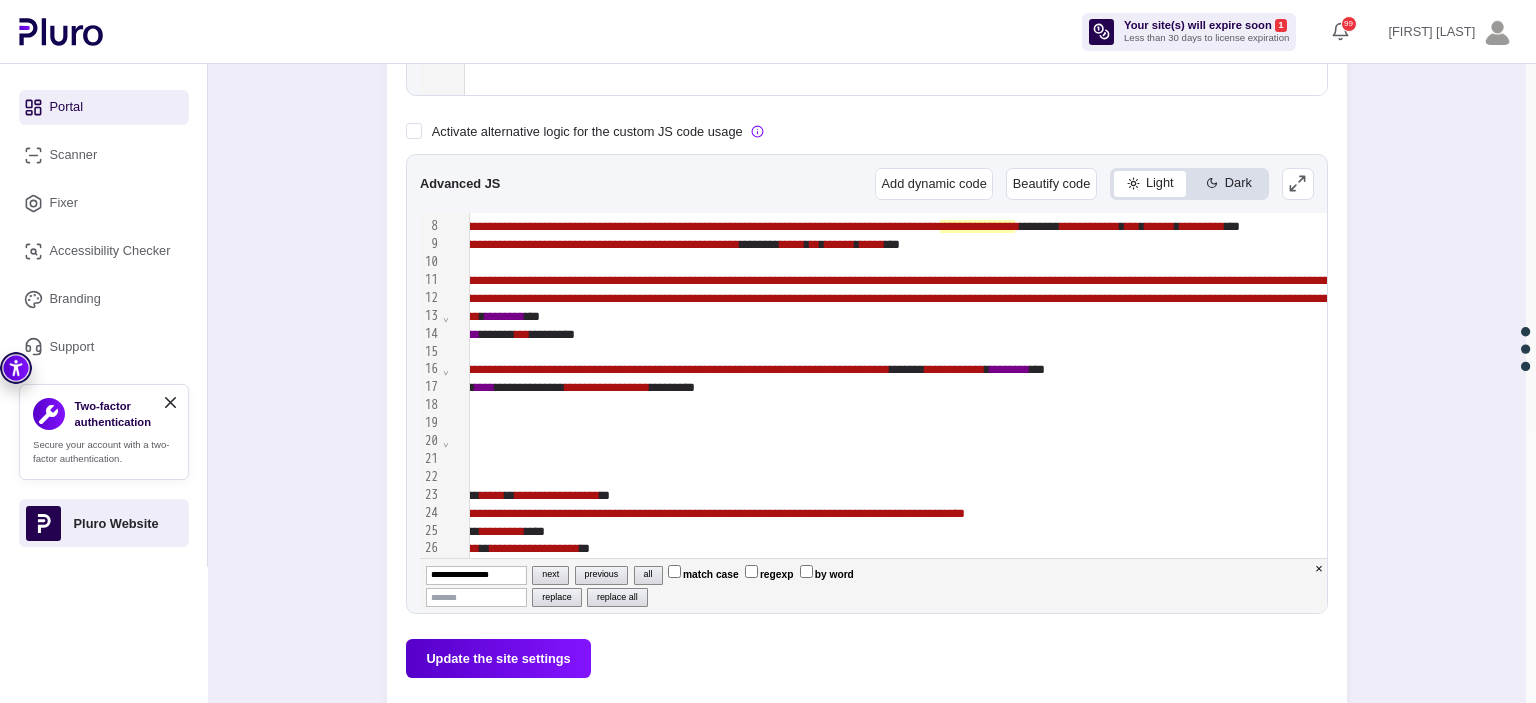 scroll, scrollTop: 208, scrollLeft: 205, axis: both 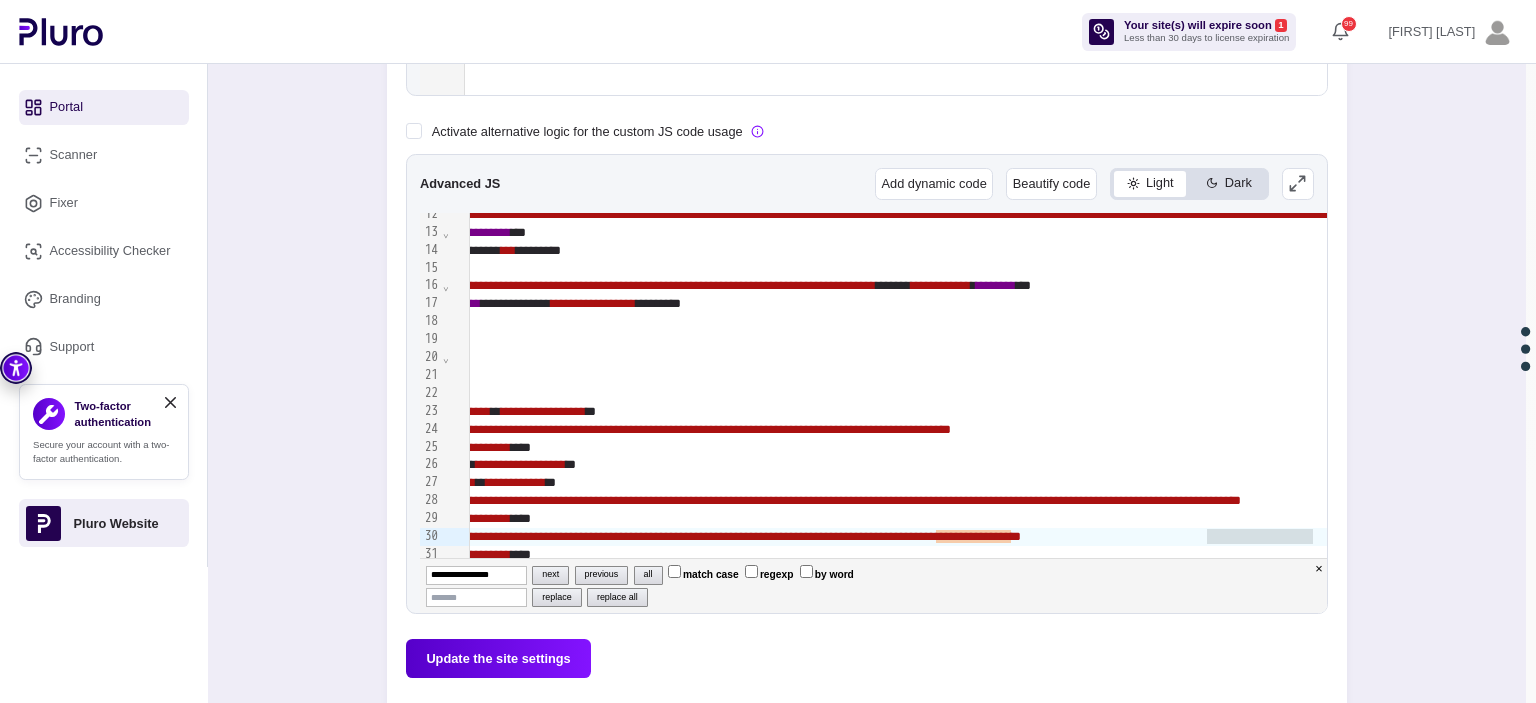 type on "**********" 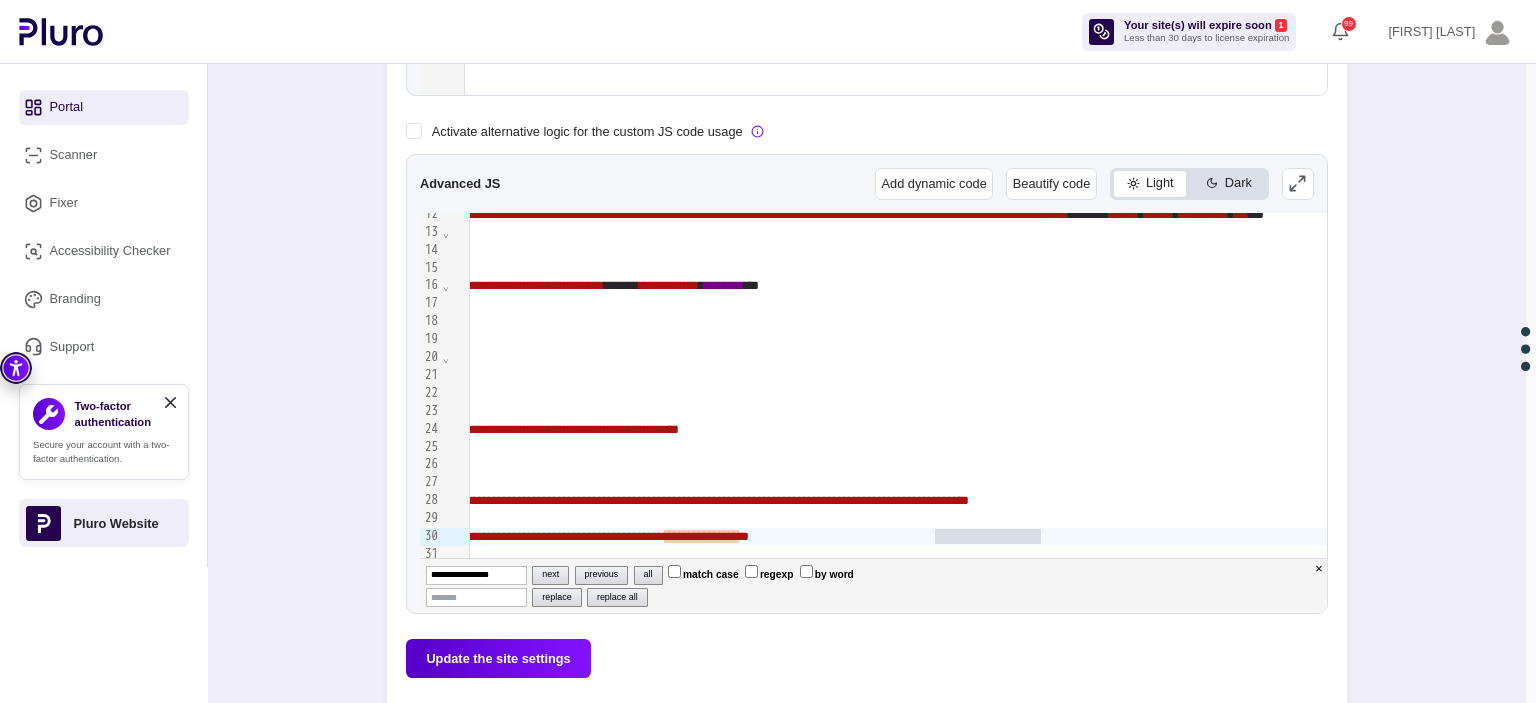 scroll, scrollTop: 208, scrollLeft: 479, axis: both 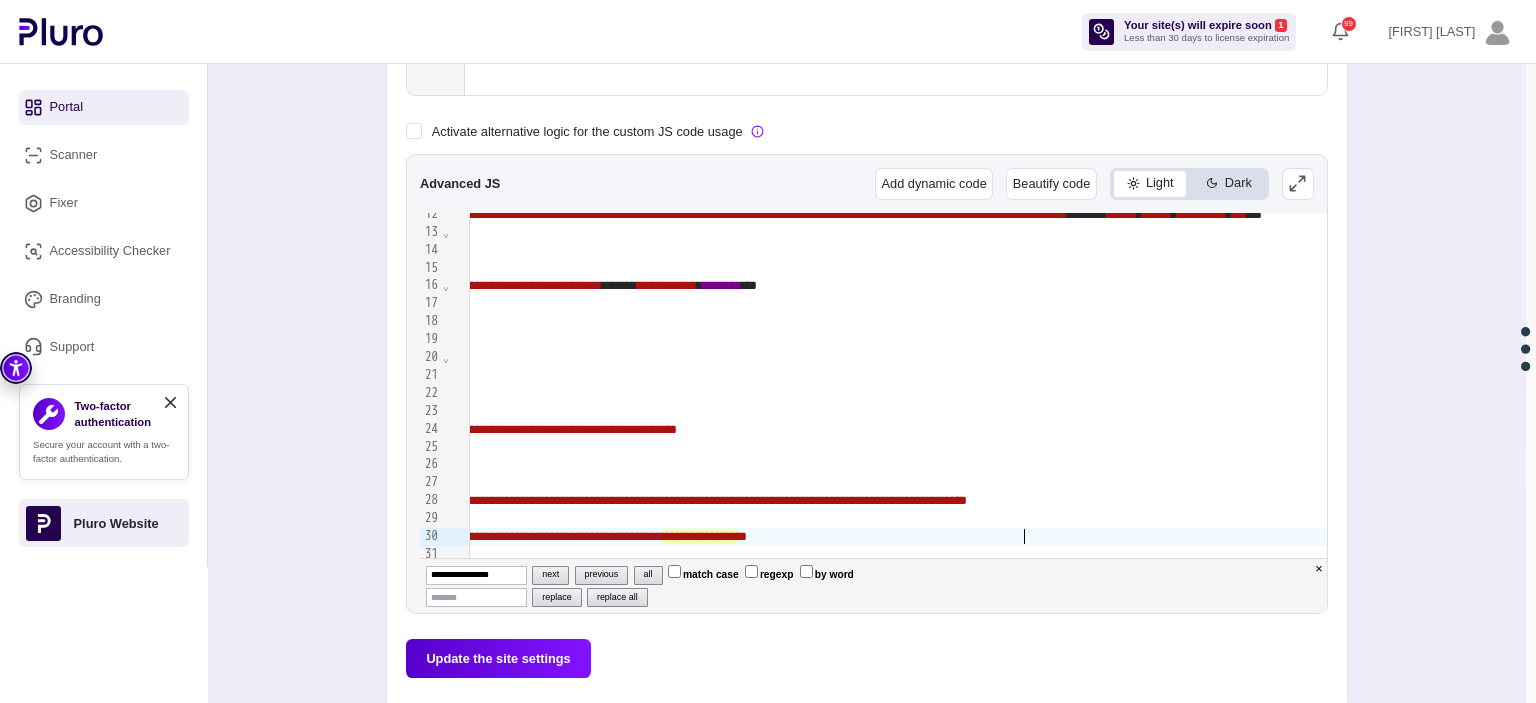 click on "**********" at bounding box center (699, 536) 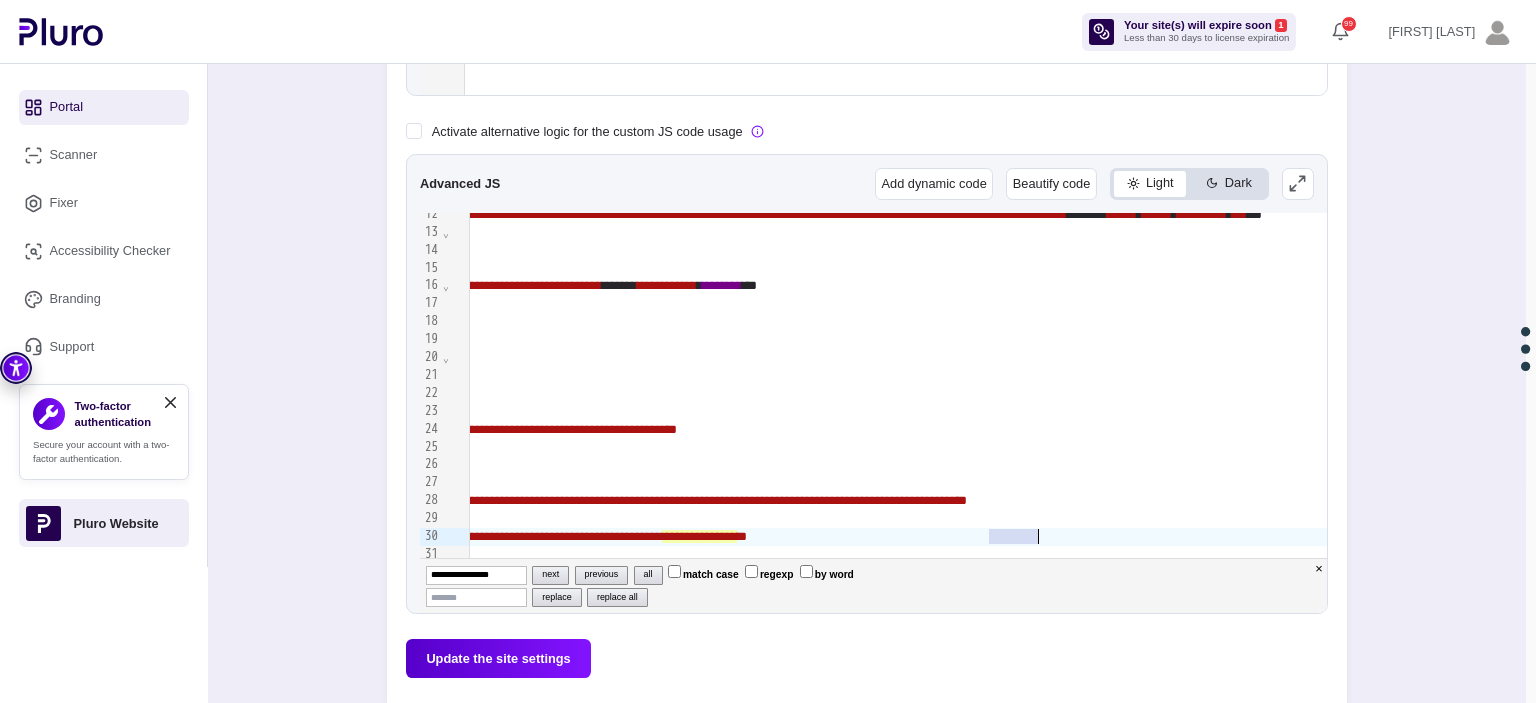 click on "**********" at bounding box center [699, 536] 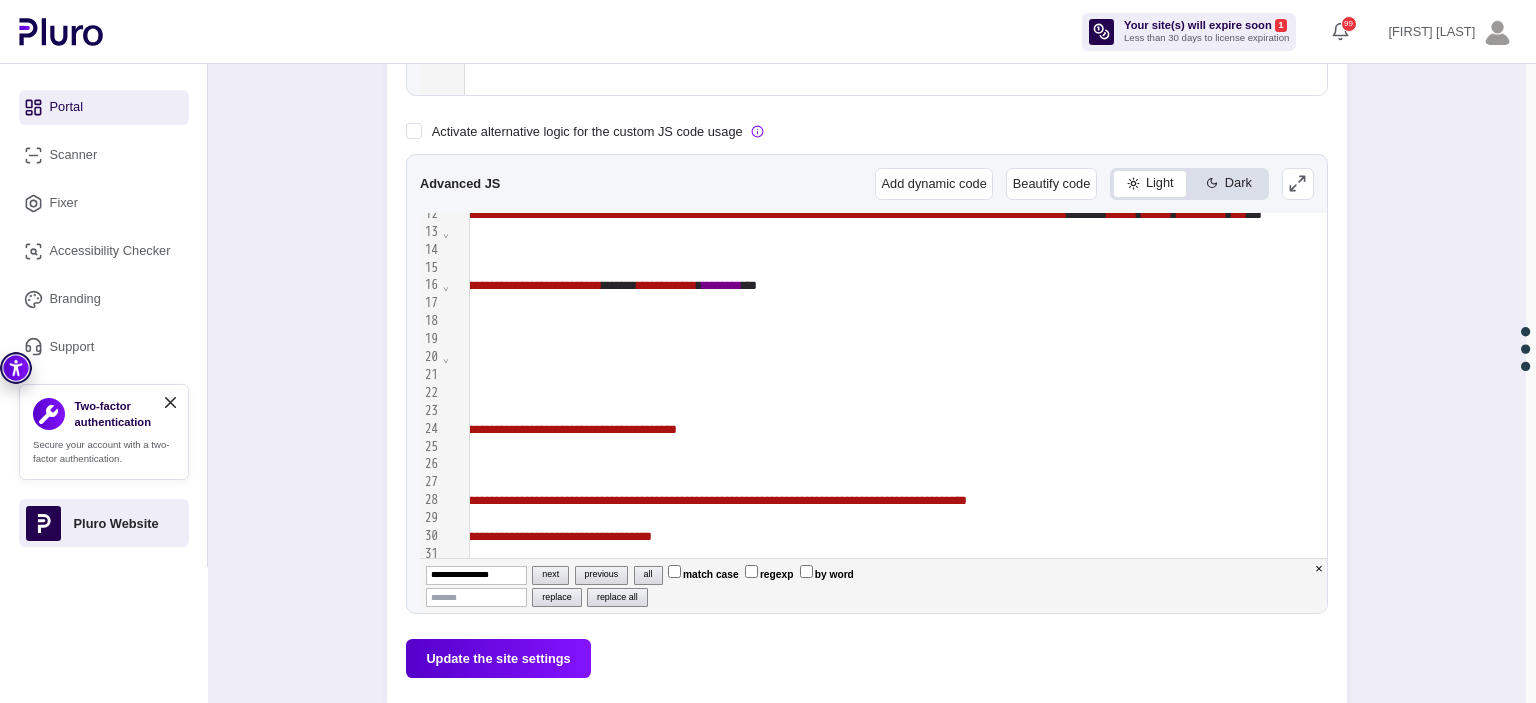 scroll, scrollTop: 124, scrollLeft: 479, axis: both 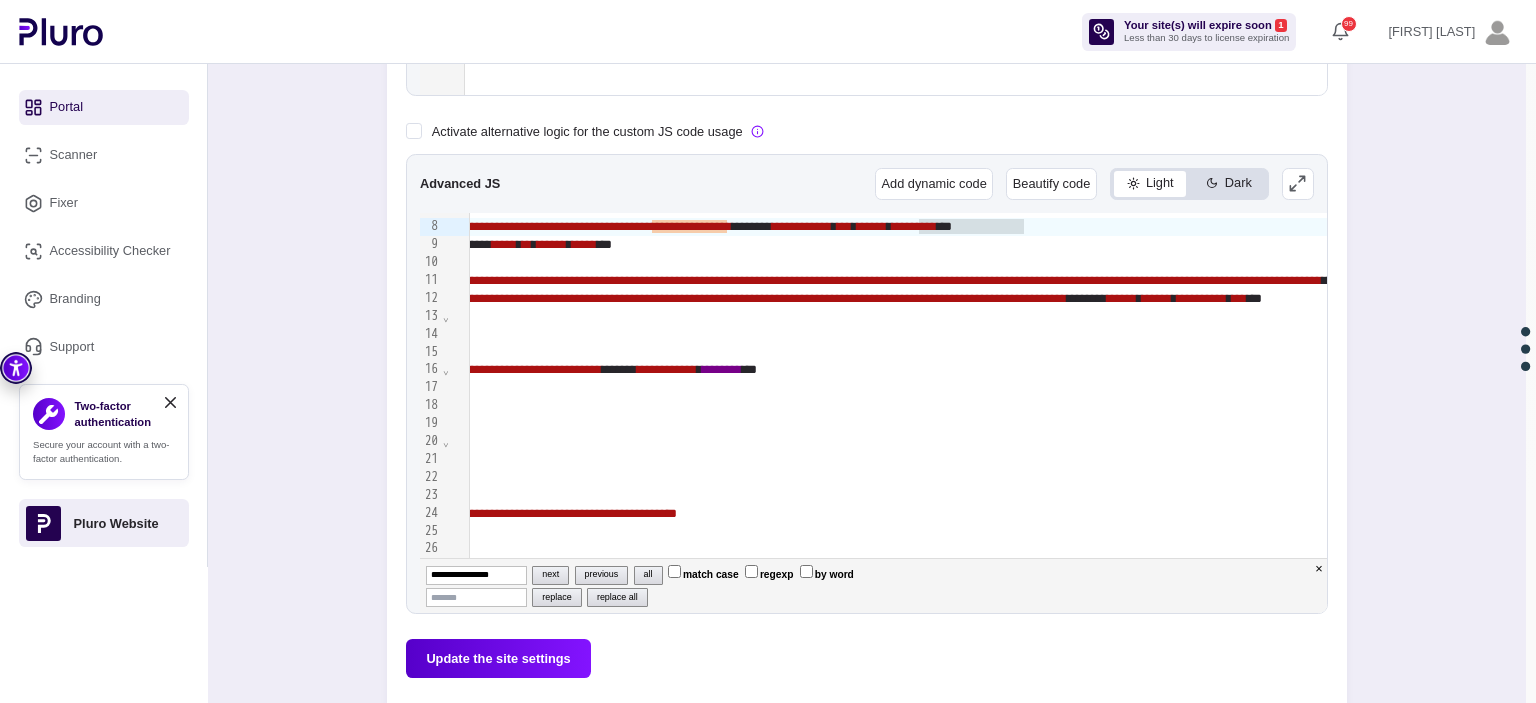 type on "**********" 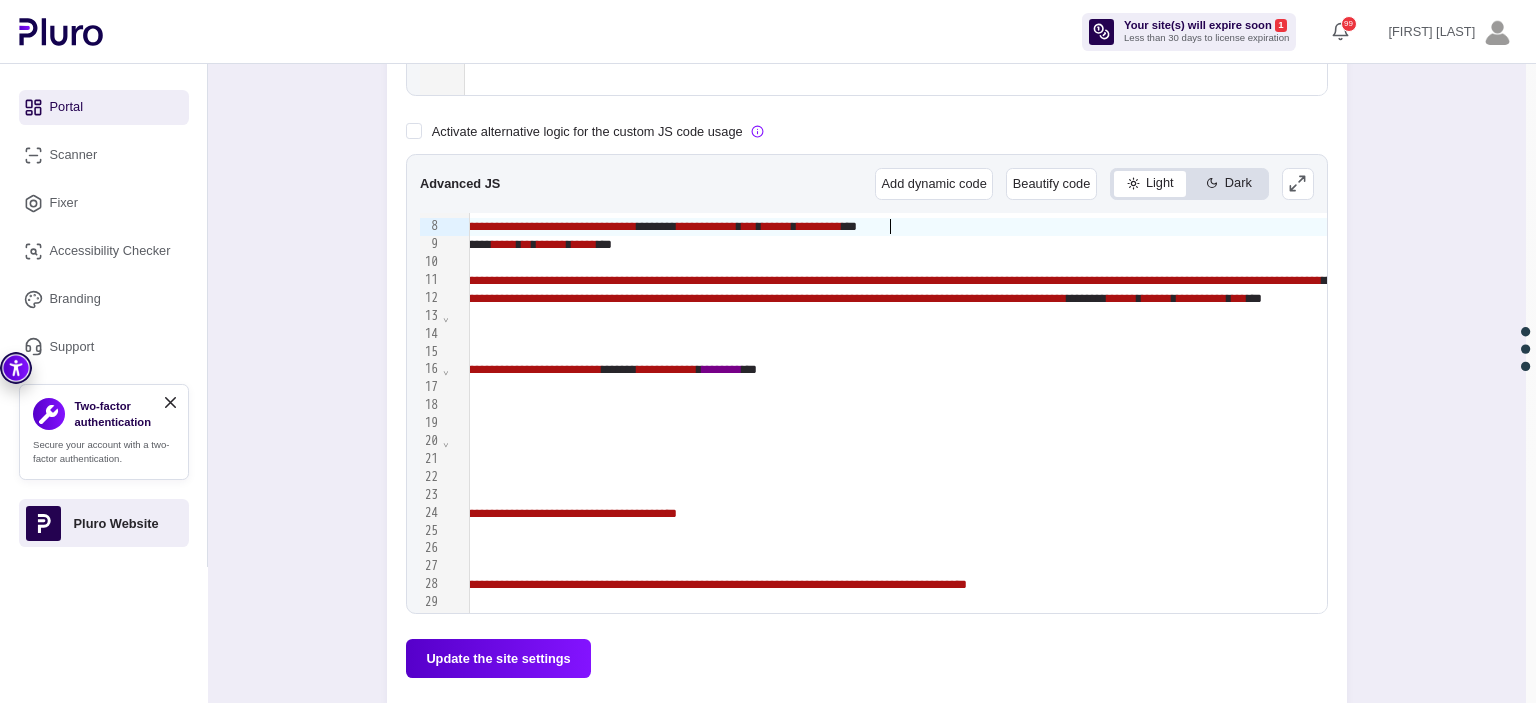 click on "Update the site settings" at bounding box center (498, 658) 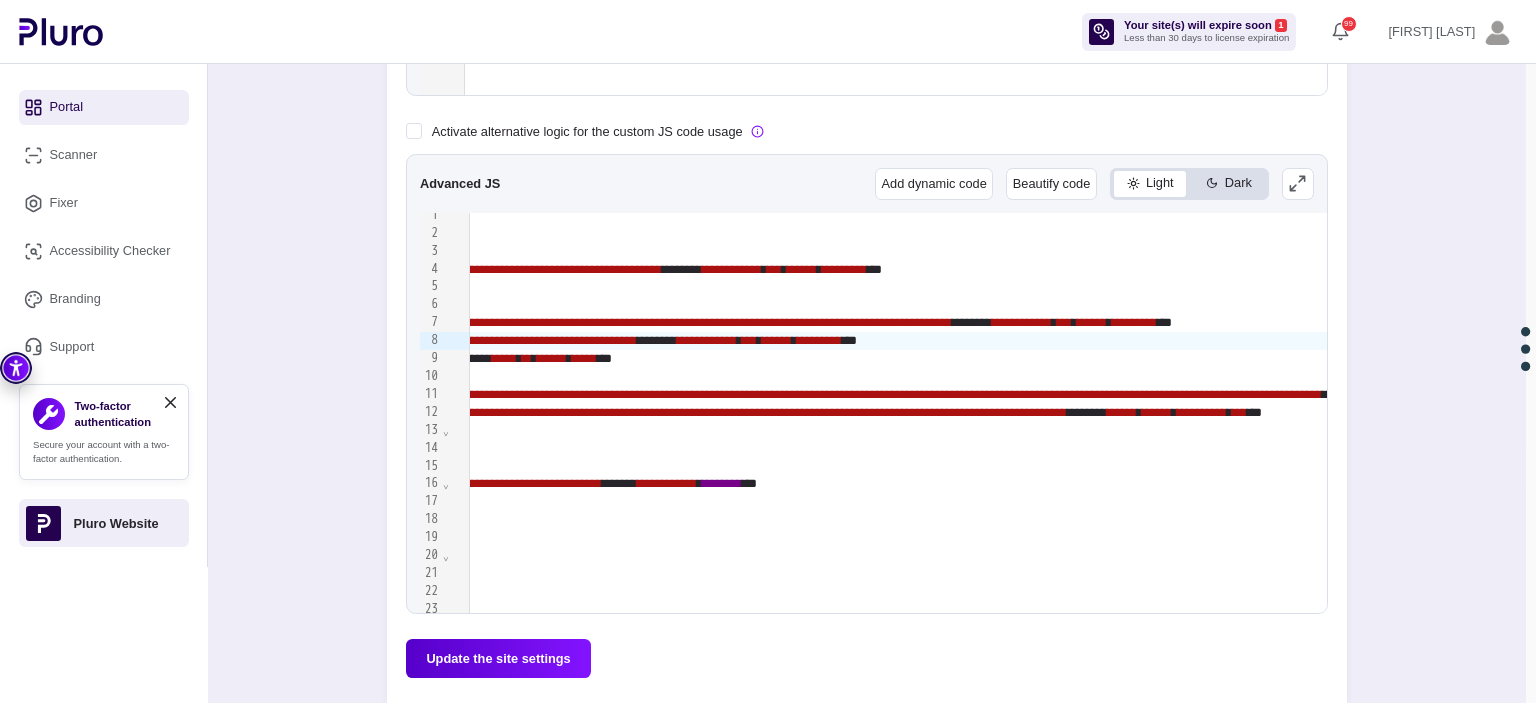 scroll, scrollTop: 0, scrollLeft: 479, axis: horizontal 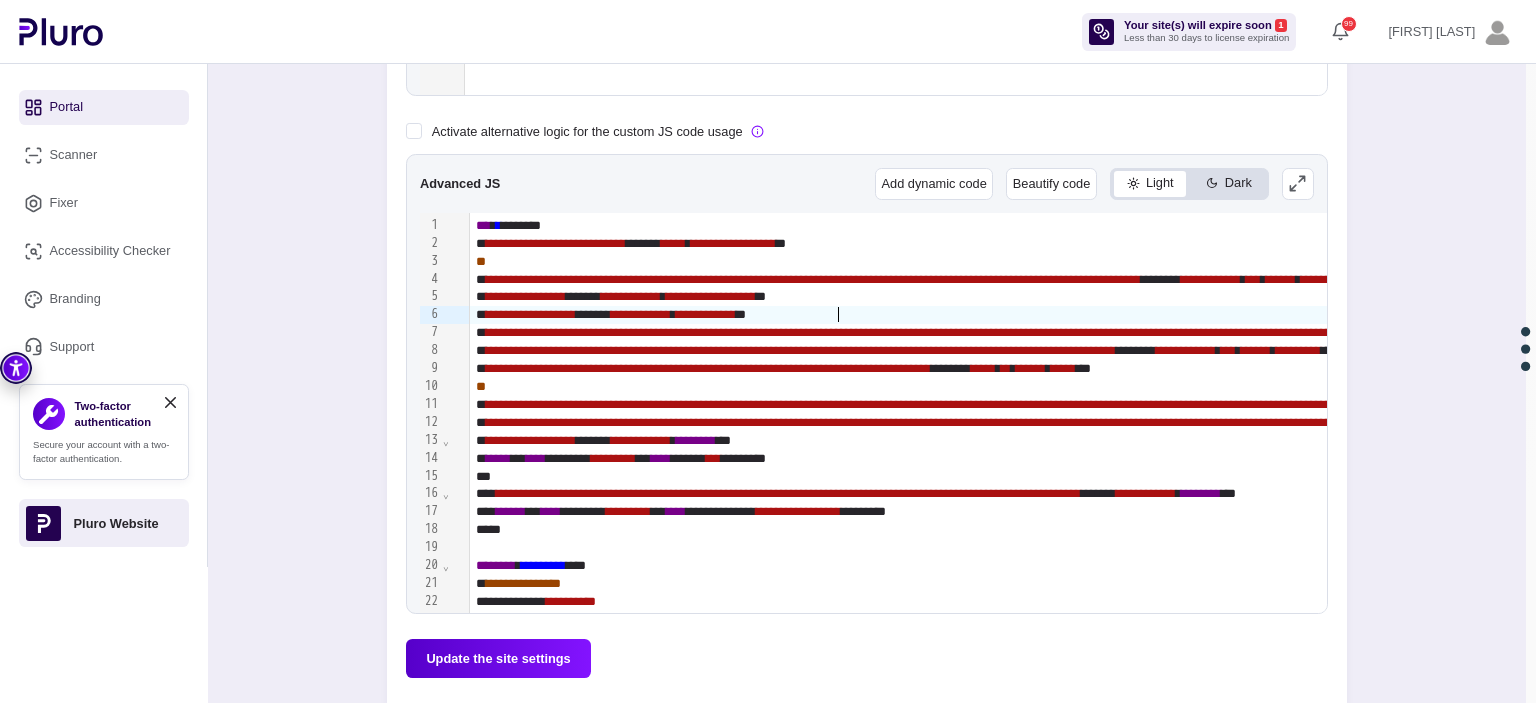 click on "**********" at bounding box center [1543, 315] 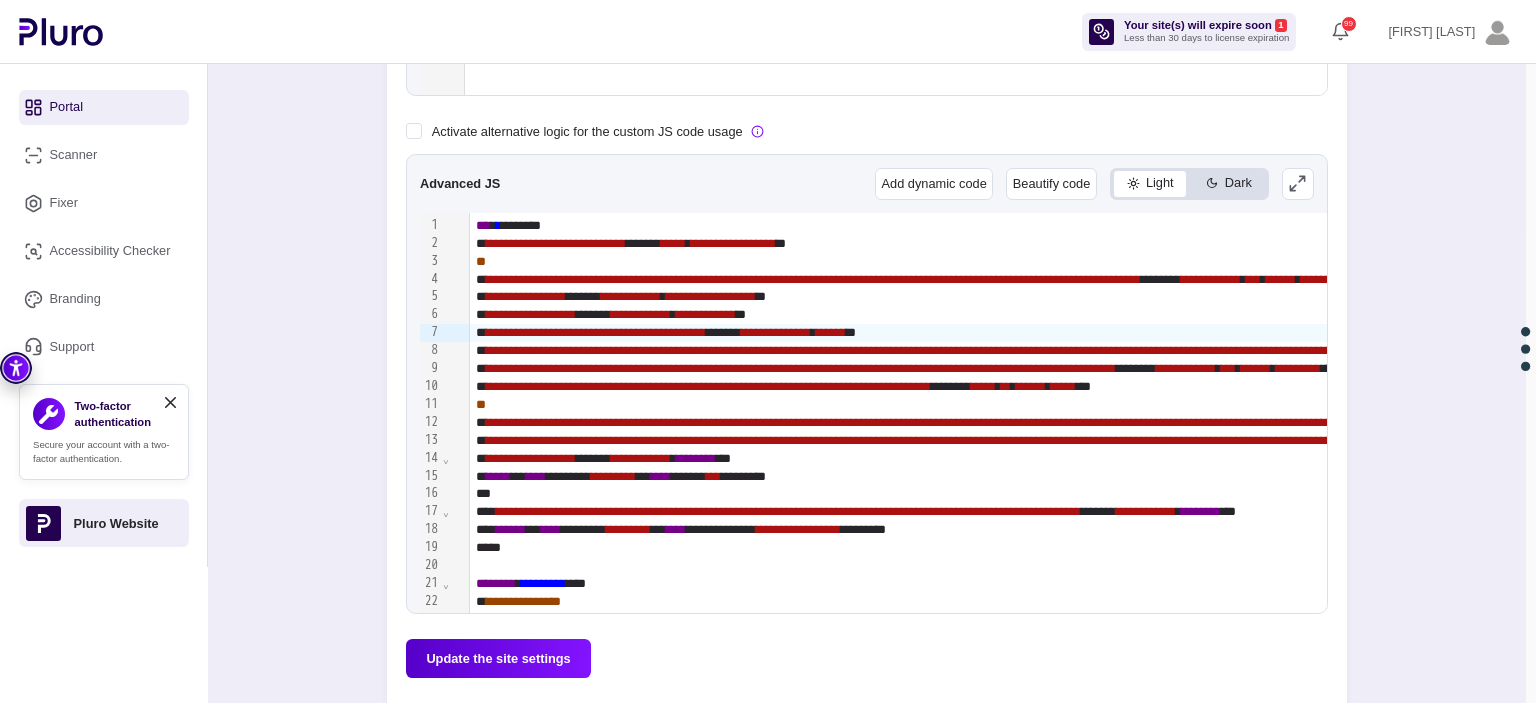 click on "Update the site settings" at bounding box center [498, 658] 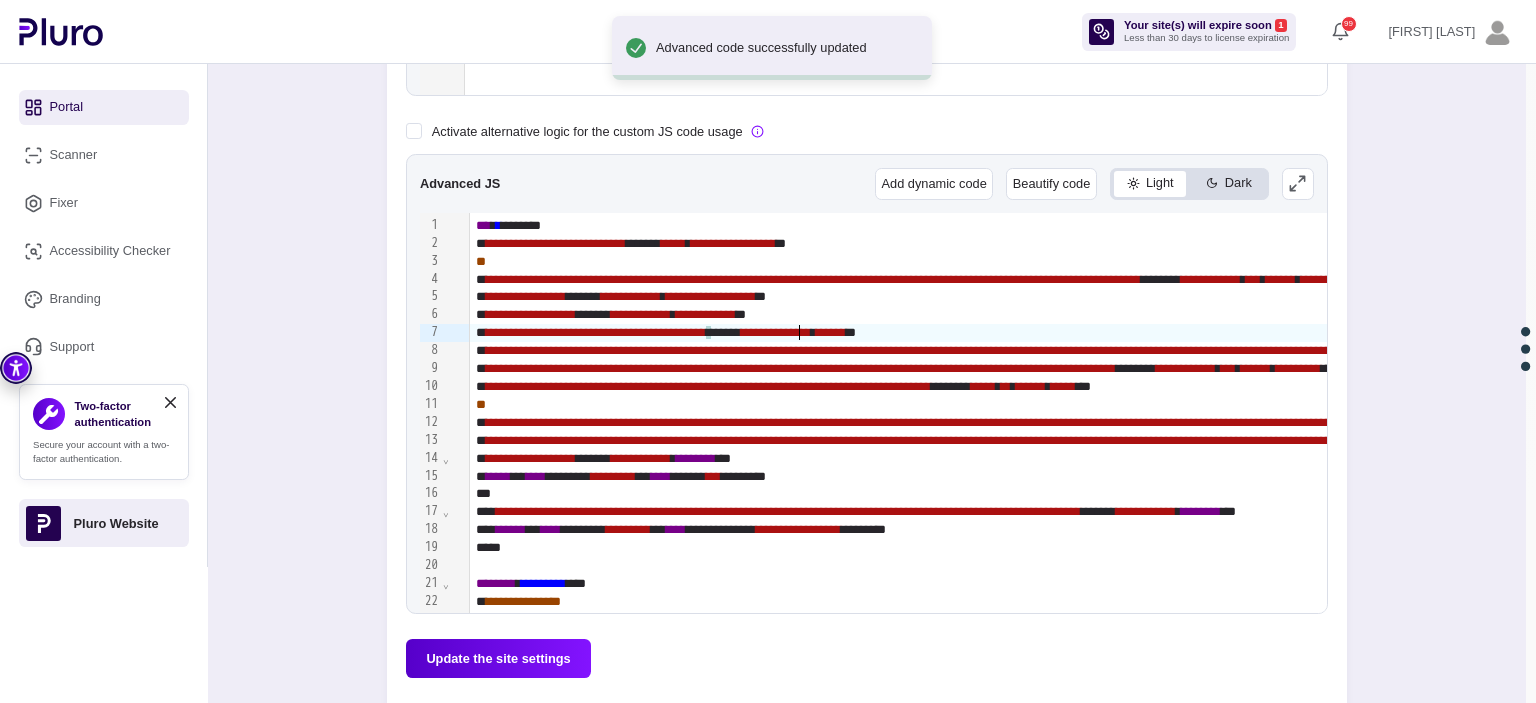 click on "**********" at bounding box center [1543, 333] 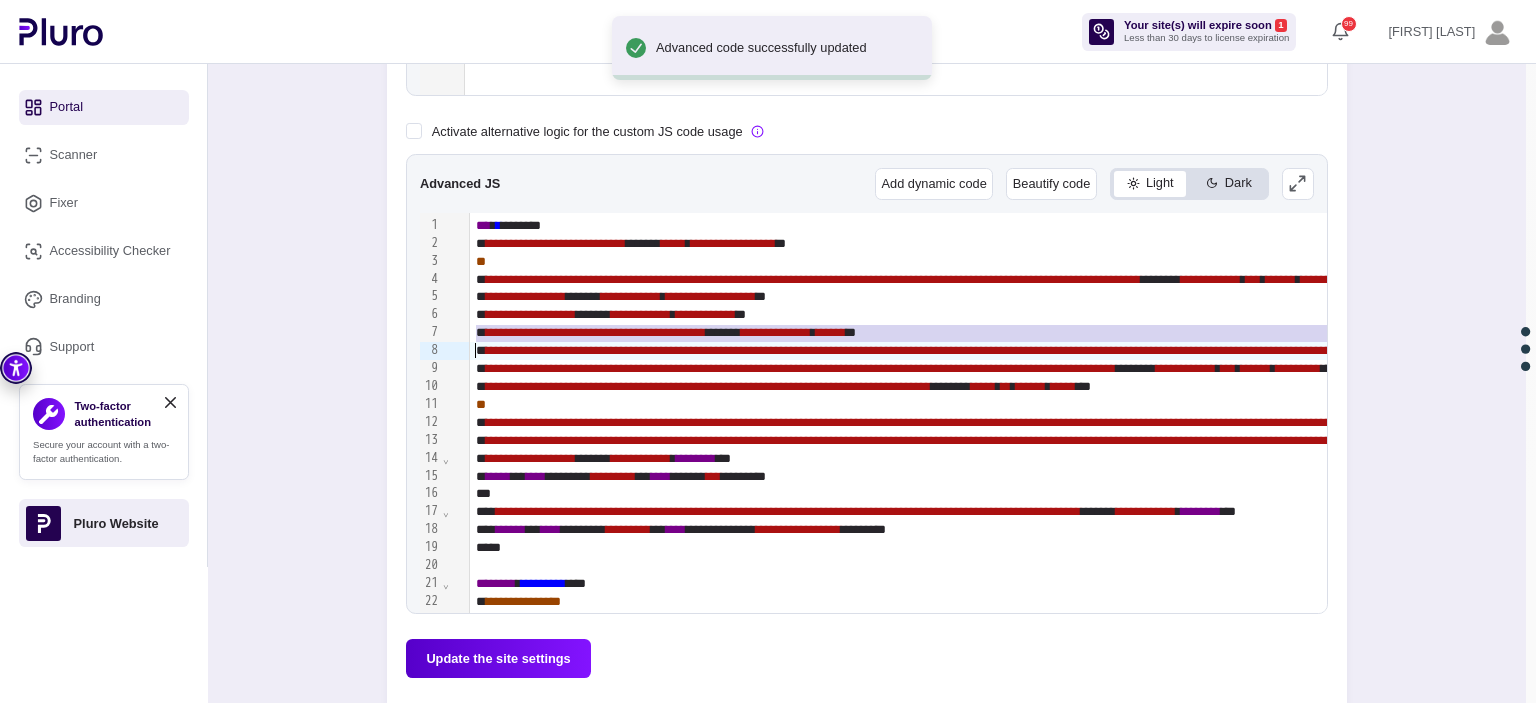 click on "**********" at bounding box center (1543, 333) 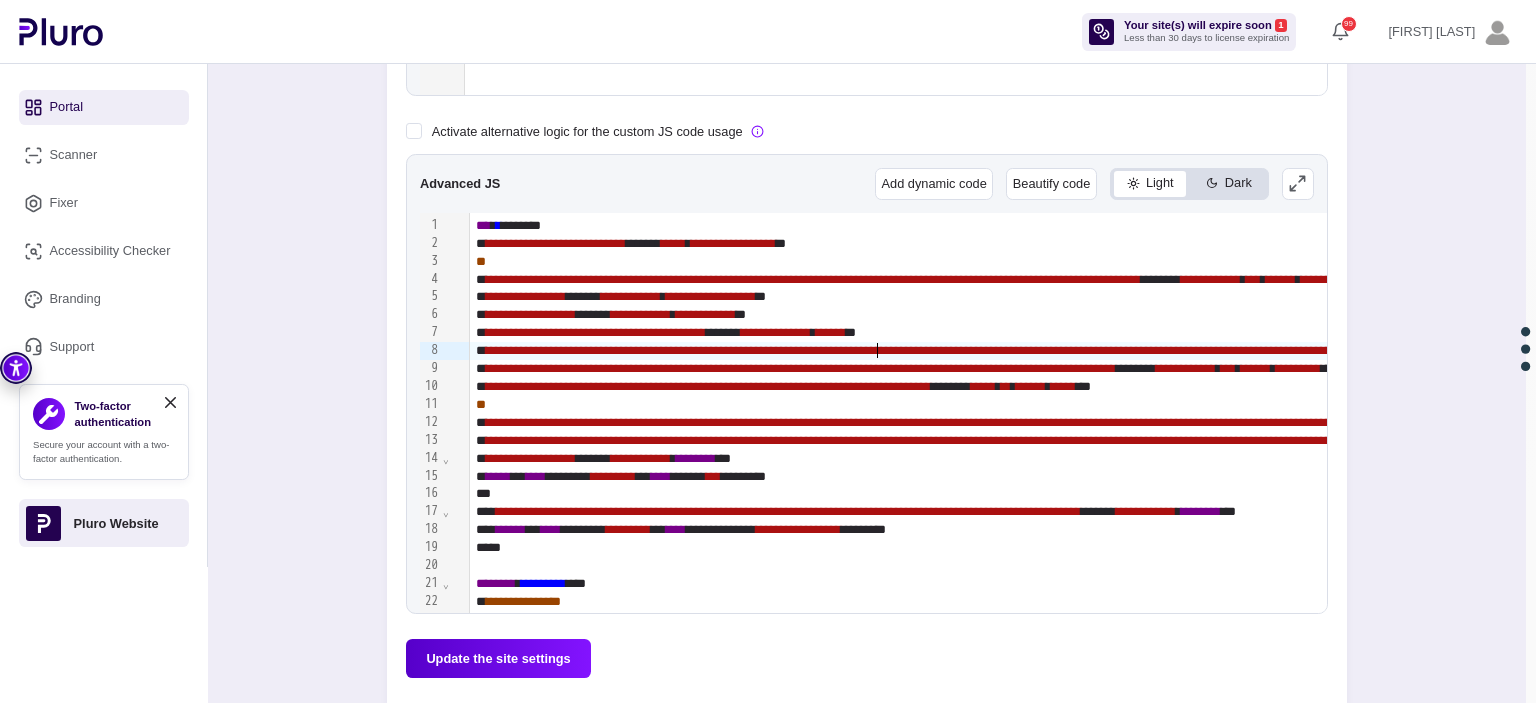 click on "[REDACTED]" at bounding box center (958, 350) 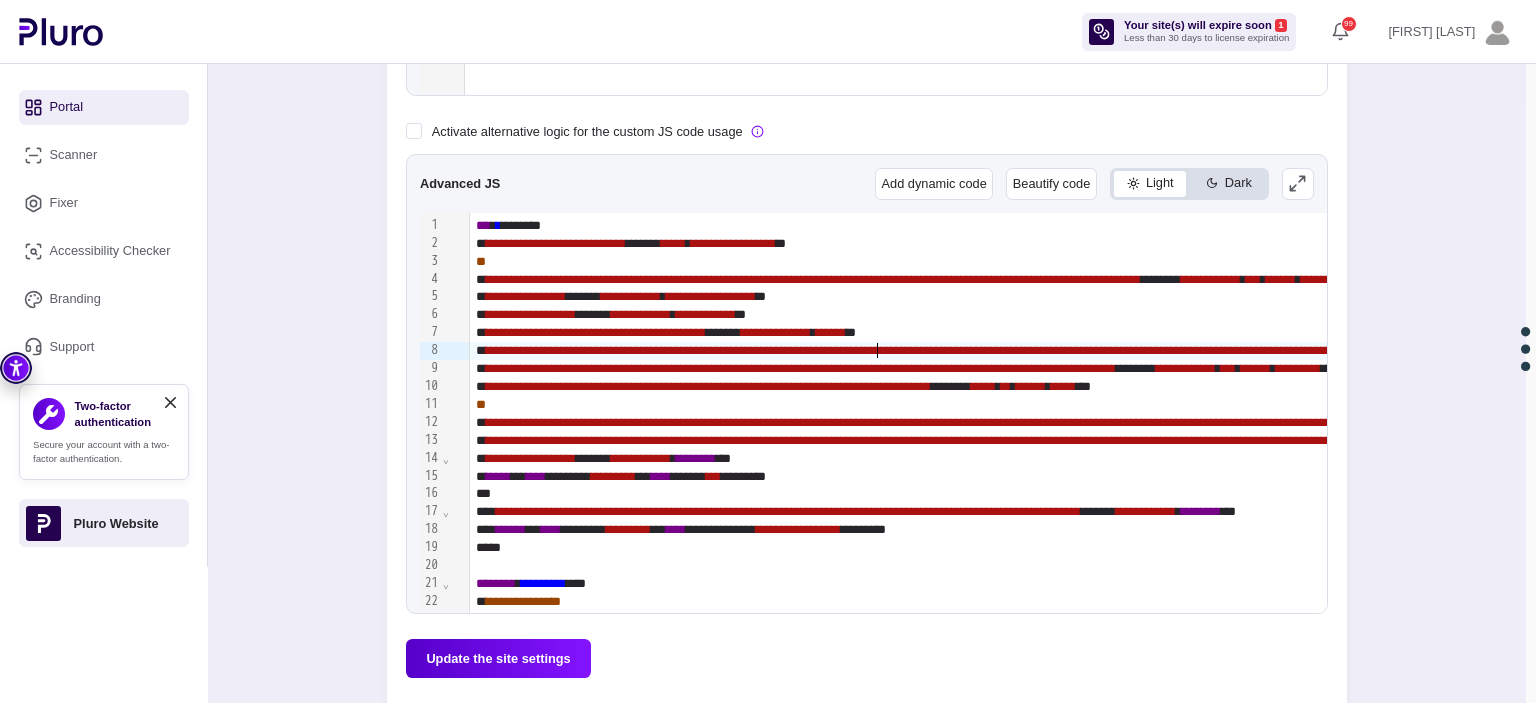 click on "[REDACTED]" at bounding box center [958, 350] 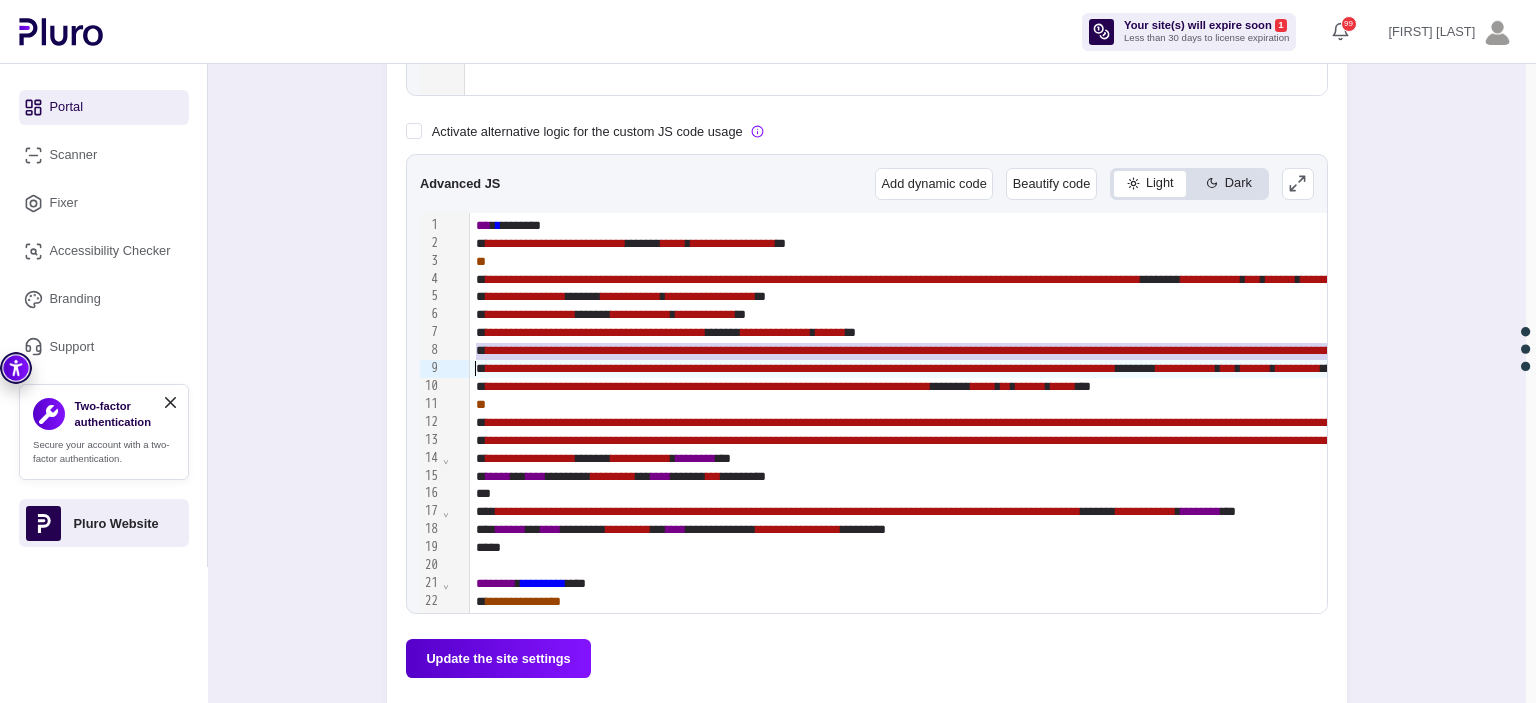 click on "[REDACTED]" at bounding box center (958, 350) 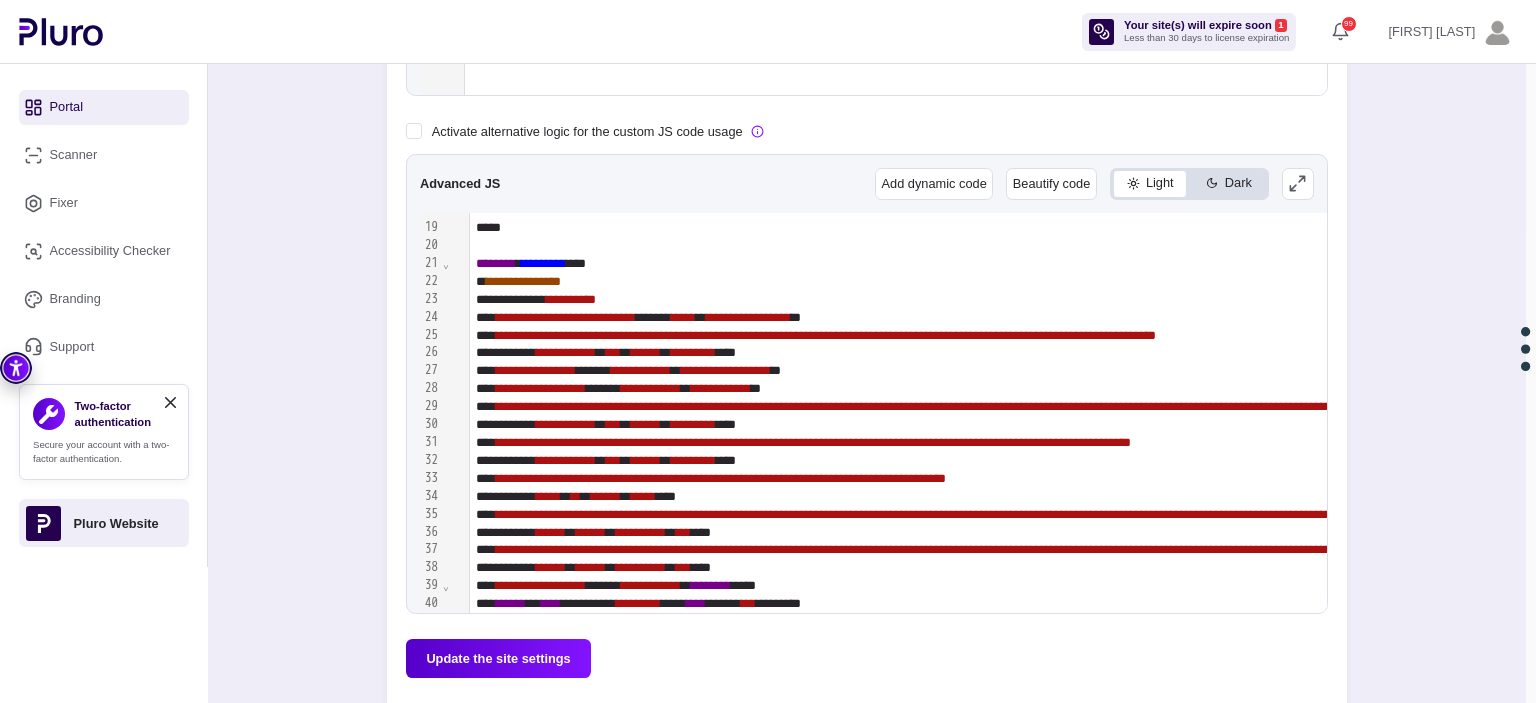 scroll, scrollTop: 340, scrollLeft: 0, axis: vertical 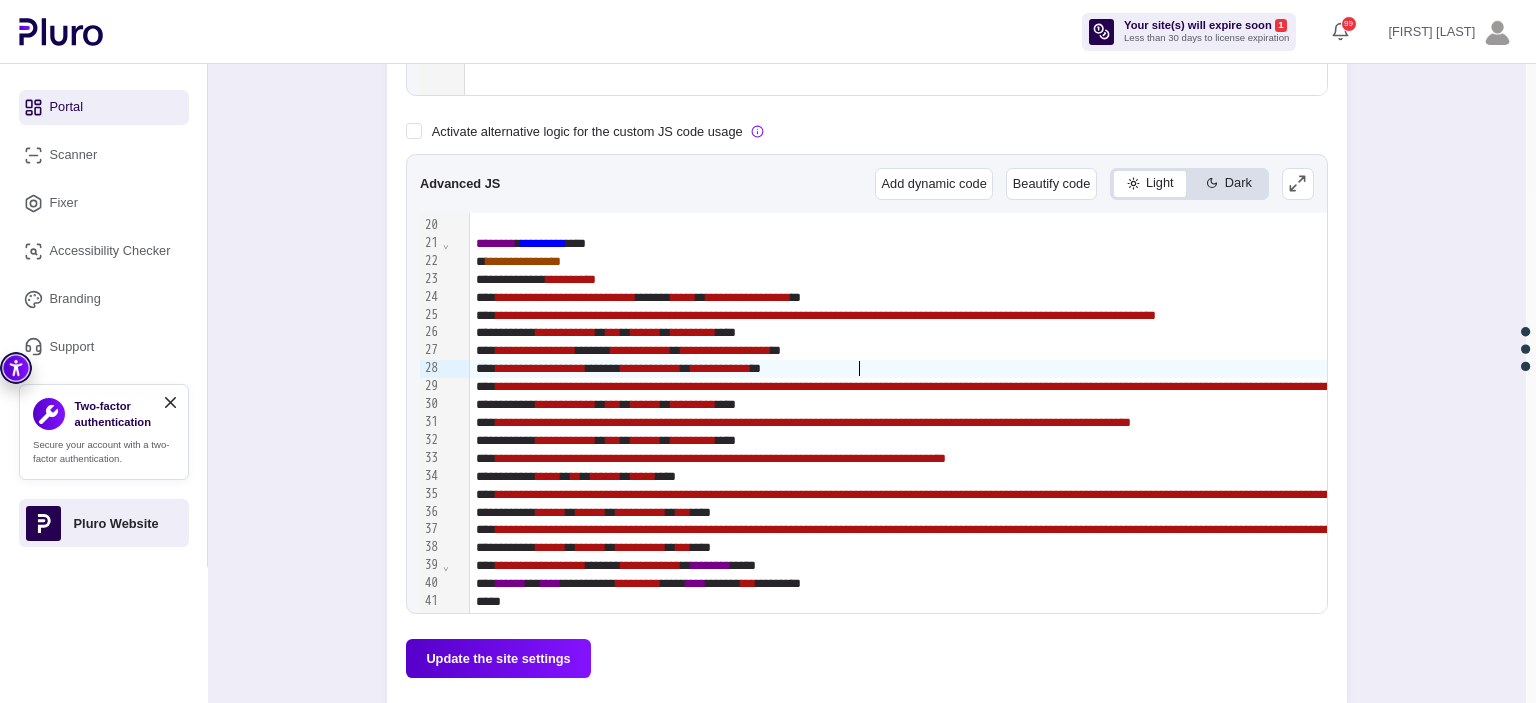 click on "**********" at bounding box center (1543, 369) 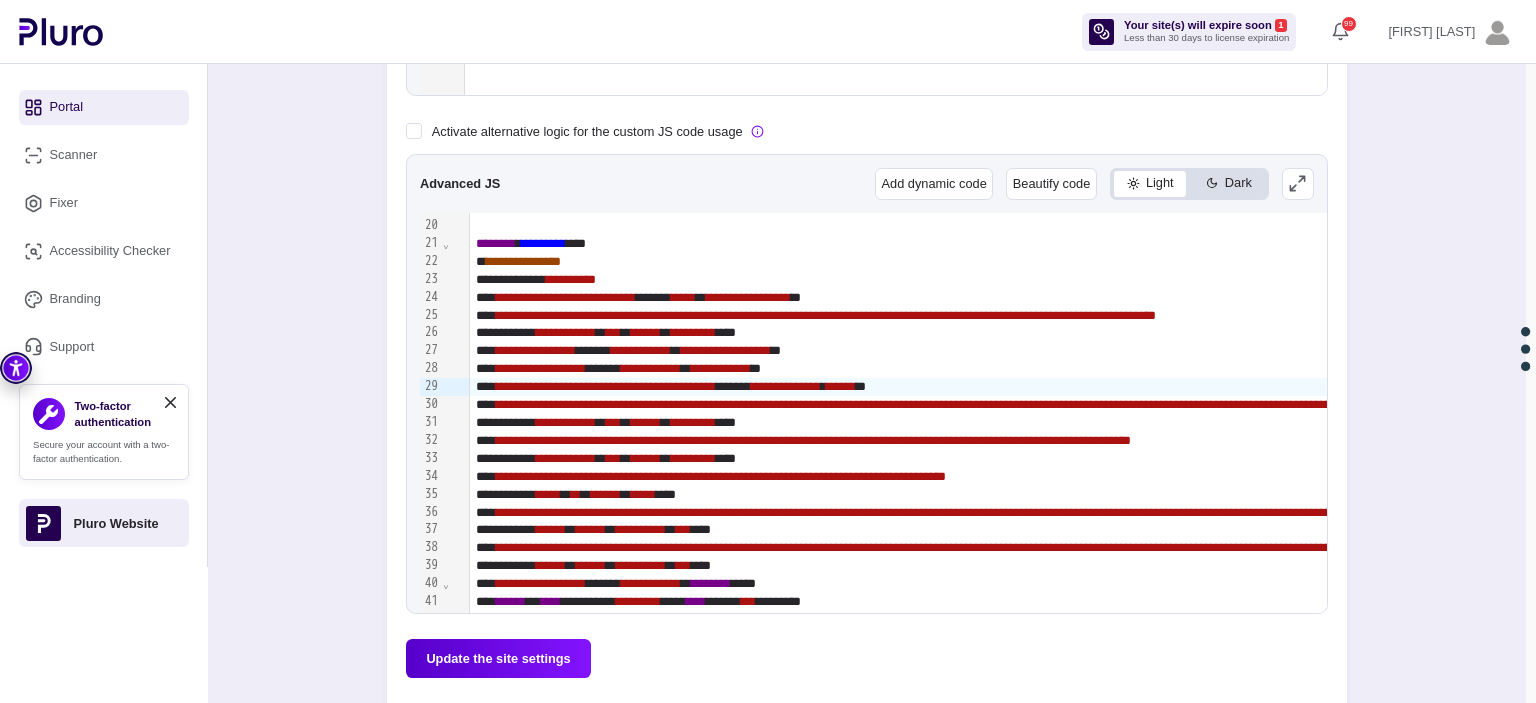 click on "Update the site settings" at bounding box center (498, 658) 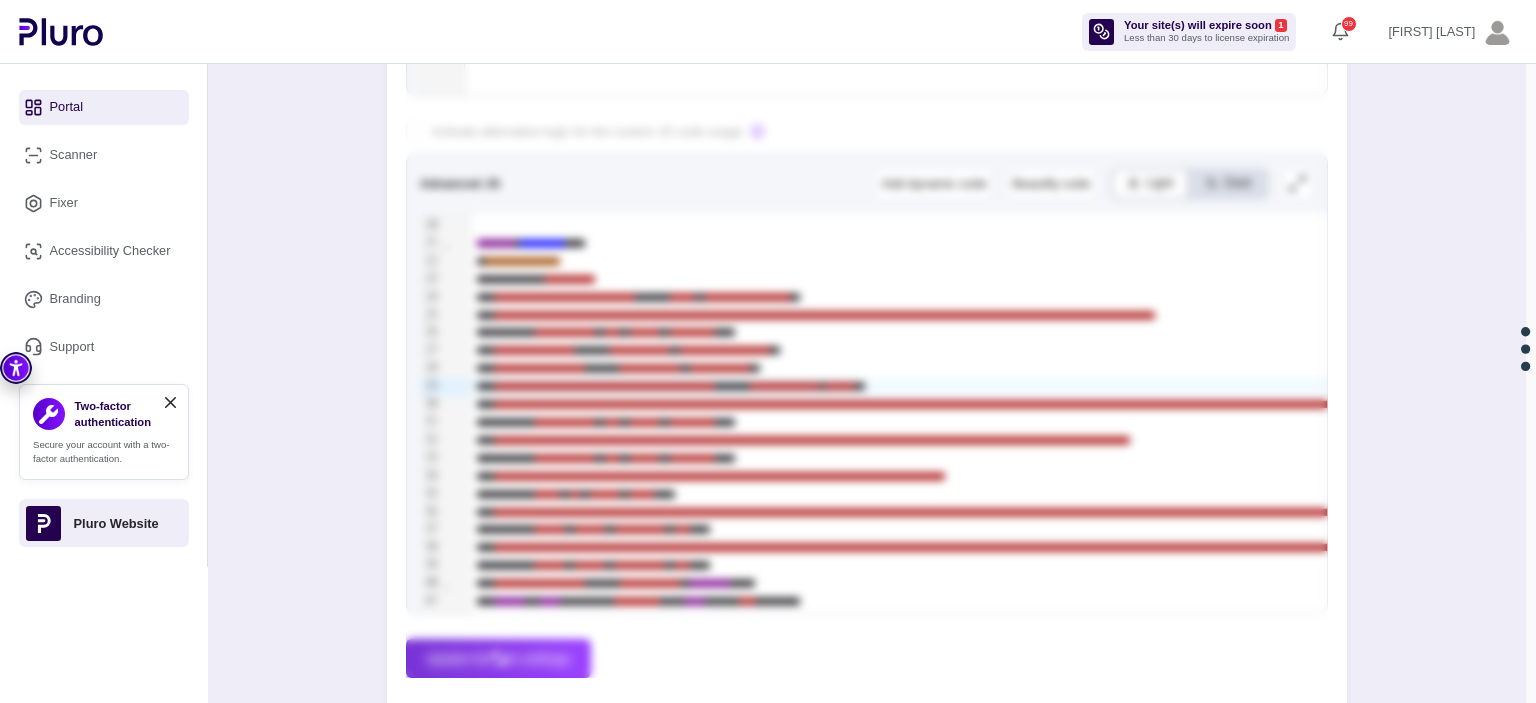 click at bounding box center (867, 129) 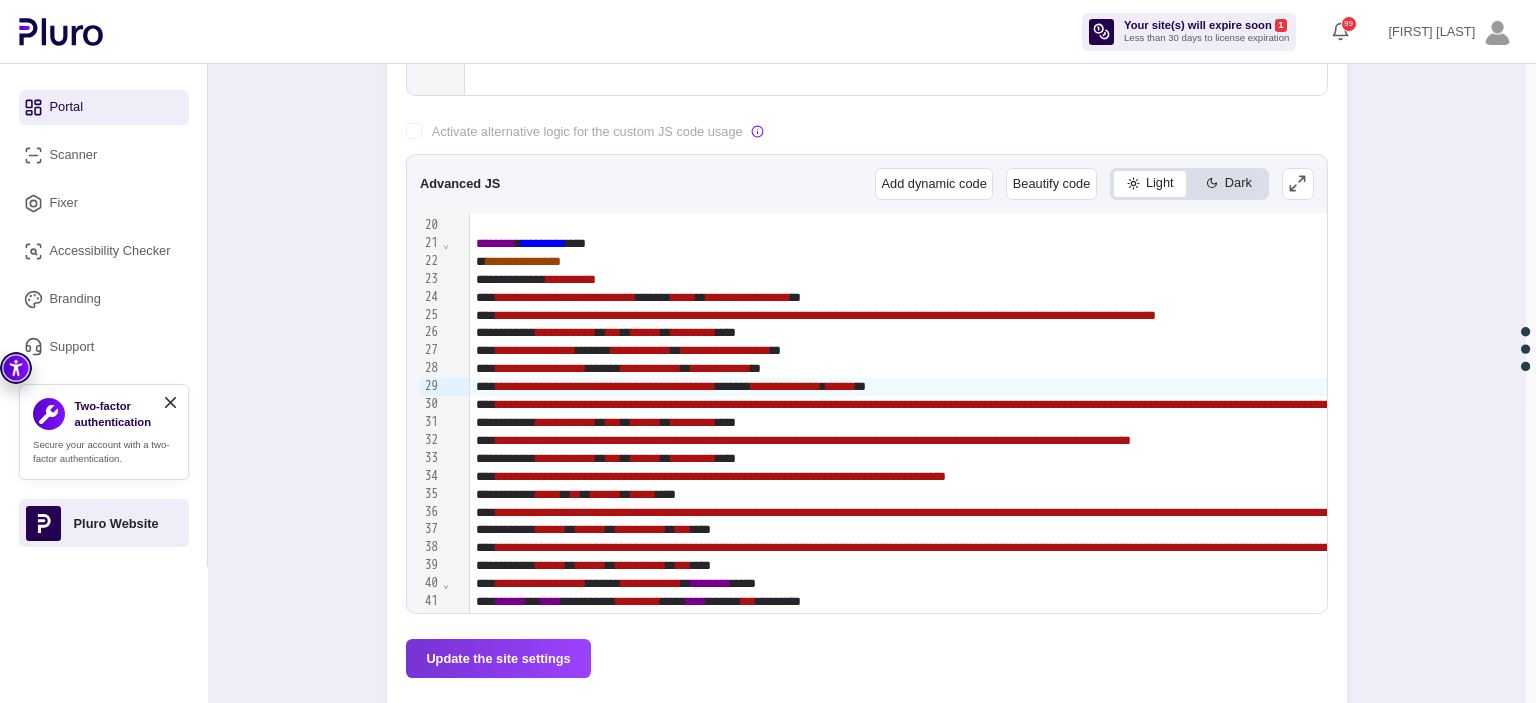 click at bounding box center [867, 129] 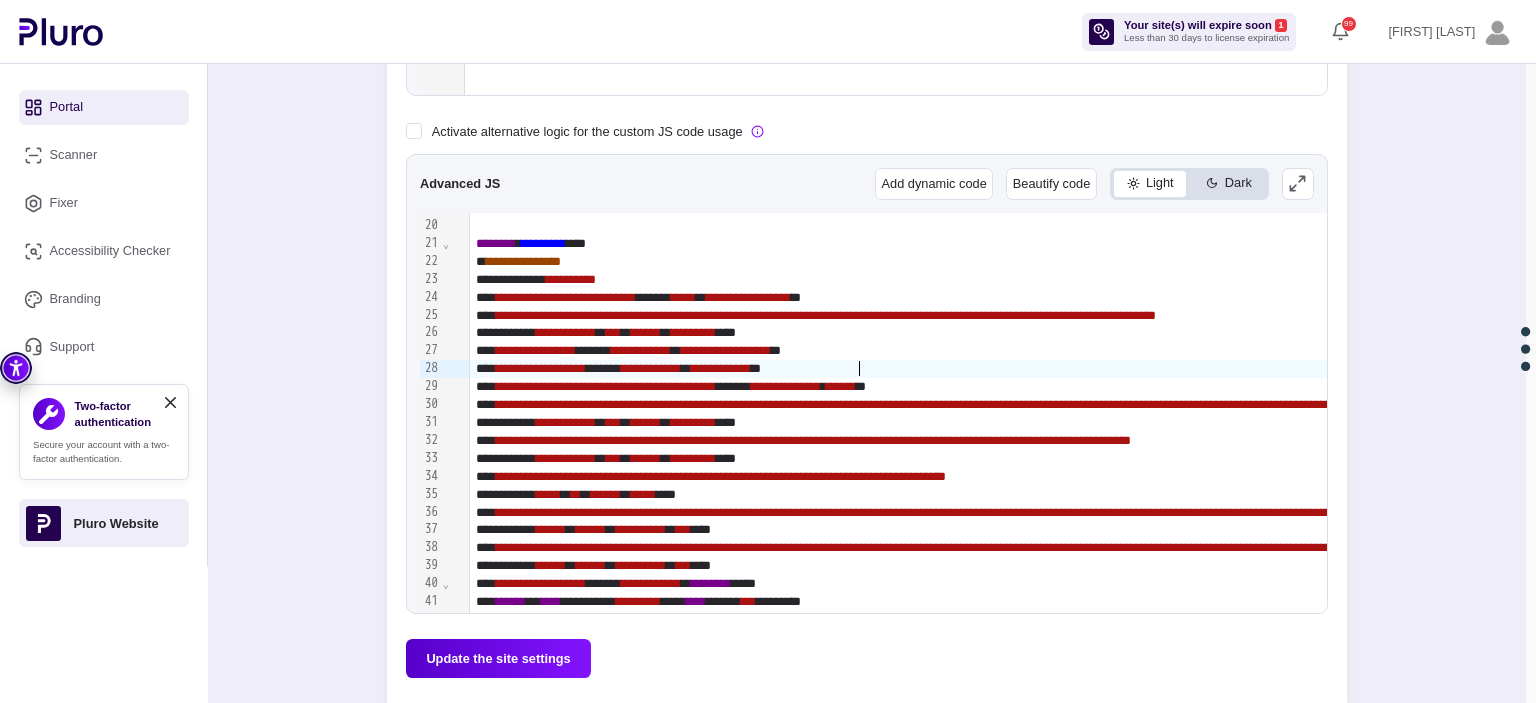 click on "**********" at bounding box center [1543, 369] 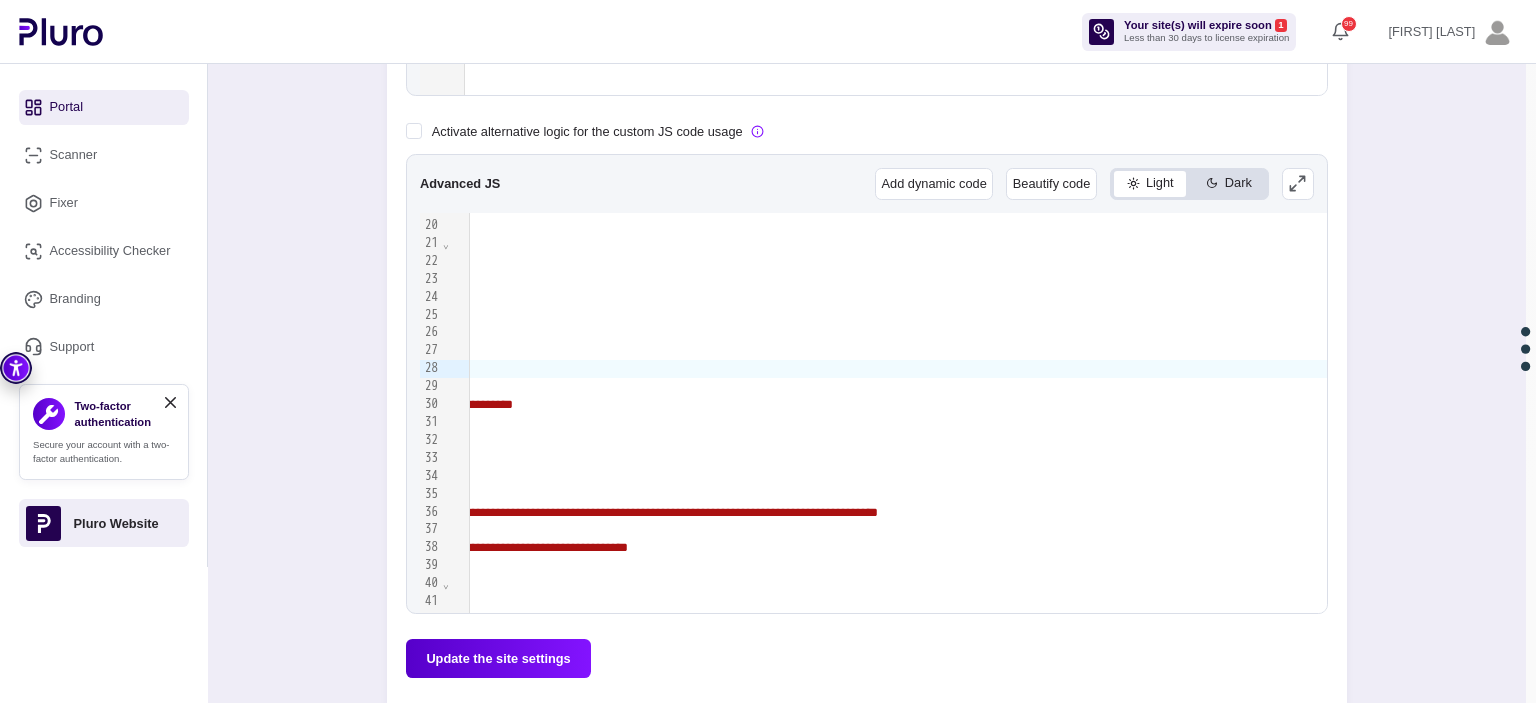 scroll, scrollTop: 340, scrollLeft: 925, axis: both 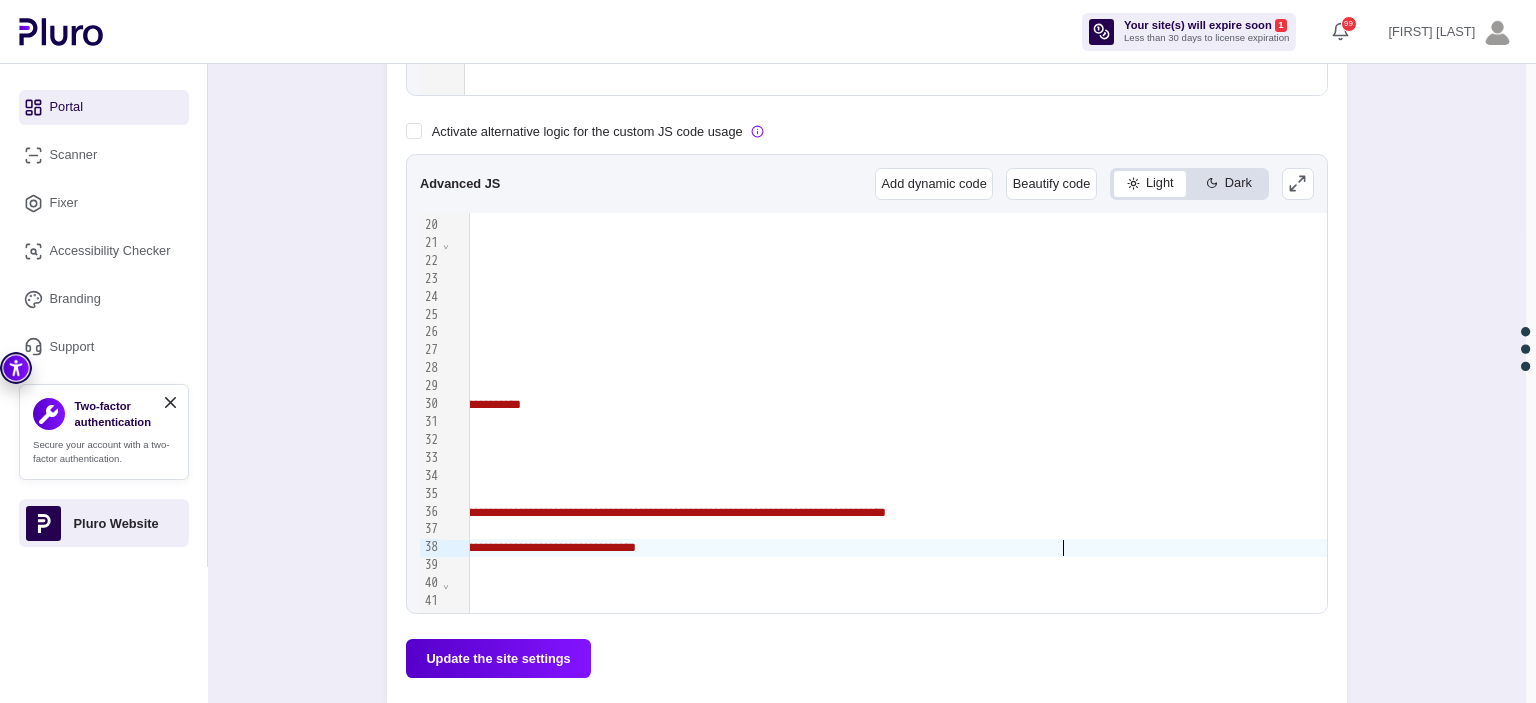 click on "[REDACTED]" at bounding box center (103, 547) 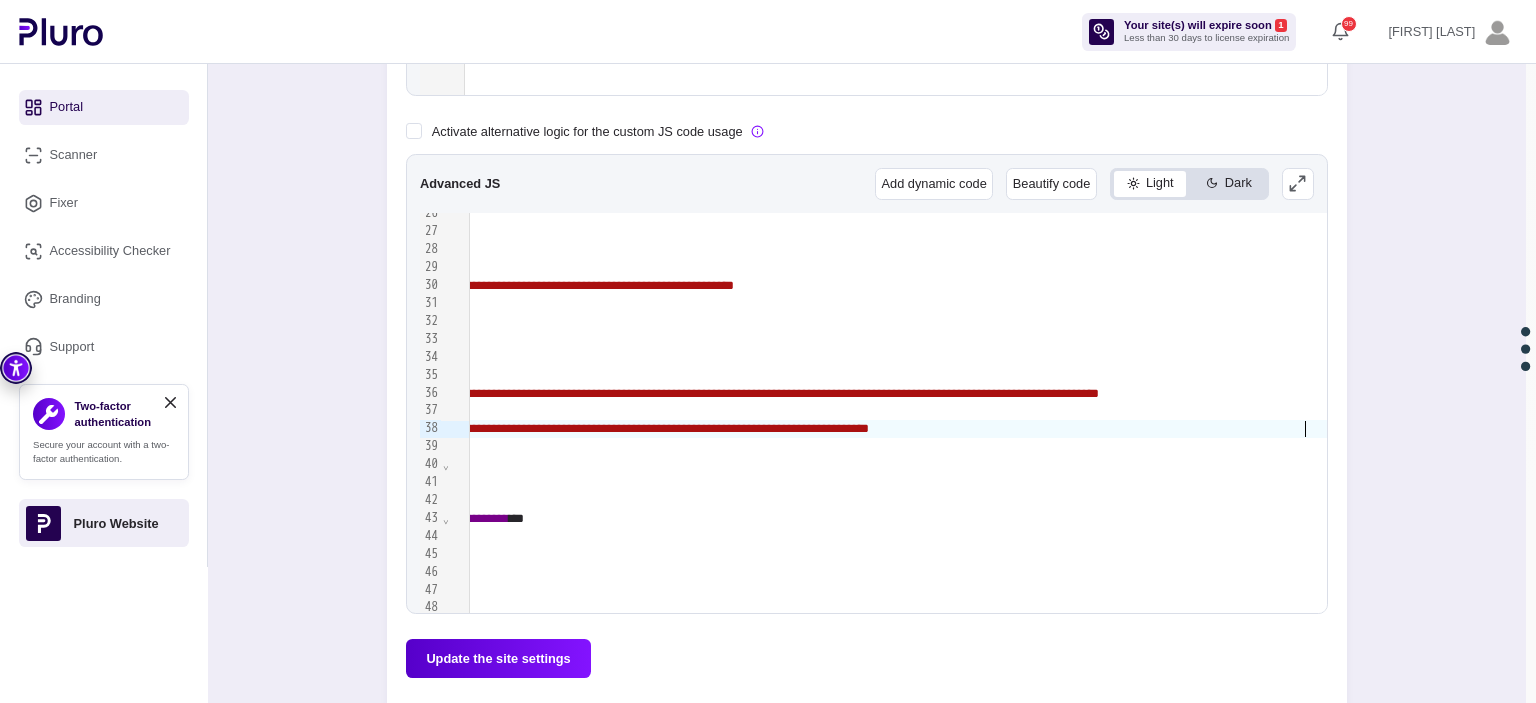 scroll, scrollTop: 459, scrollLeft: 972, axis: both 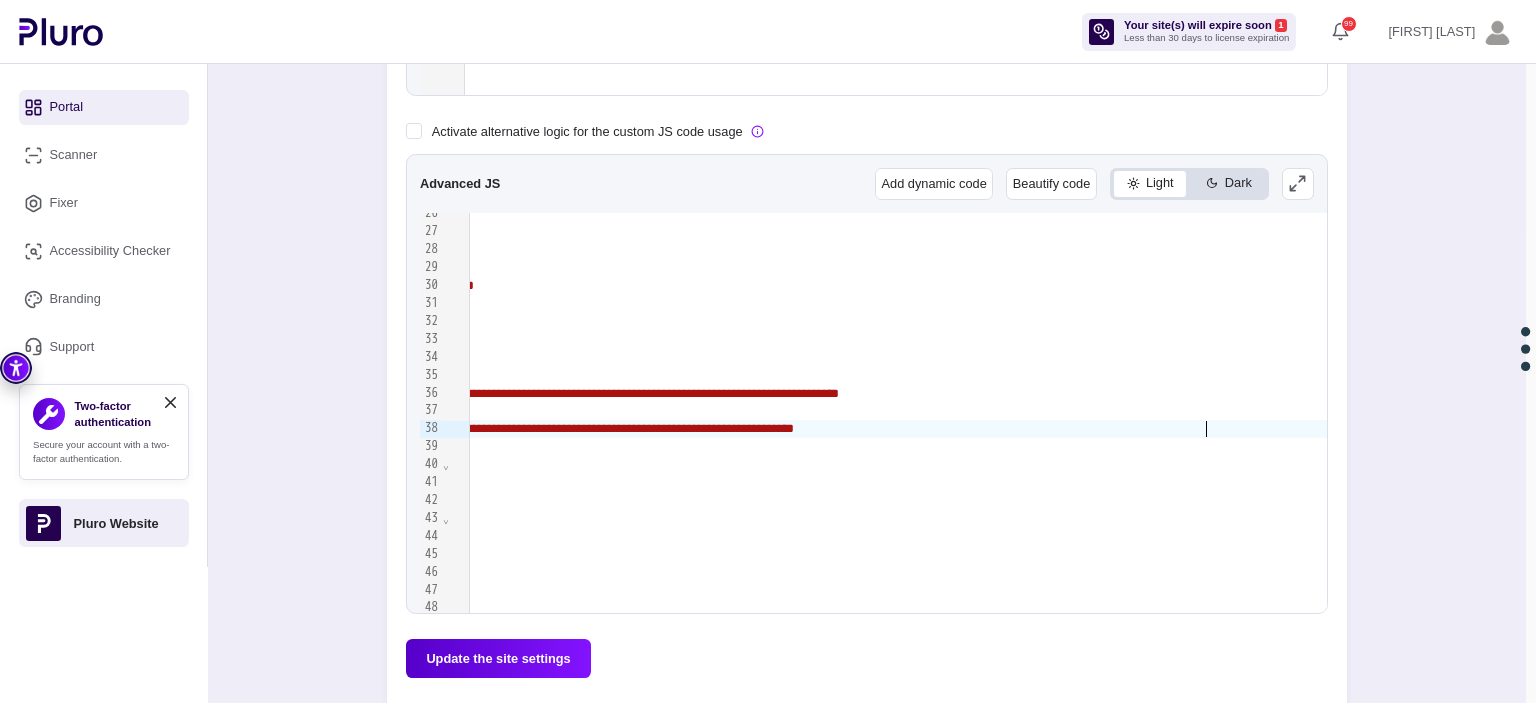 click on "[REDACTED]" at bounding box center (159, 428) 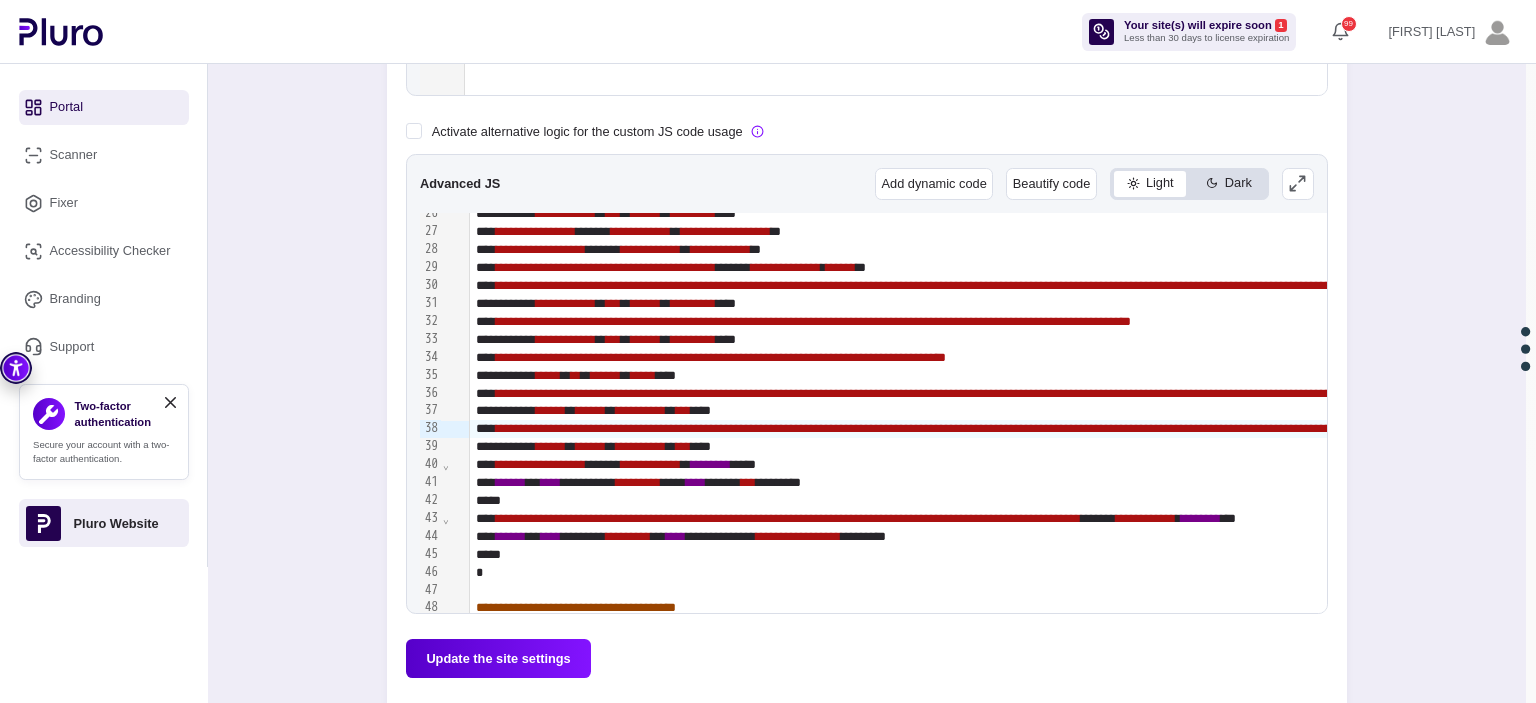 scroll, scrollTop: 459, scrollLeft: 0, axis: vertical 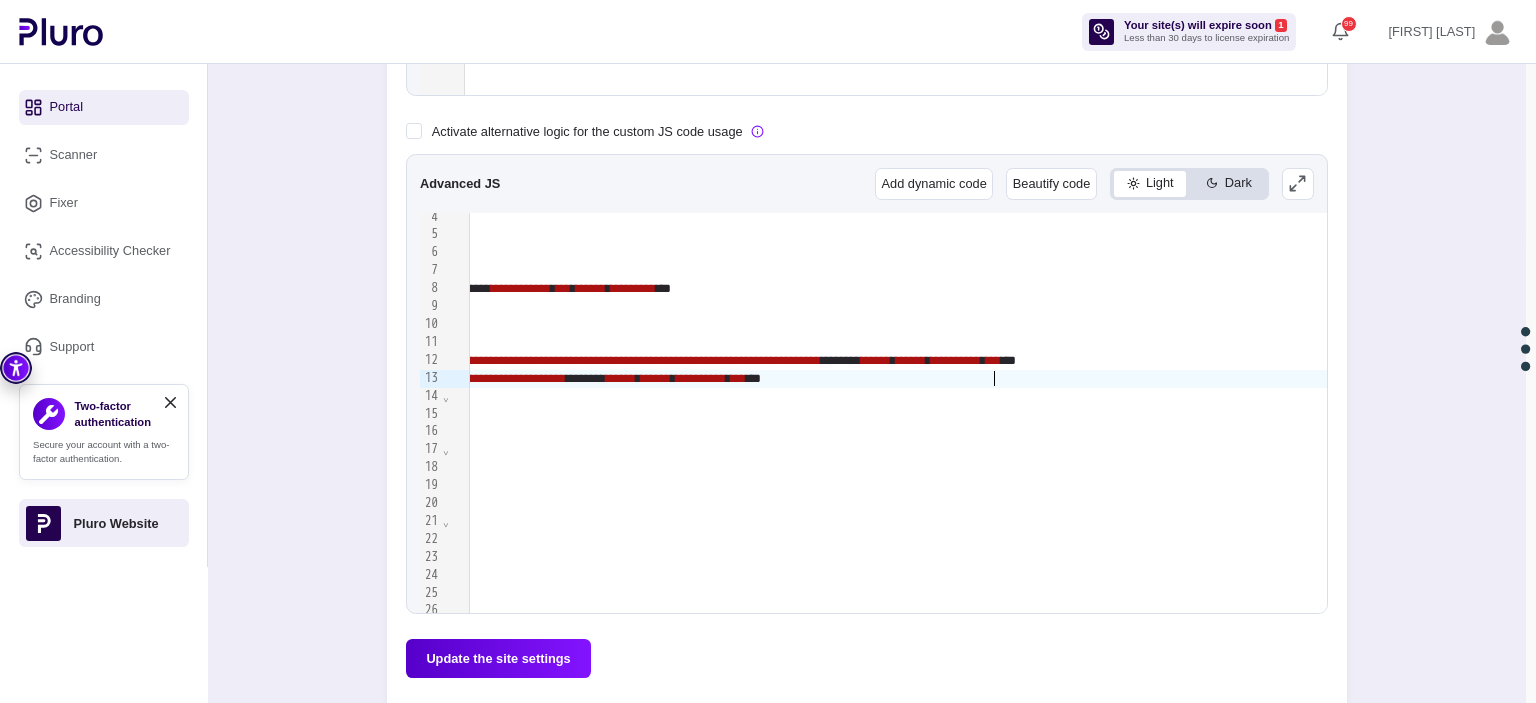 click on "[REDACTED]" at bounding box center (36, 378) 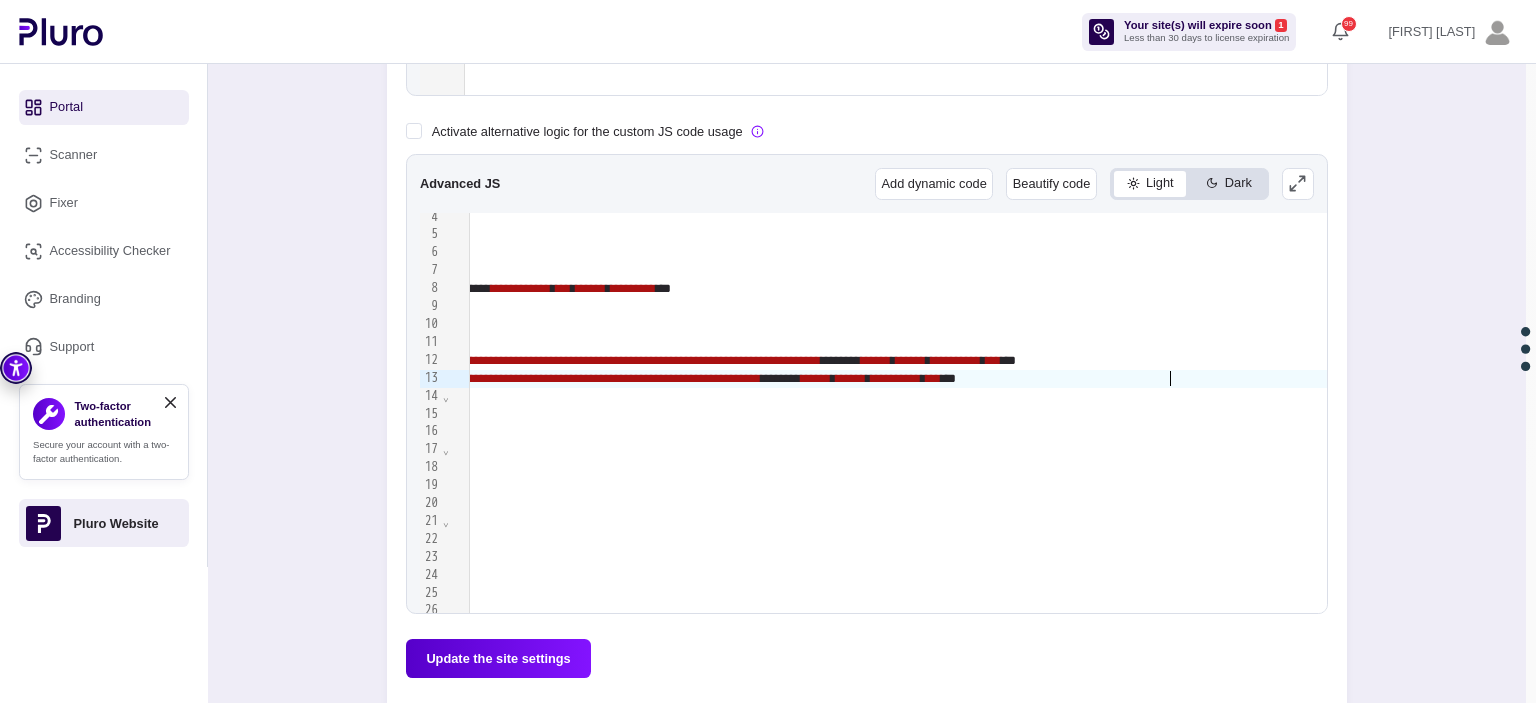 click on "[REDACTED]" at bounding box center (133, 378) 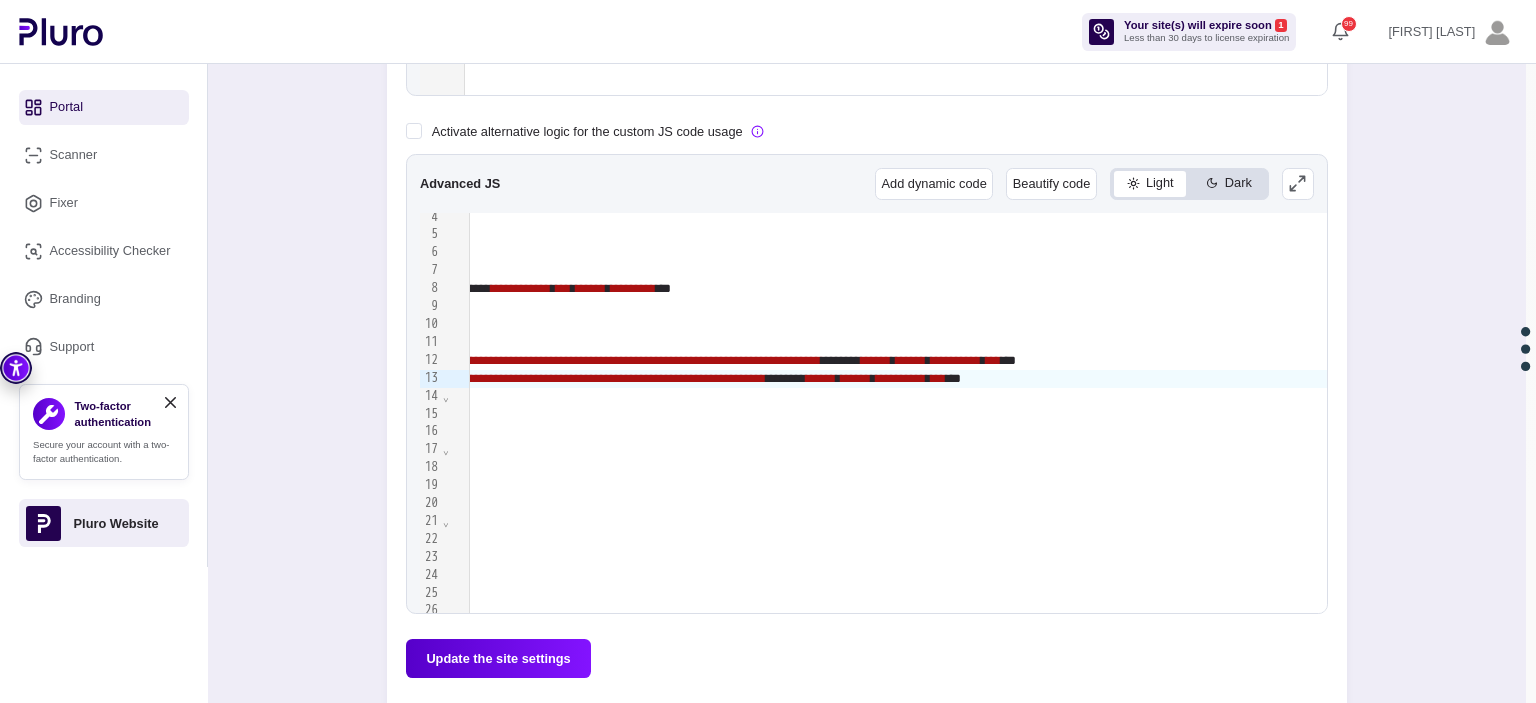 click on "Update the site settings" at bounding box center (498, 658) 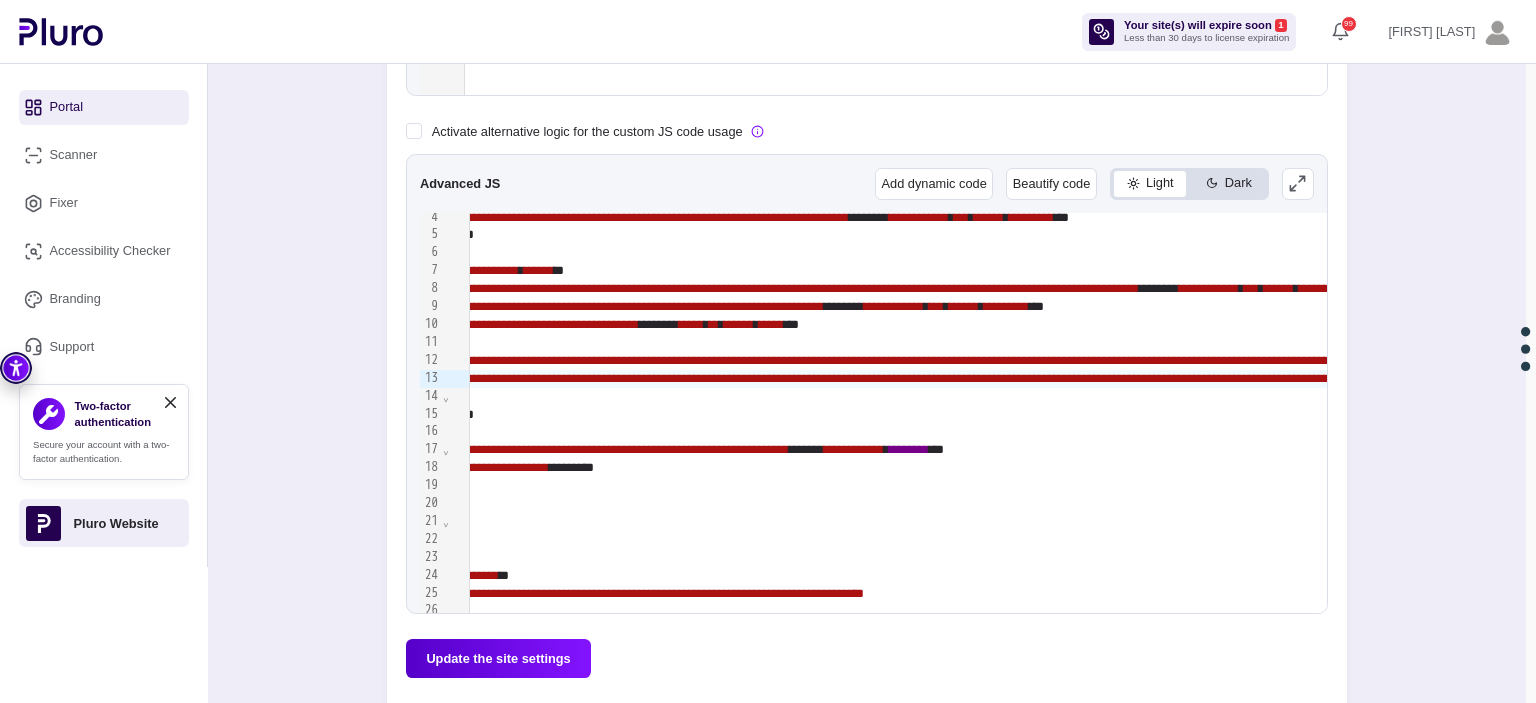 scroll, scrollTop: 62, scrollLeft: 289, axis: both 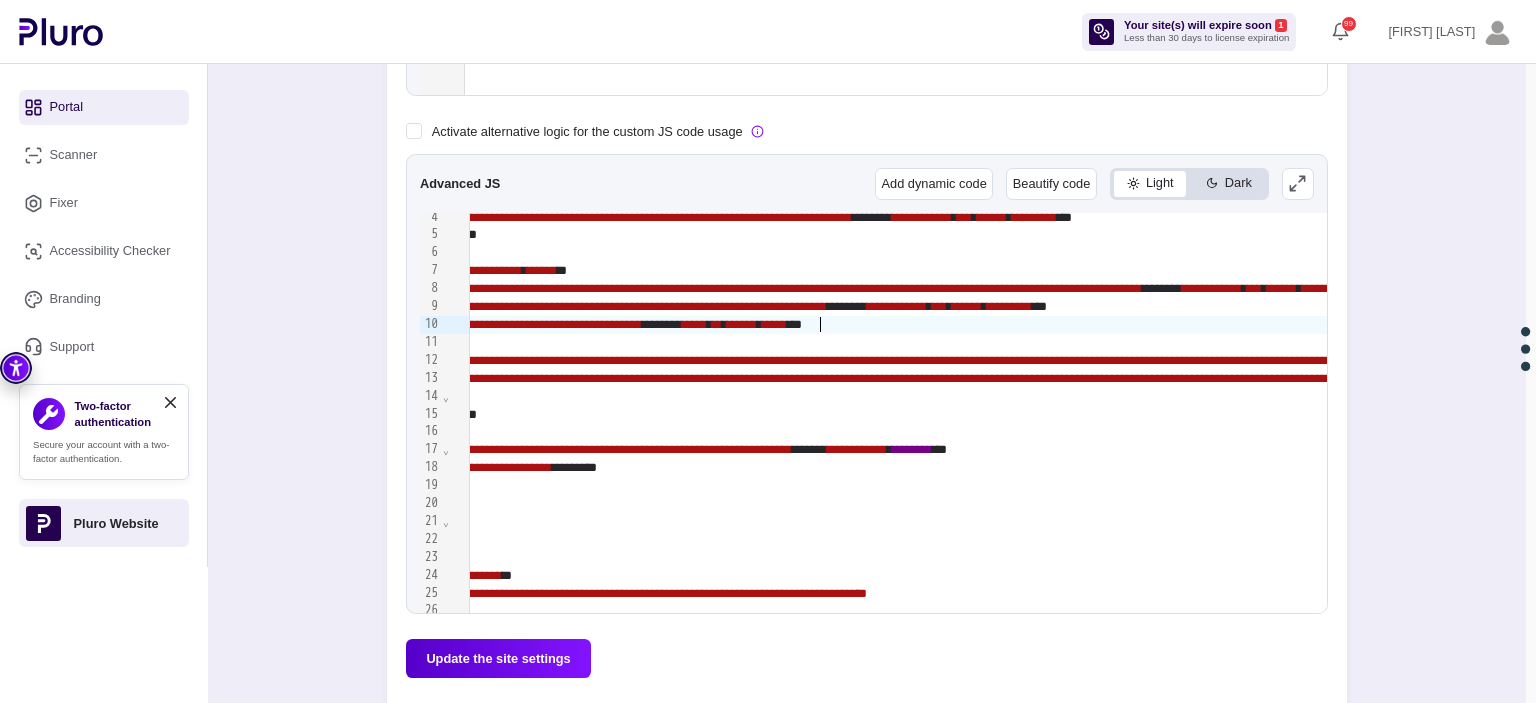 click on "**********" at bounding box center [419, 324] 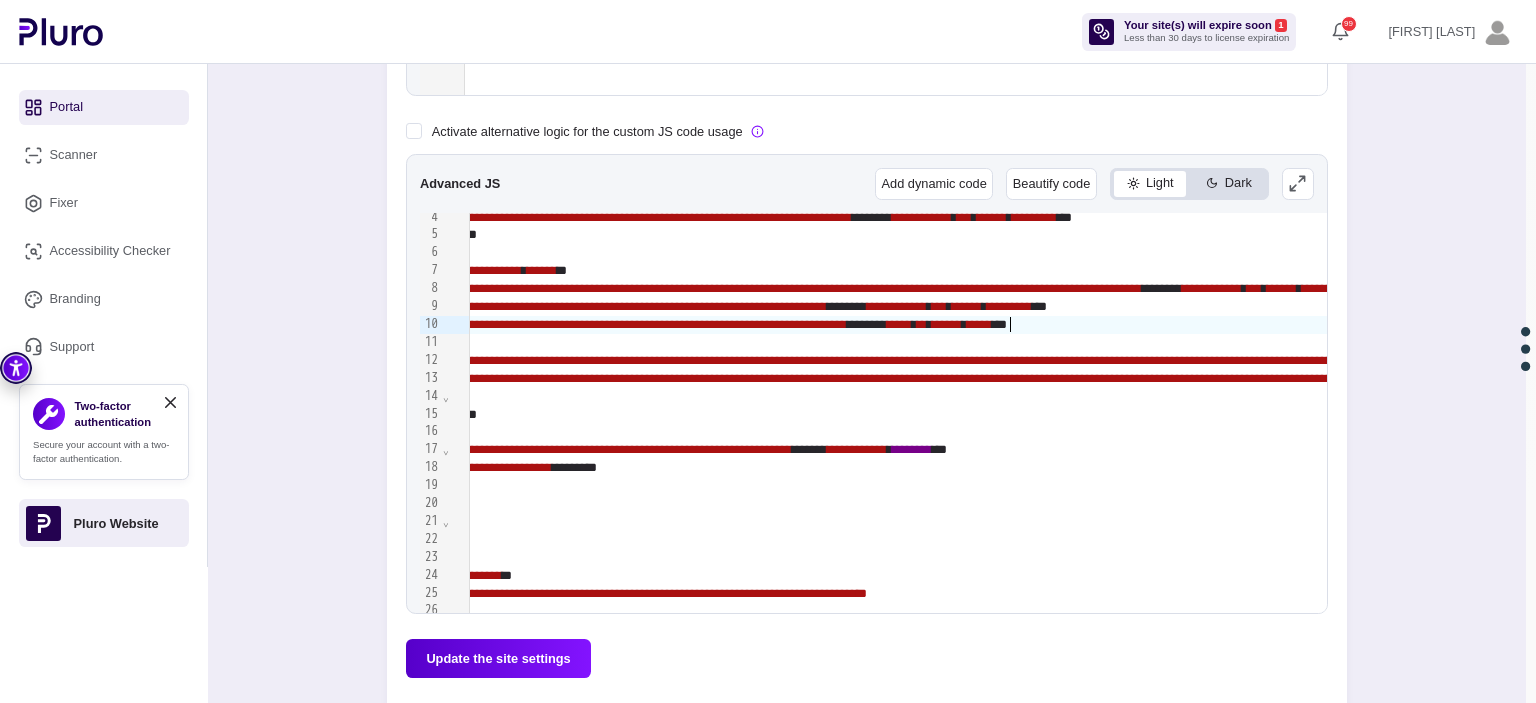 click on "[REDACTED]" at bounding box center (522, 324) 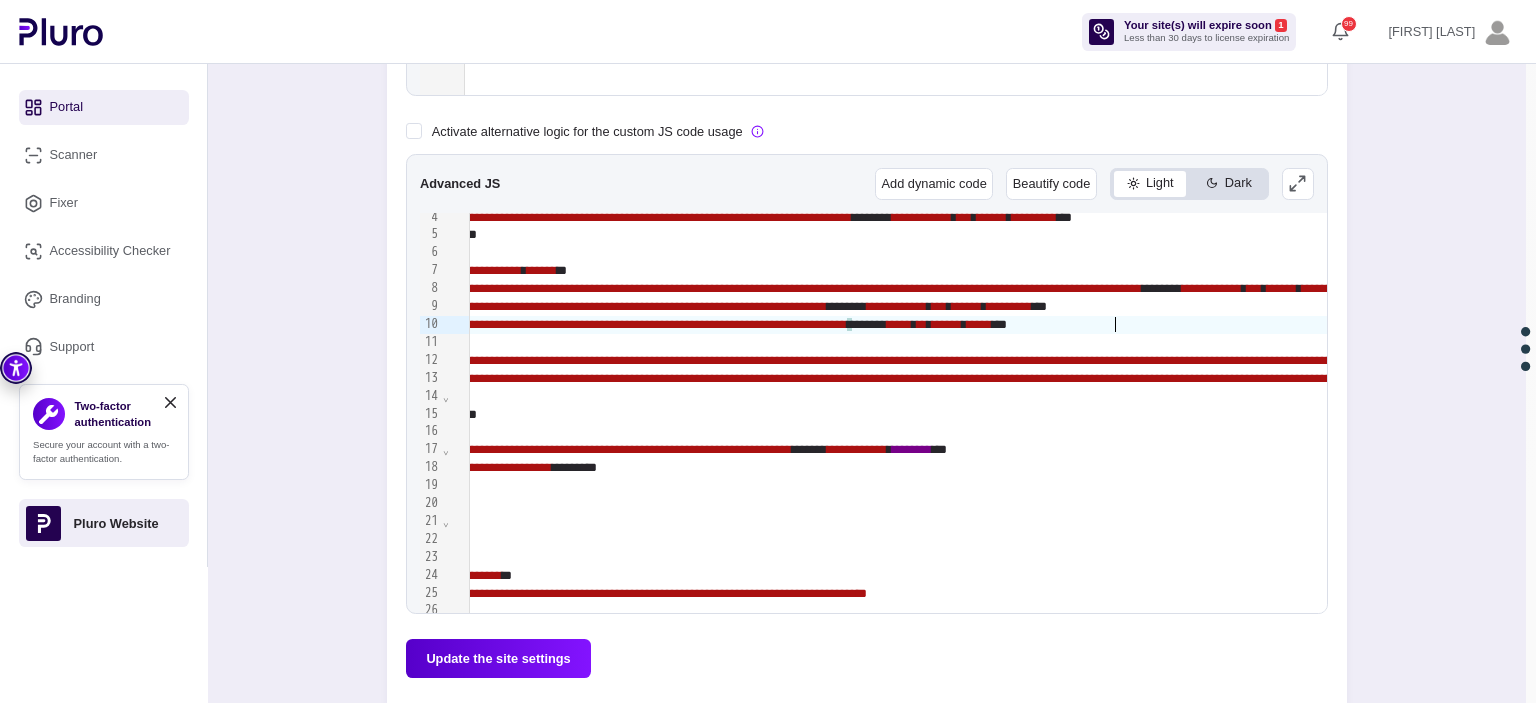 click on "[REDACTED]" at bounding box center (522, 324) 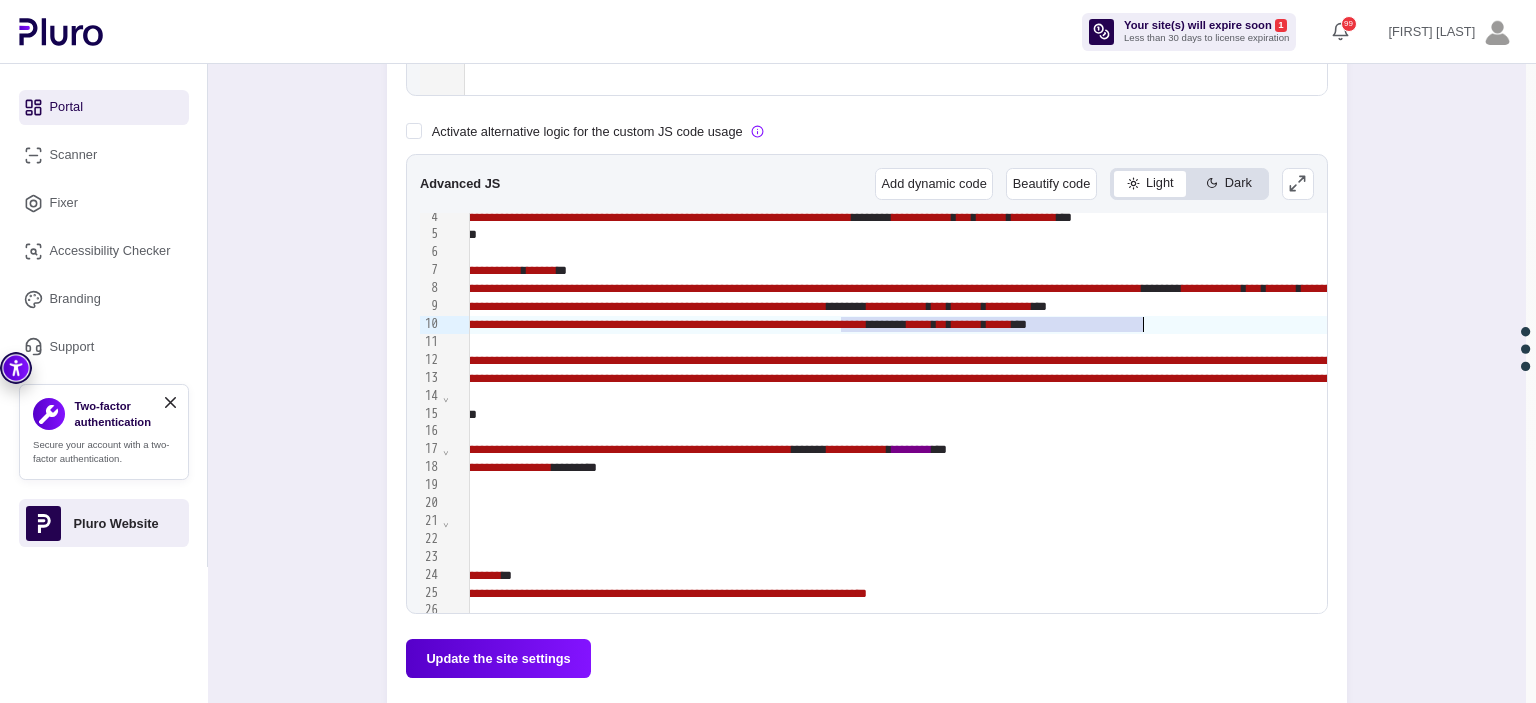drag, startPoint x: 841, startPoint y: 321, endPoint x: 1140, endPoint y: 326, distance: 299.0418 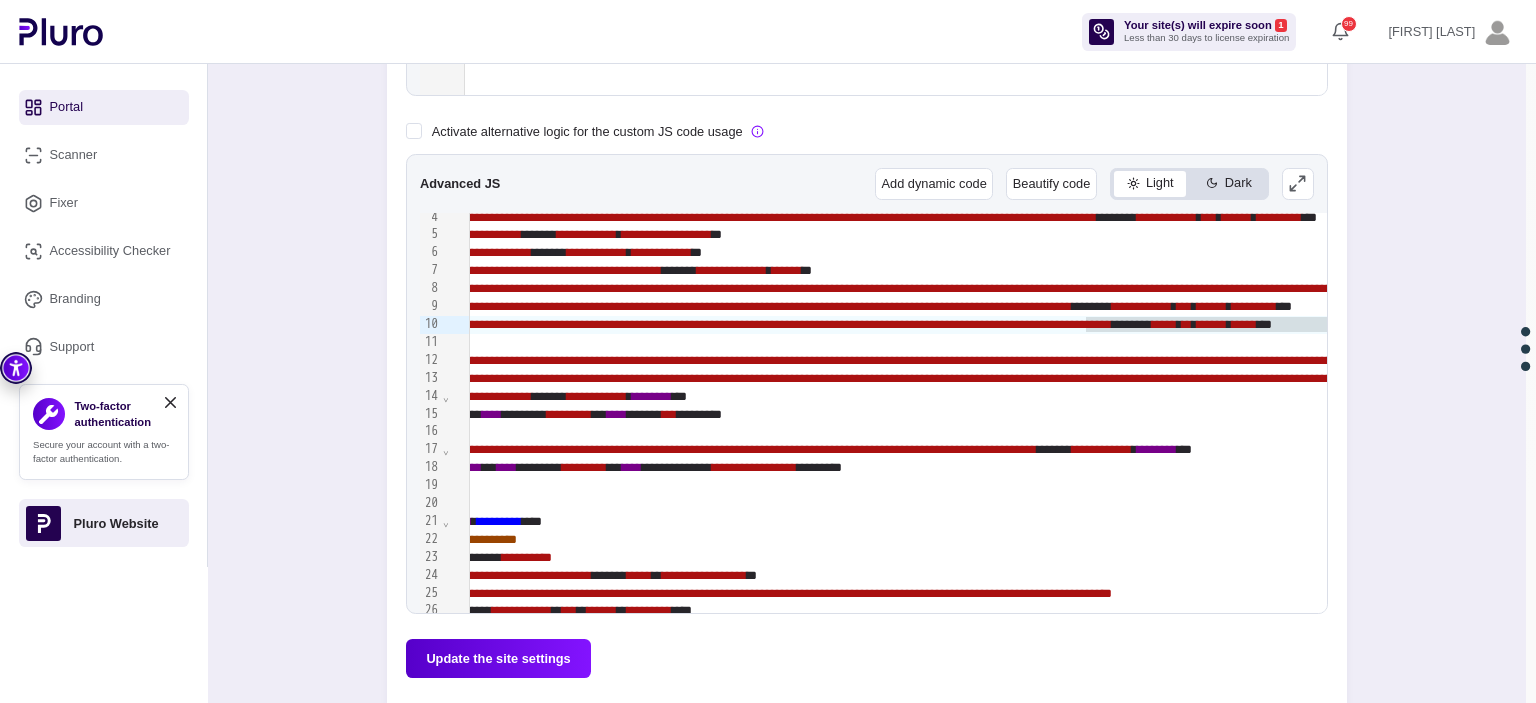 scroll, scrollTop: 62, scrollLeft: 0, axis: vertical 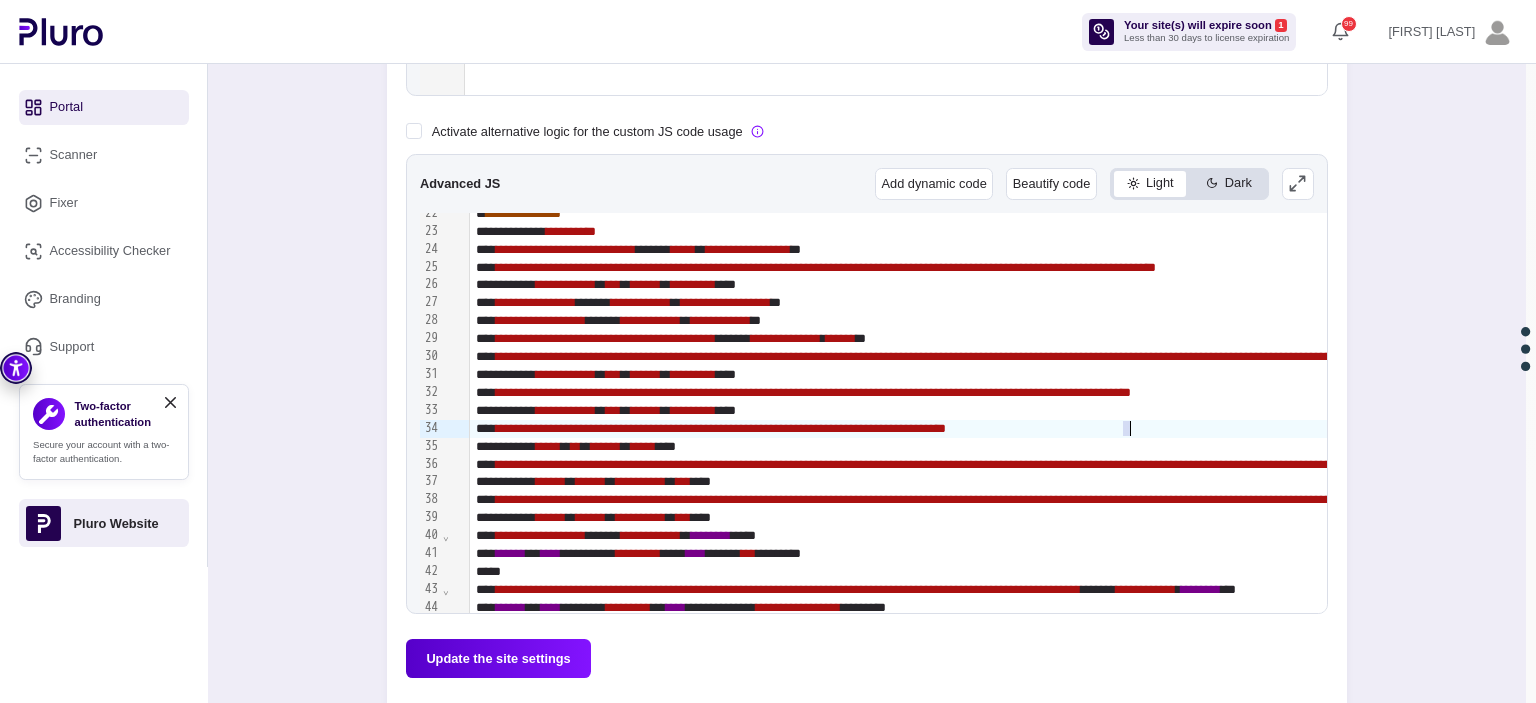 click on "**********" at bounding box center (721, 428) 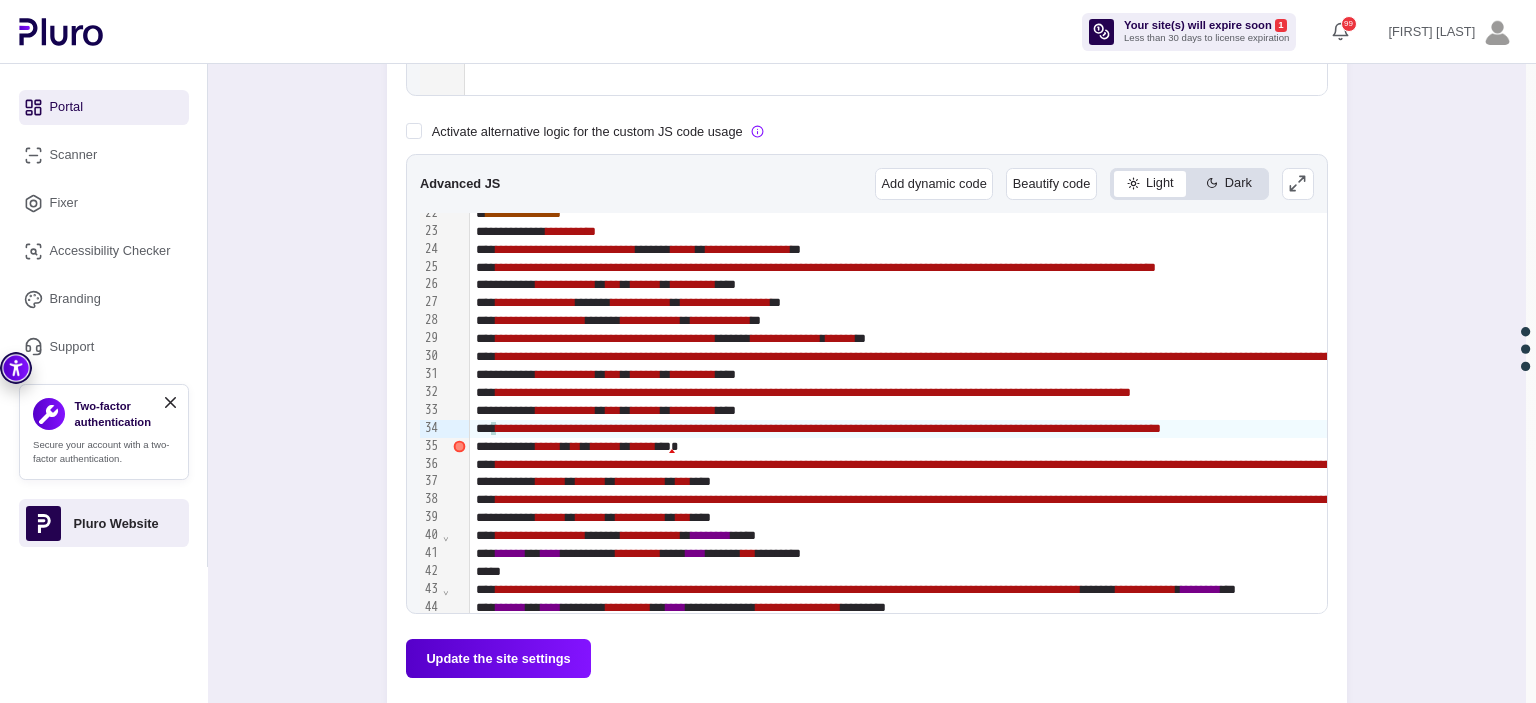 scroll, scrollTop: 388, scrollLeft: 128, axis: both 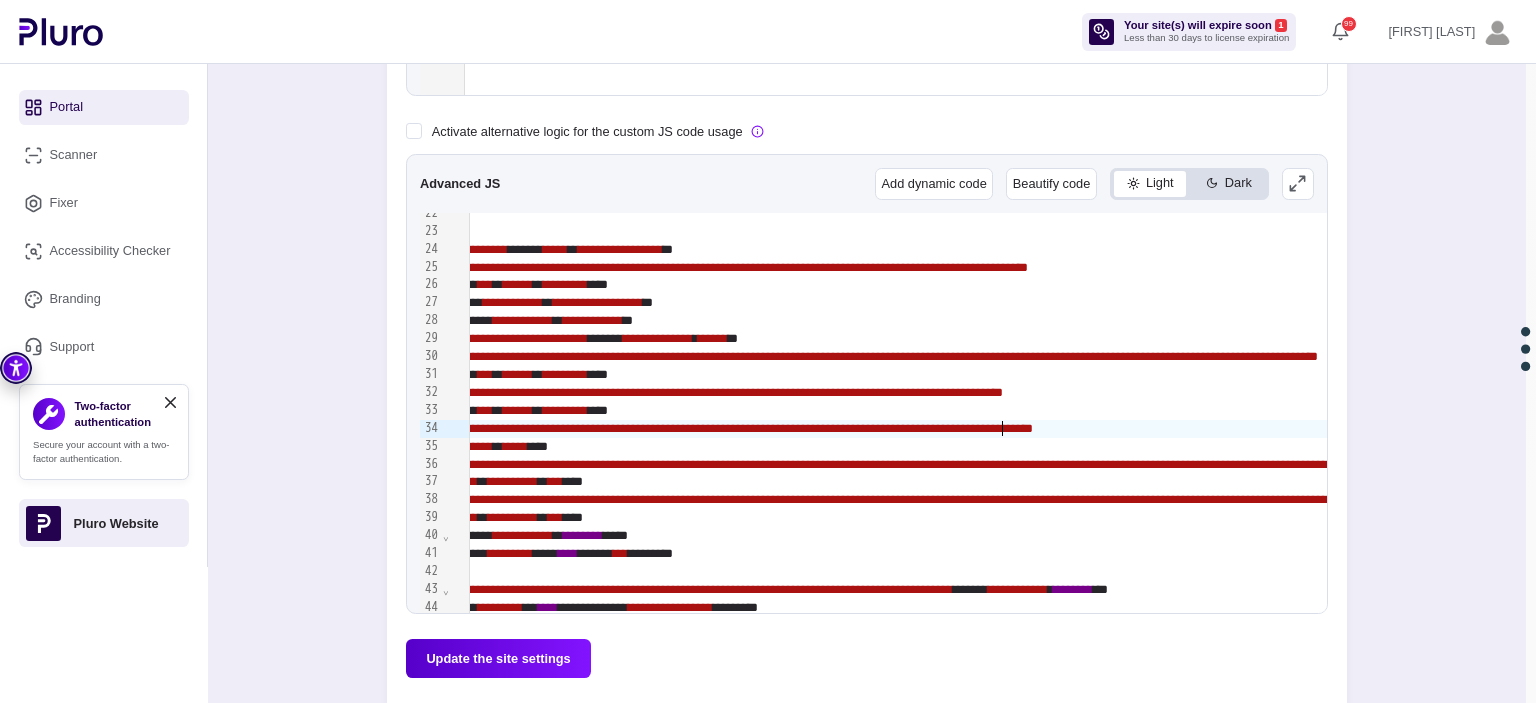 click on "[REDACTED]" at bounding box center [700, 428] 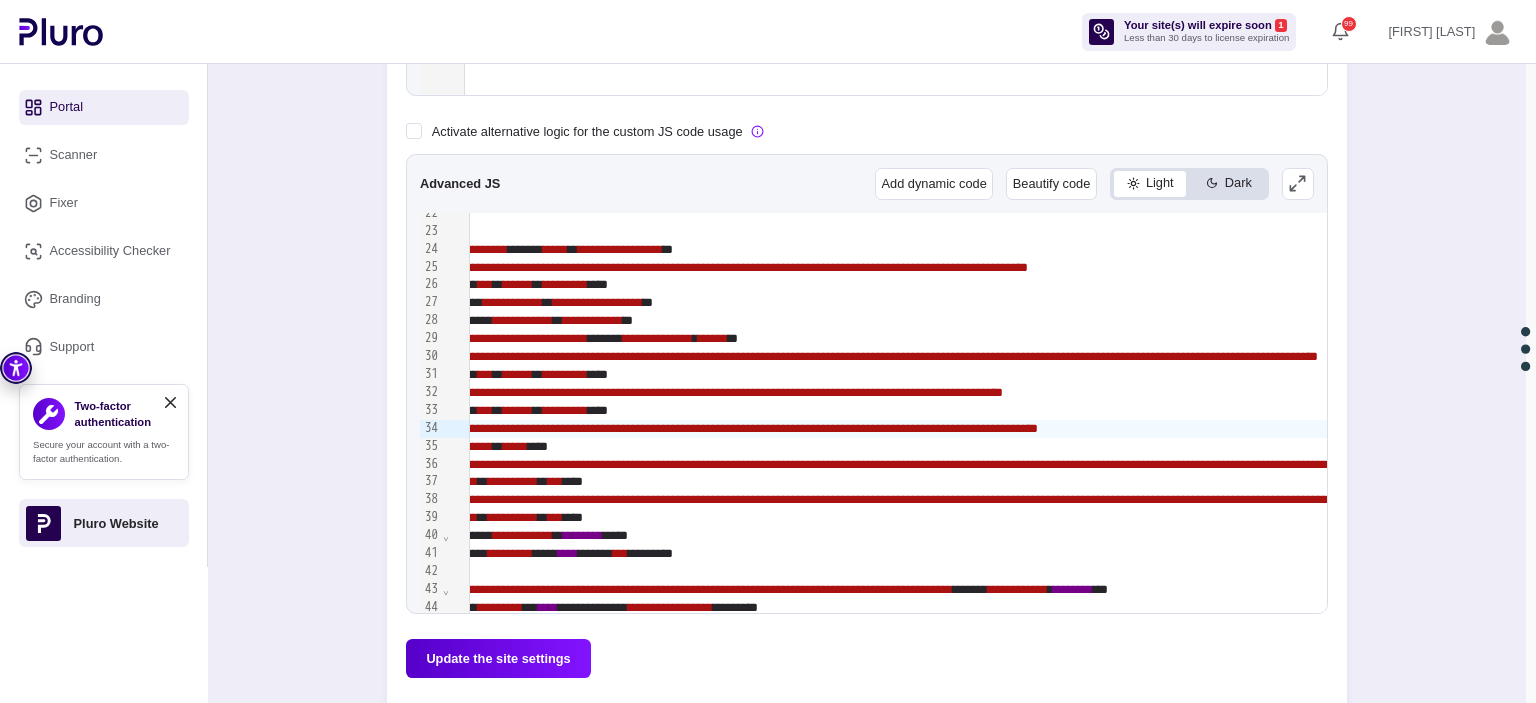 click on "Update the site settings" at bounding box center (498, 658) 